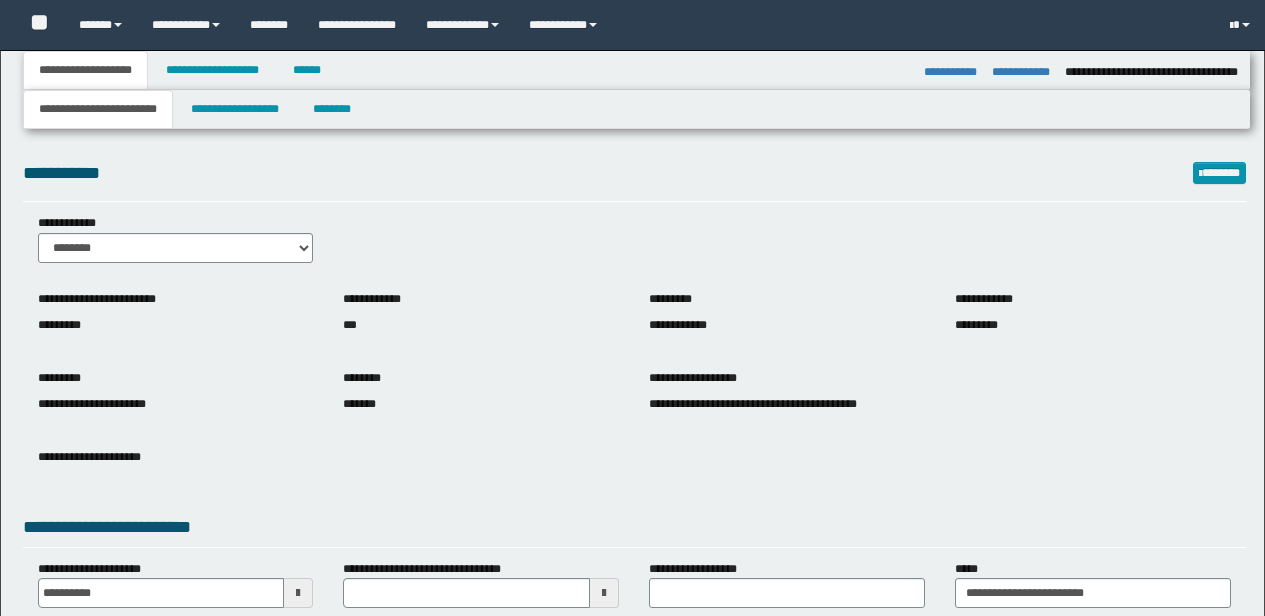 select on "*" 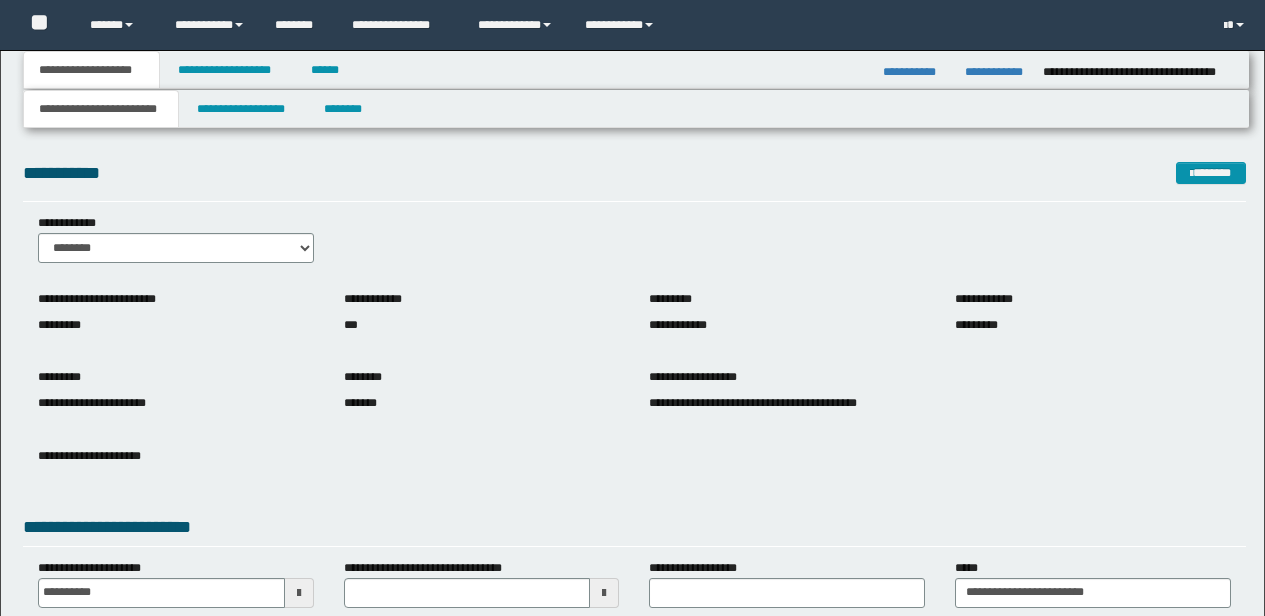 scroll, scrollTop: 266, scrollLeft: 0, axis: vertical 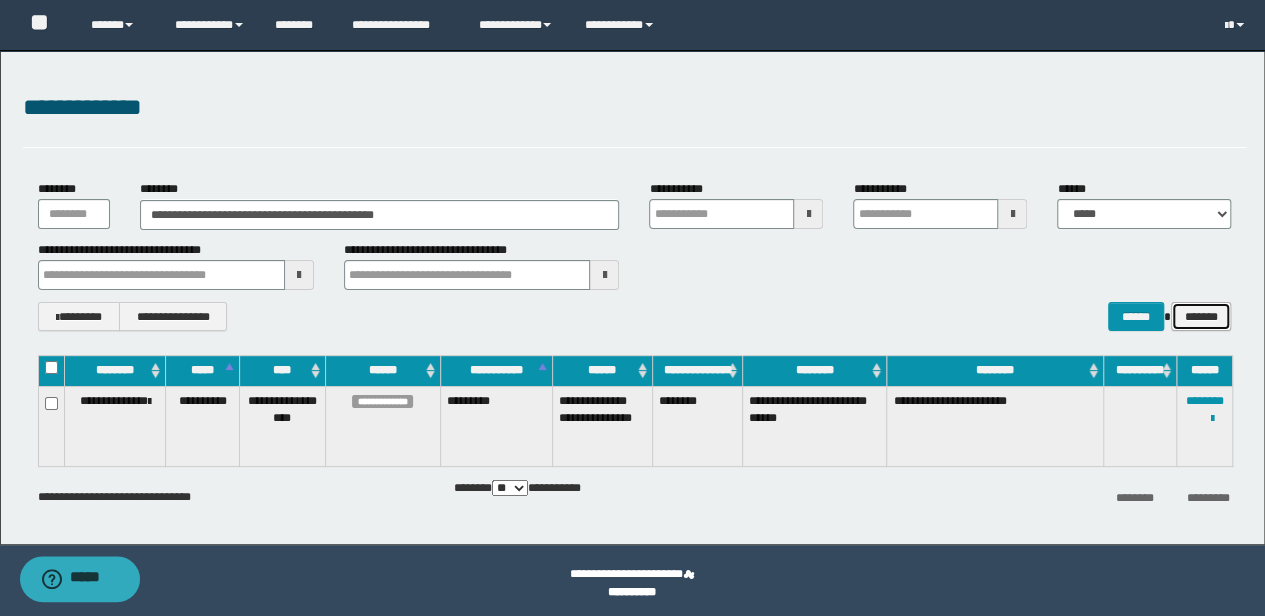 click on "*******" at bounding box center [1201, 316] 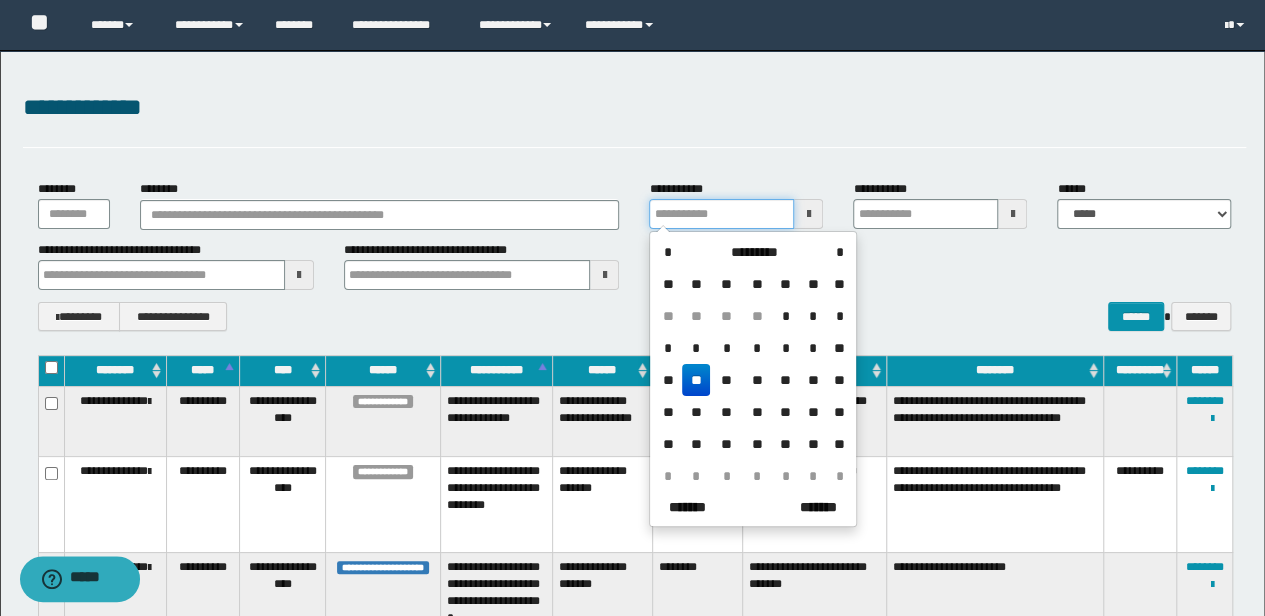 drag, startPoint x: 732, startPoint y: 204, endPoint x: 574, endPoint y: 204, distance: 158 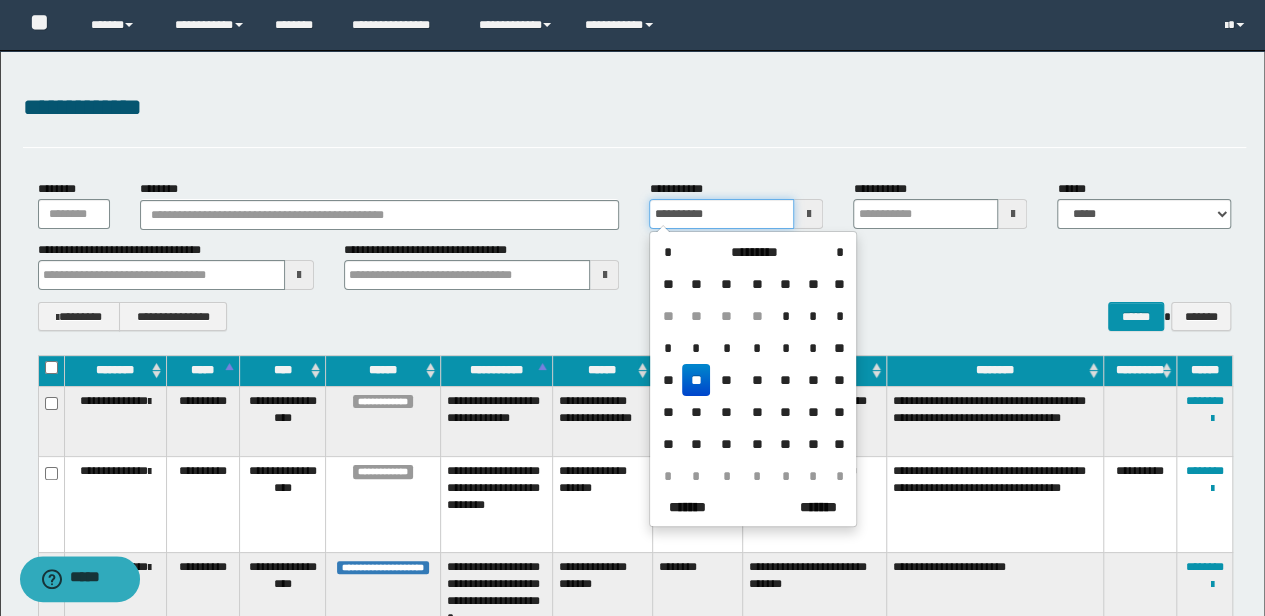 type 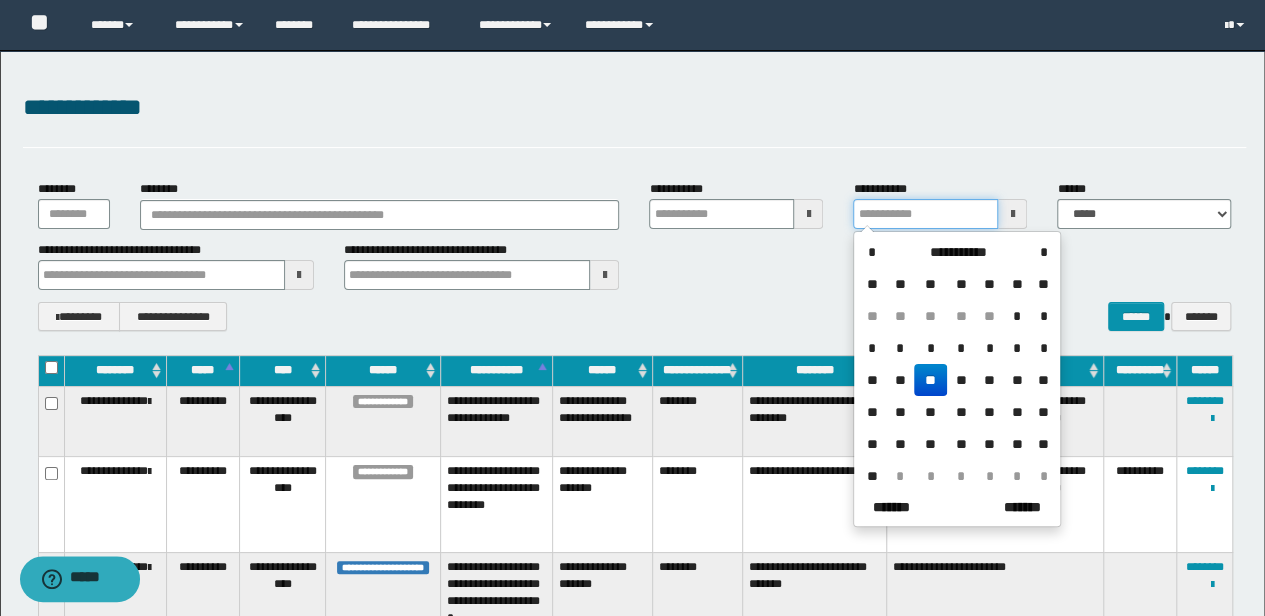 drag, startPoint x: 878, startPoint y: 221, endPoint x: 782, endPoint y: 217, distance: 96.0833 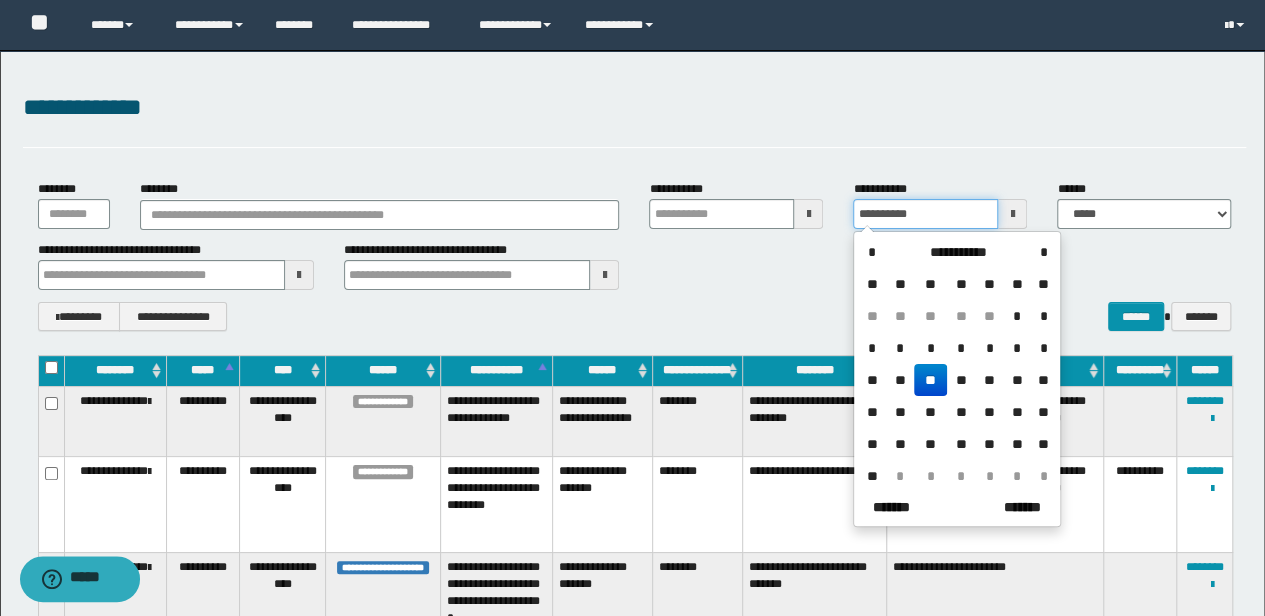 type 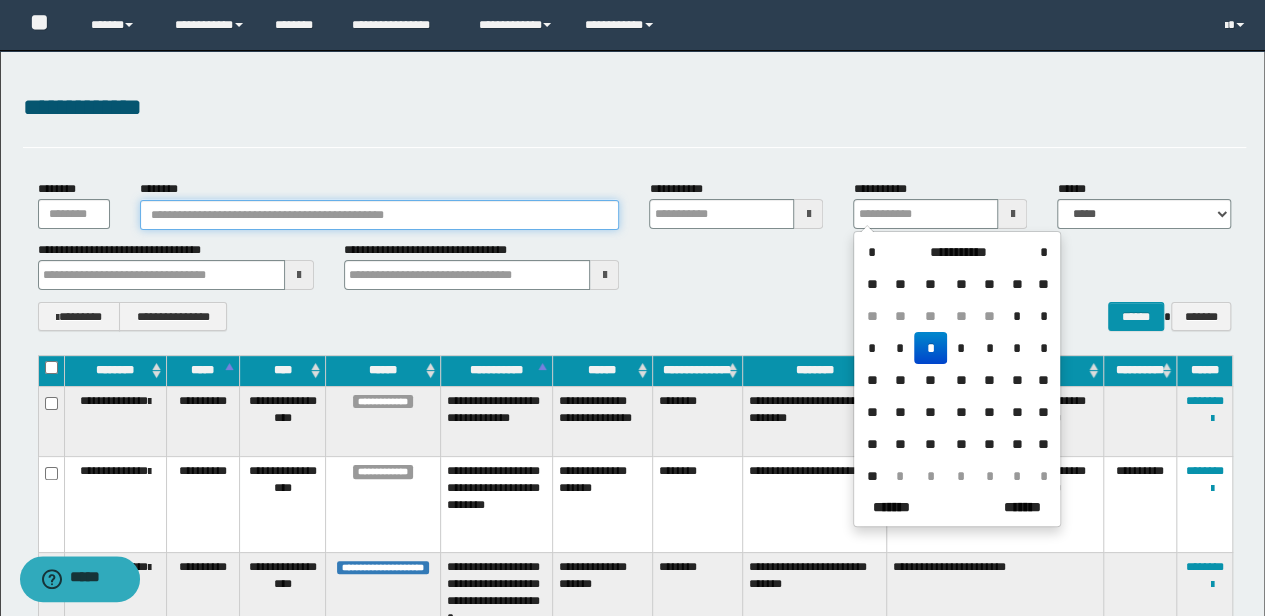 click on "********" at bounding box center [380, 215] 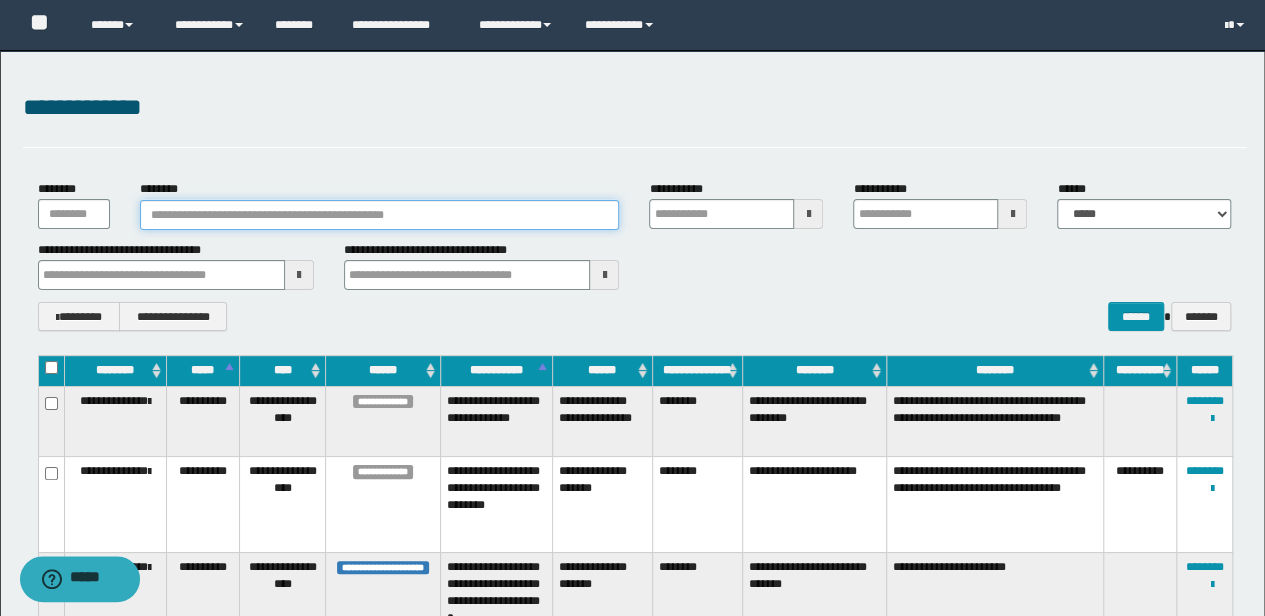 click on "********" at bounding box center [380, 215] 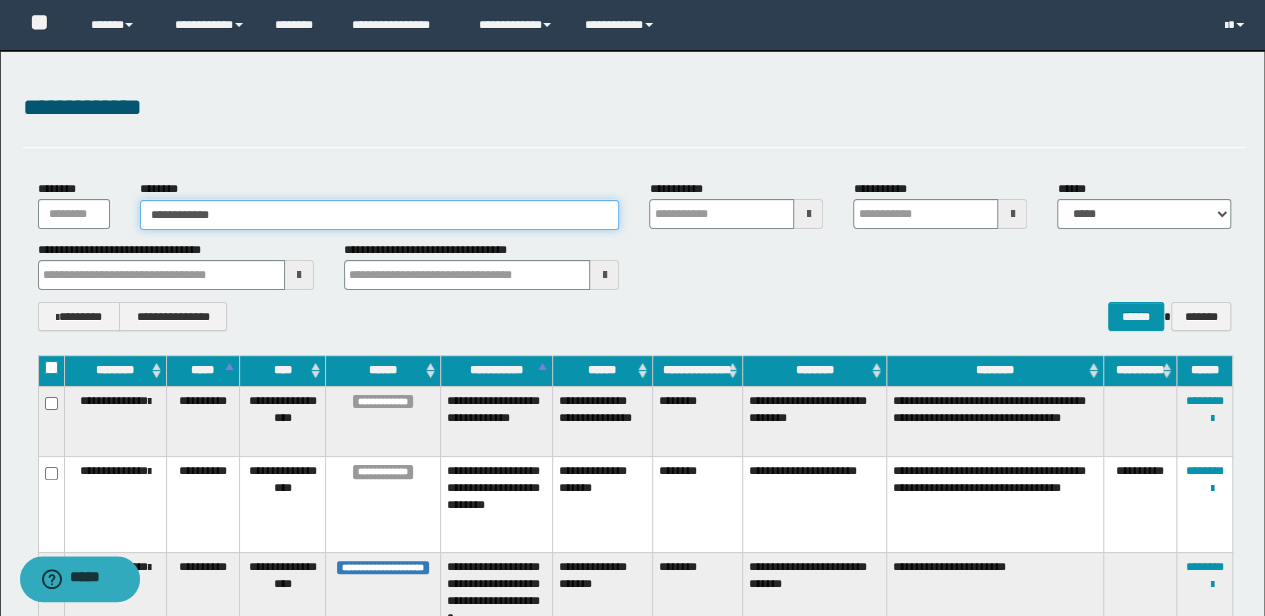 type on "**********" 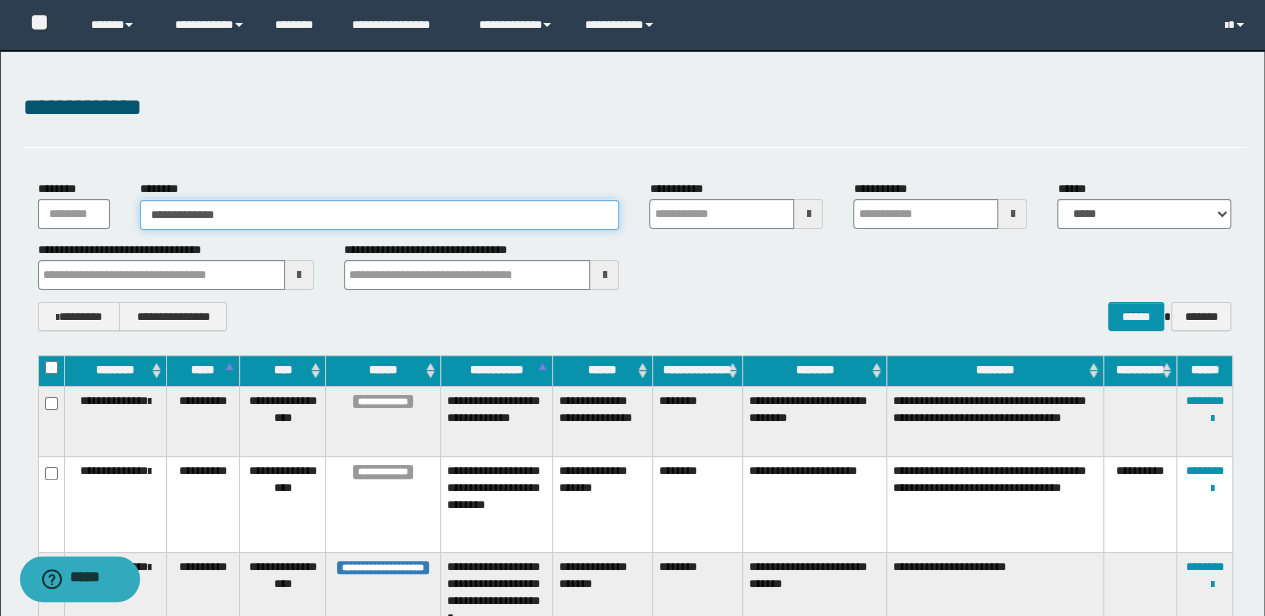 type on "**********" 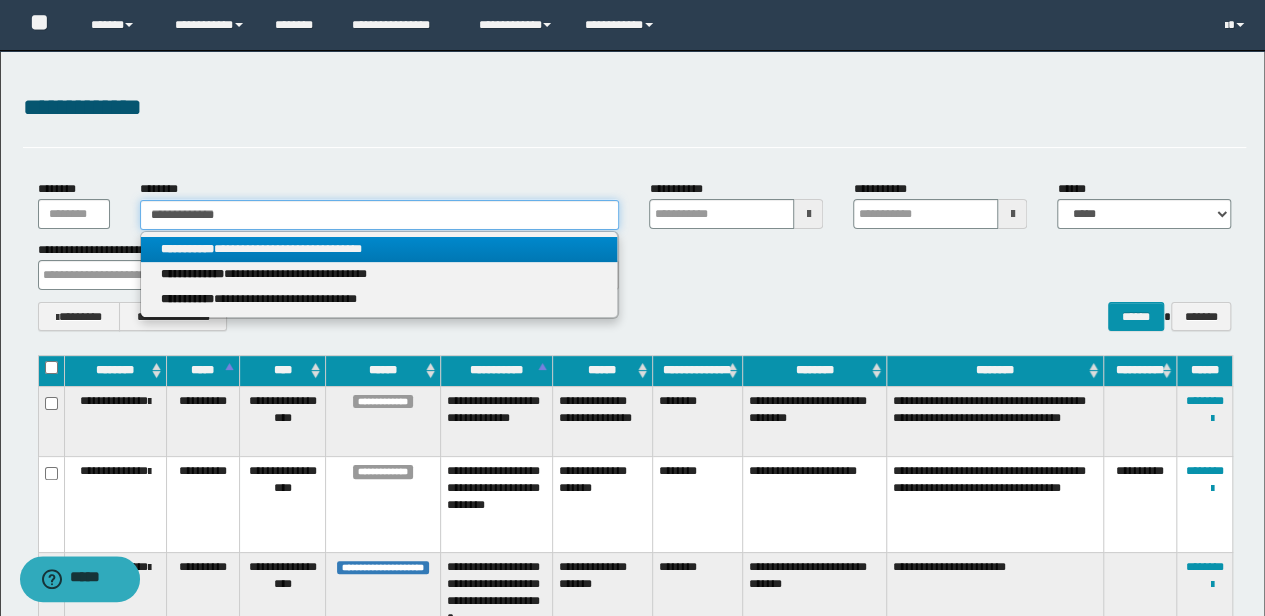 type on "**********" 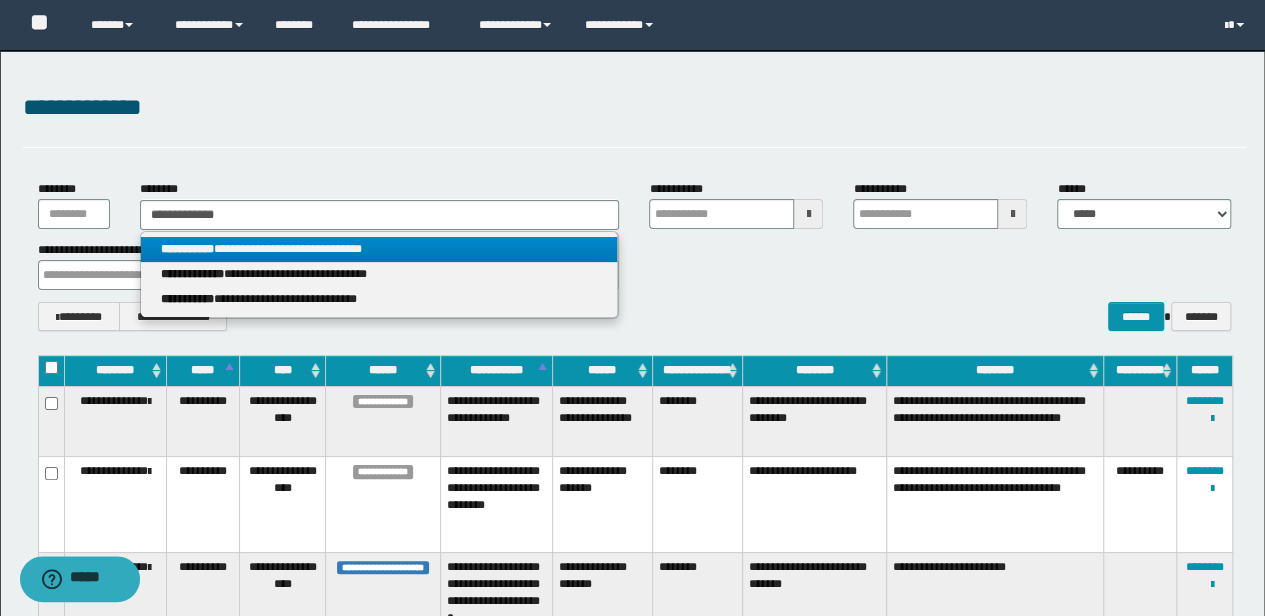click on "**********" at bounding box center (379, 249) 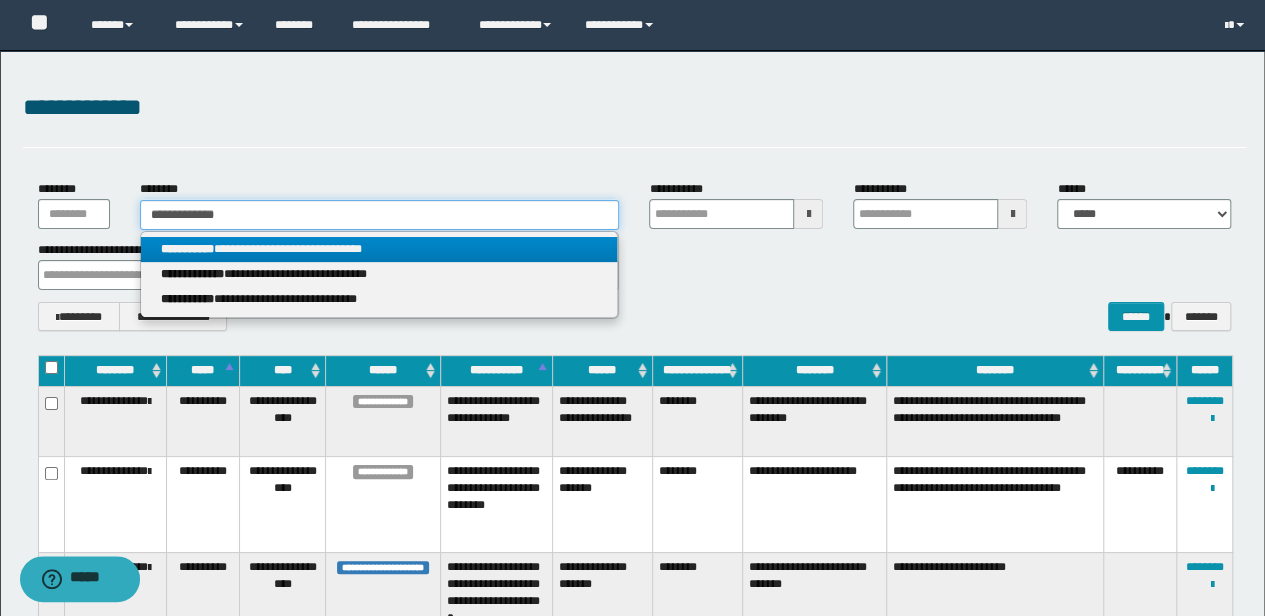 type 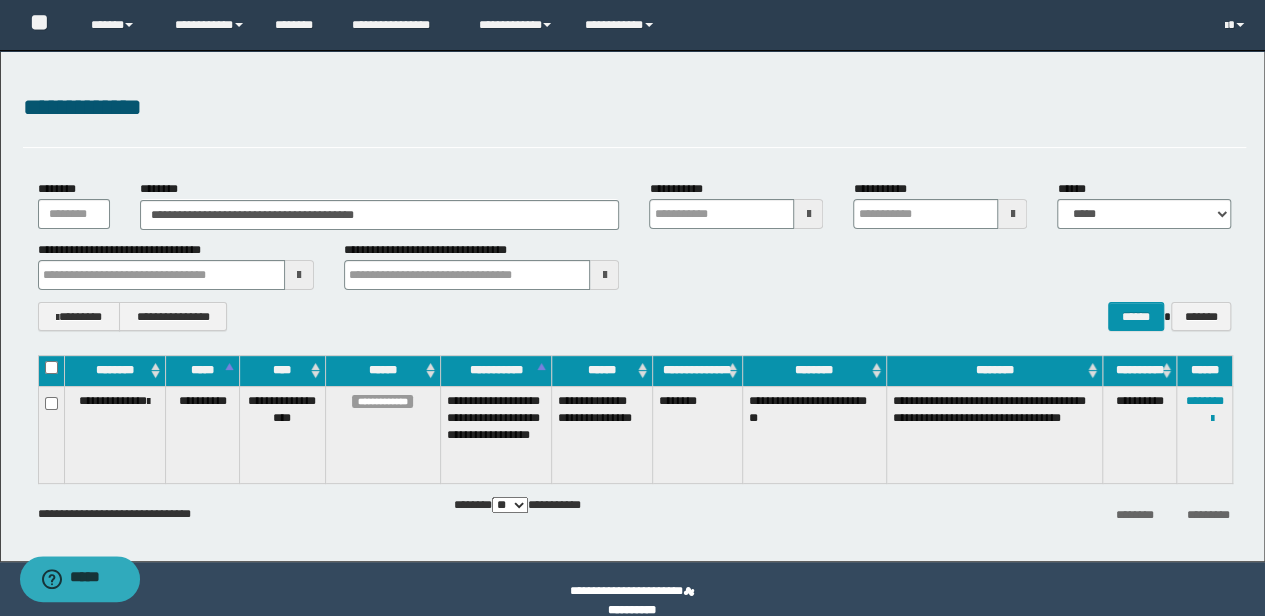 click on "**********" at bounding box center [115, 410] 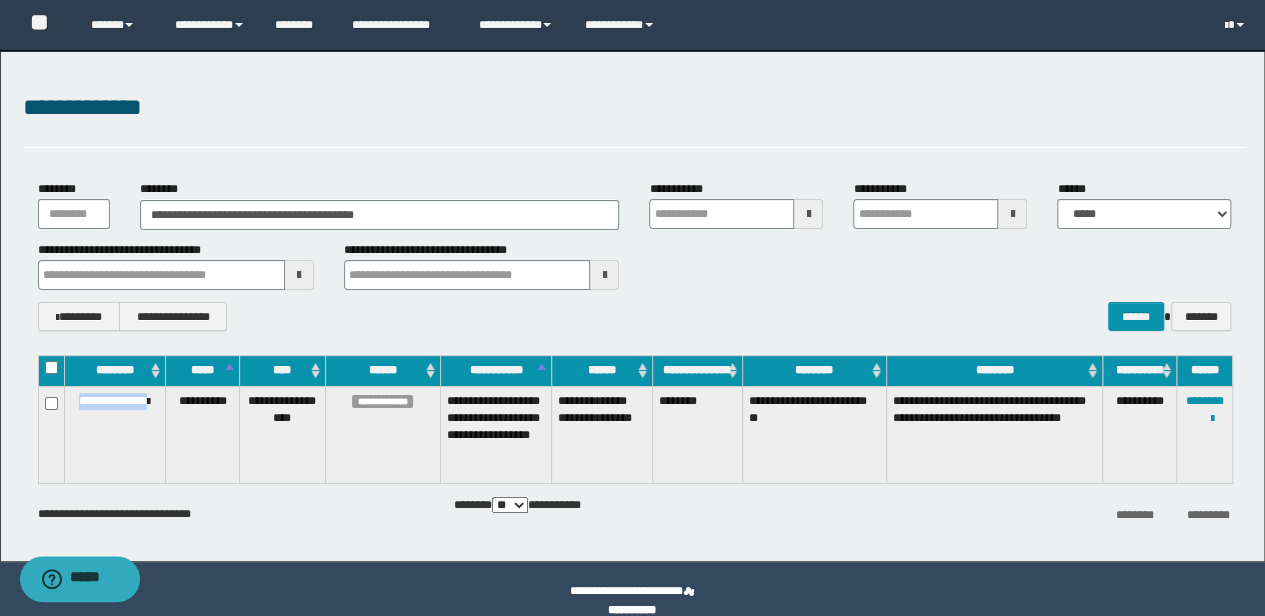 drag, startPoint x: 116, startPoint y: 396, endPoint x: 154, endPoint y: 397, distance: 38.013157 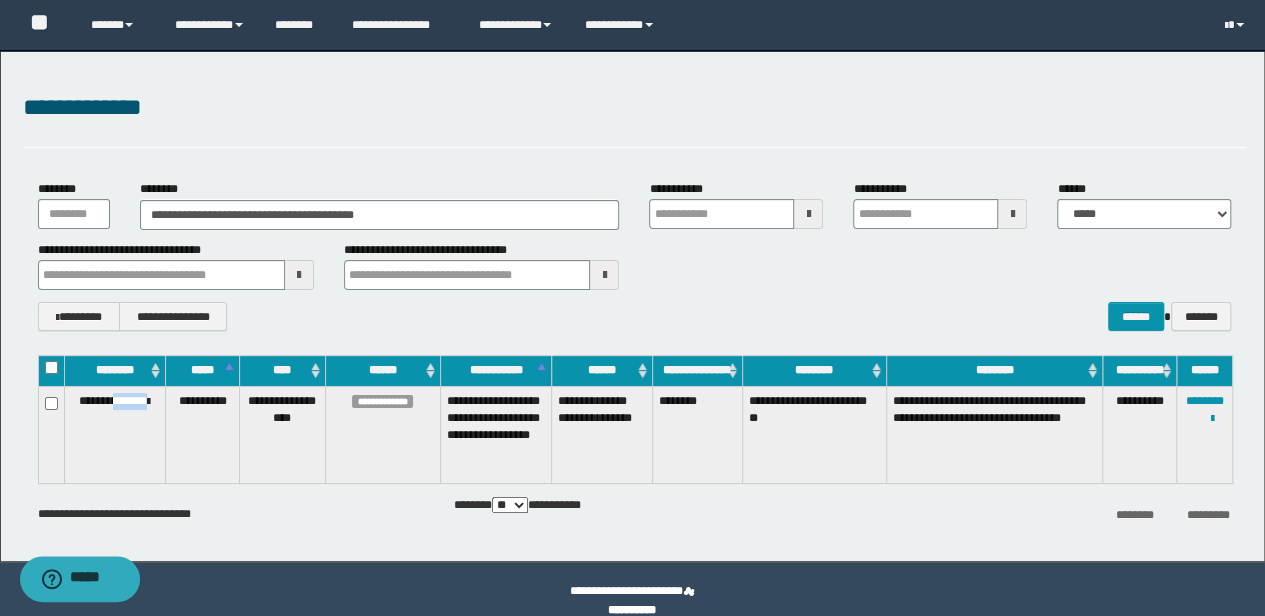 drag, startPoint x: 117, startPoint y: 396, endPoint x: 172, endPoint y: 396, distance: 55 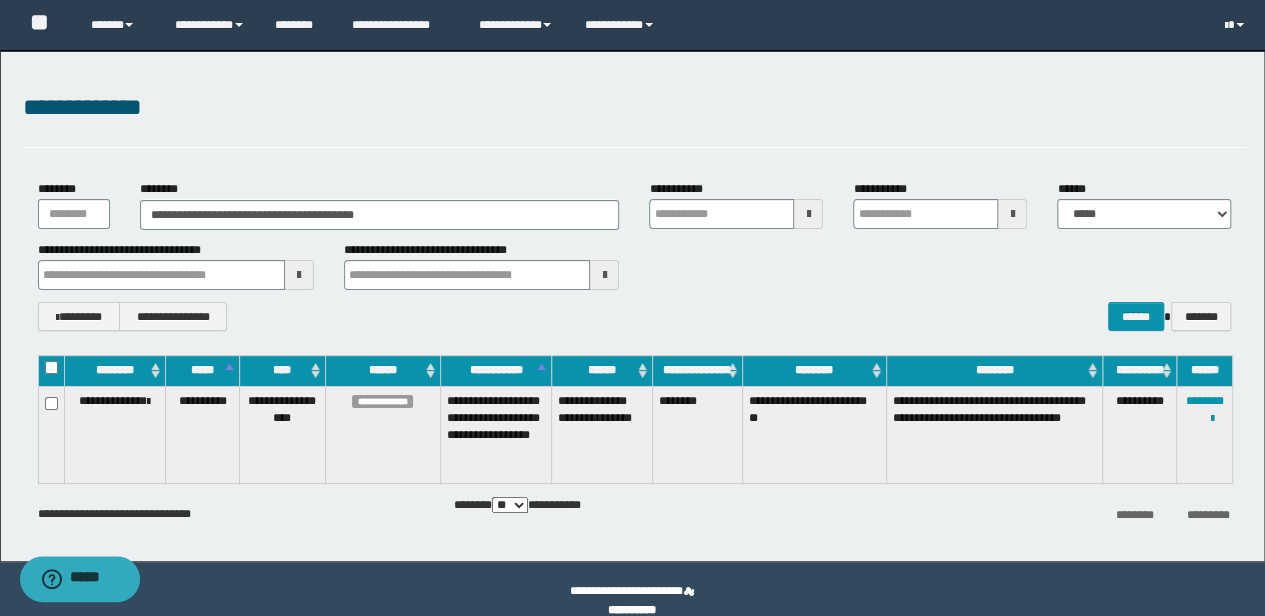 click at bounding box center (0, 0) 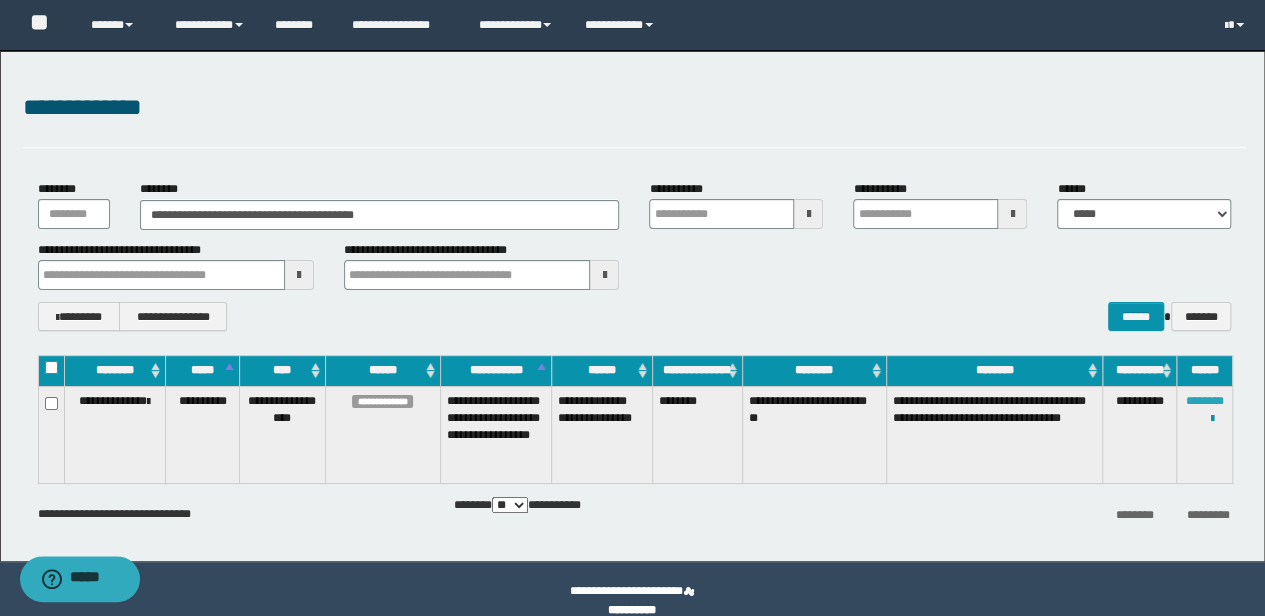 click on "********" at bounding box center [1205, 401] 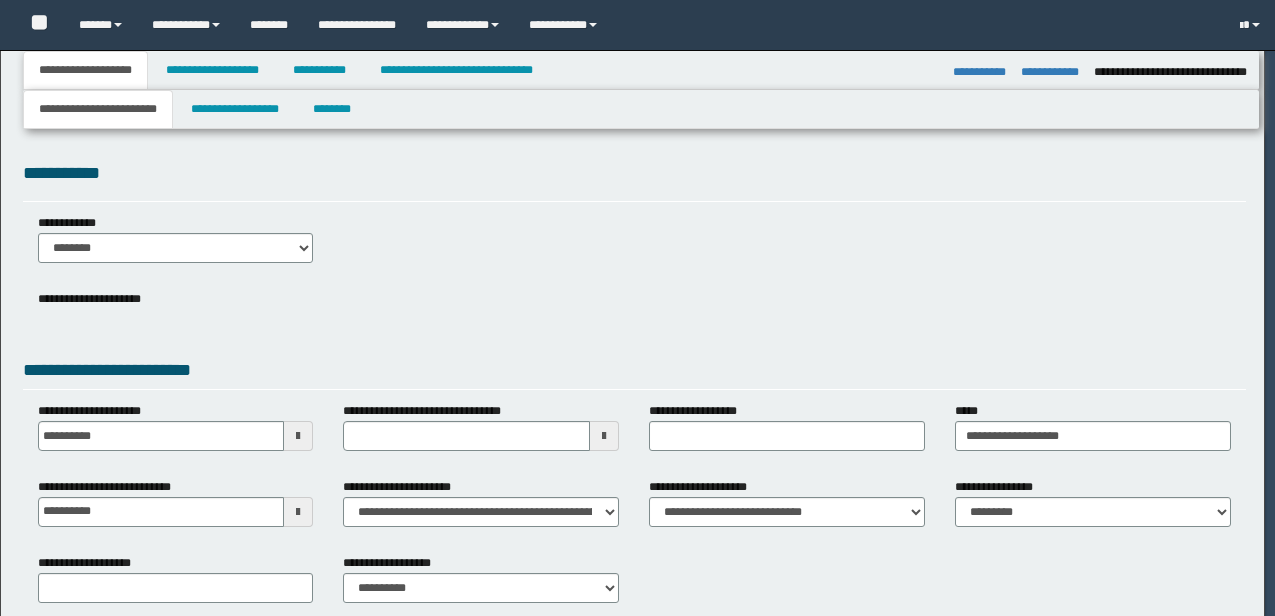select on "**" 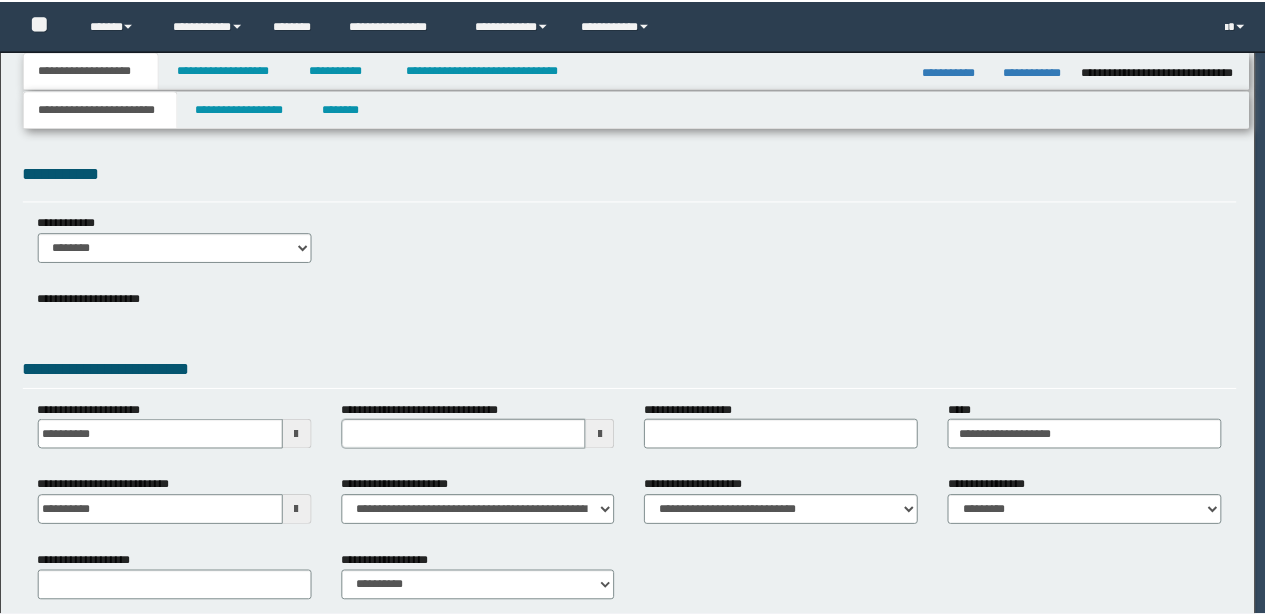 scroll, scrollTop: 0, scrollLeft: 0, axis: both 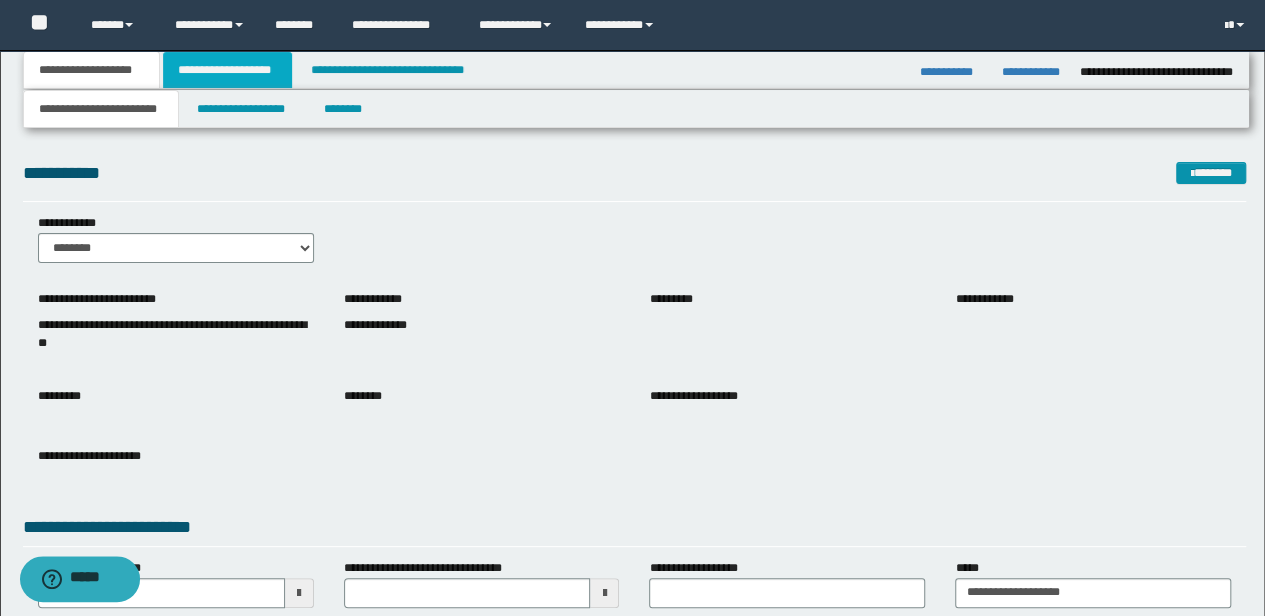 click on "**********" at bounding box center (227, 70) 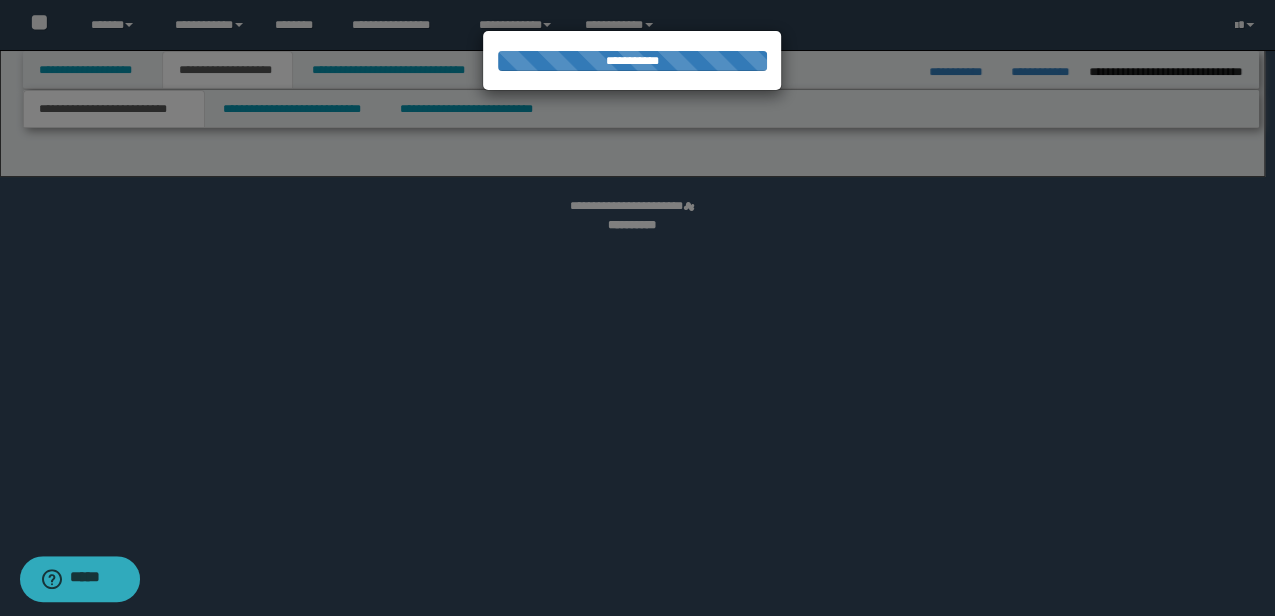 click at bounding box center (637, 308) 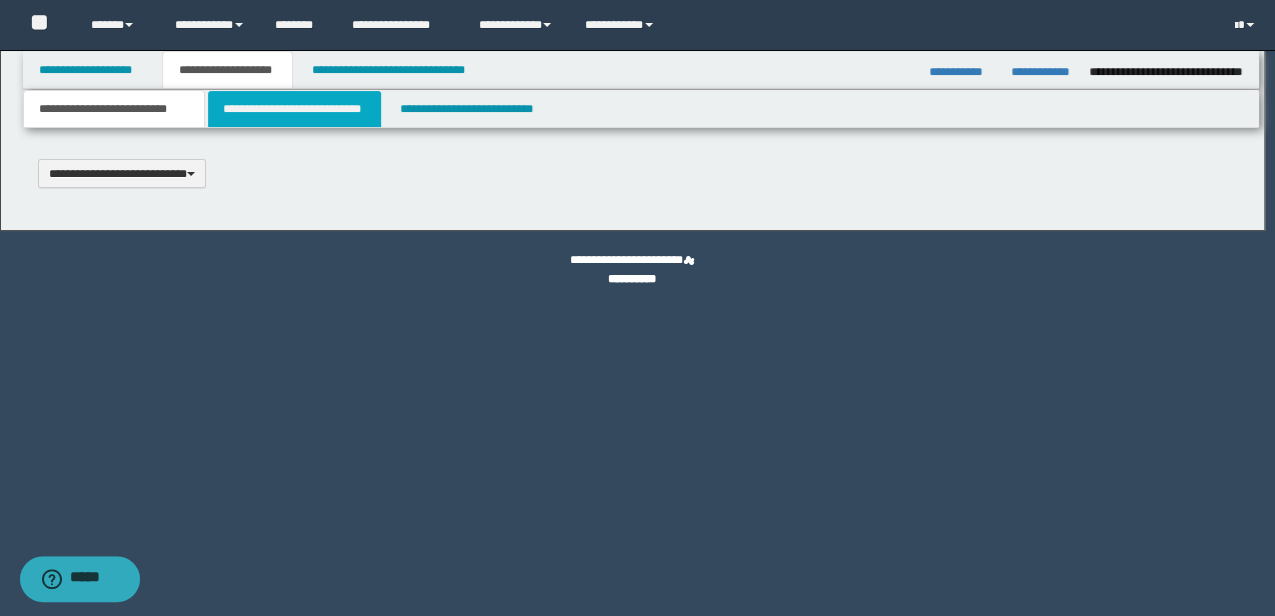 type 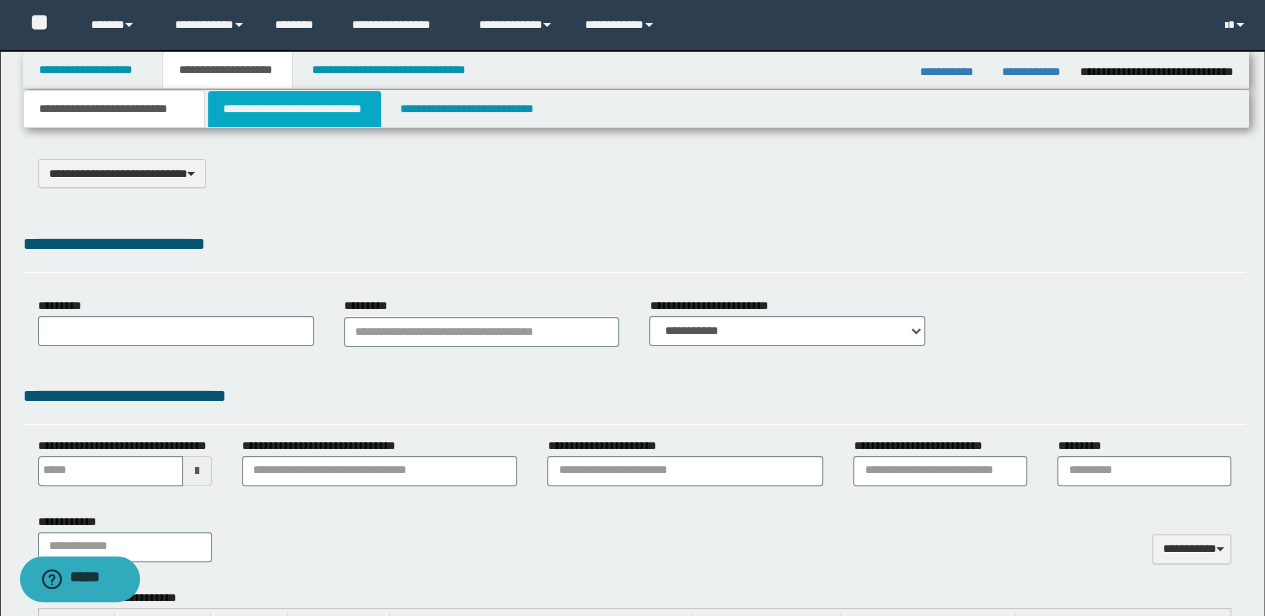 type on "**********" 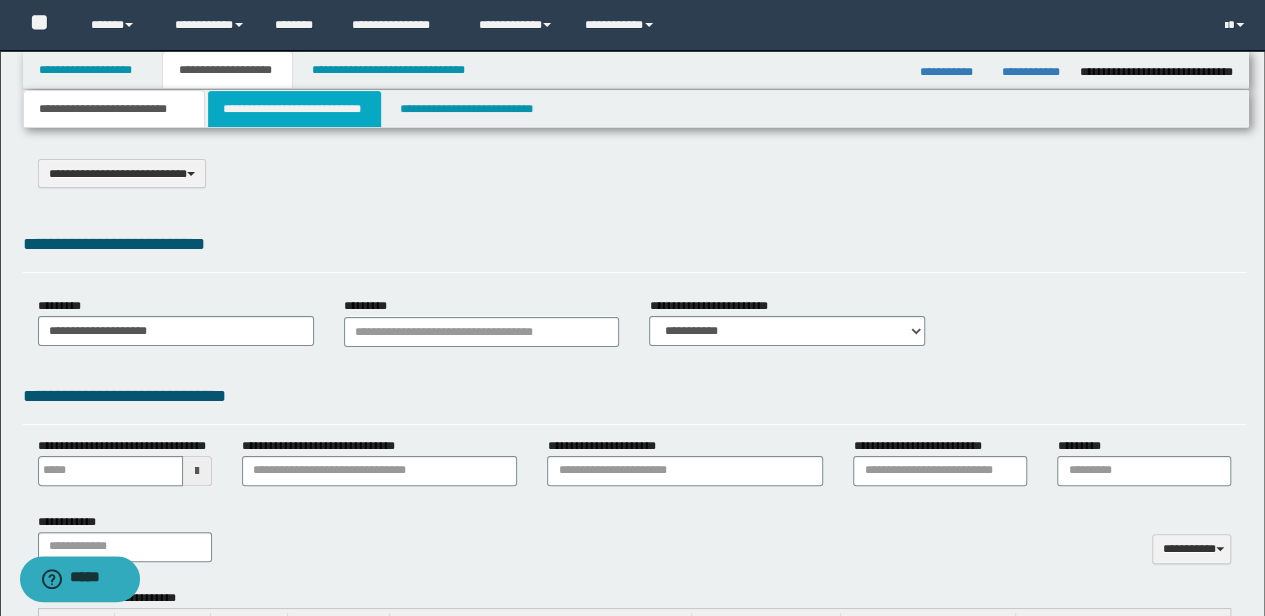 click on "**********" at bounding box center (294, 109) 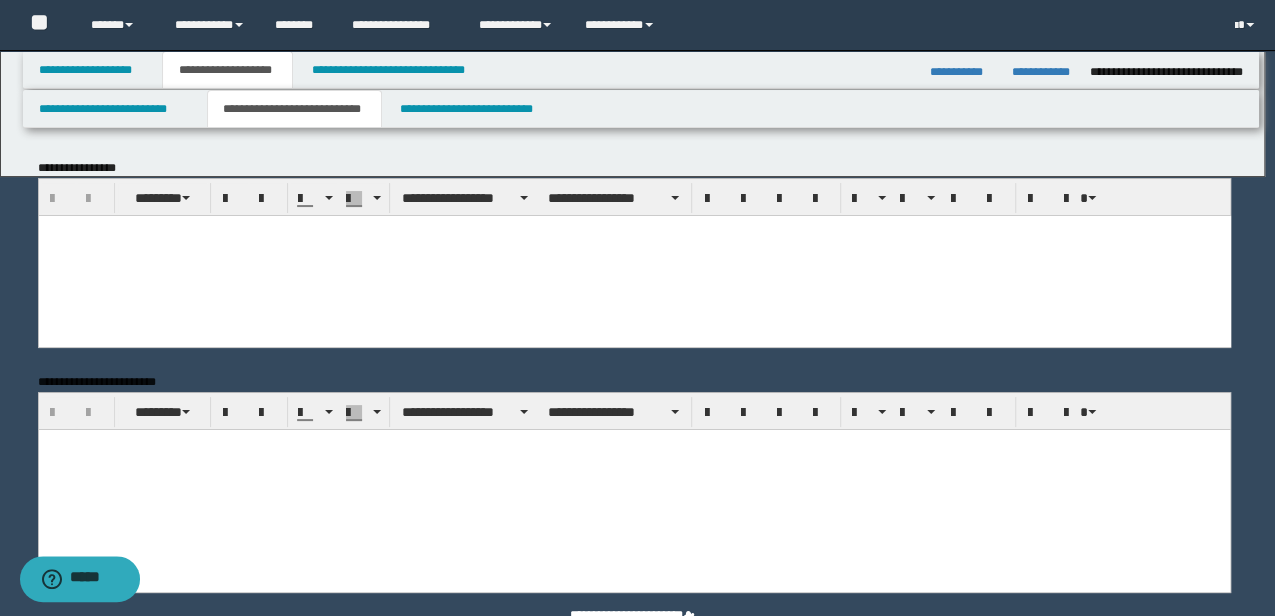 scroll, scrollTop: 0, scrollLeft: 0, axis: both 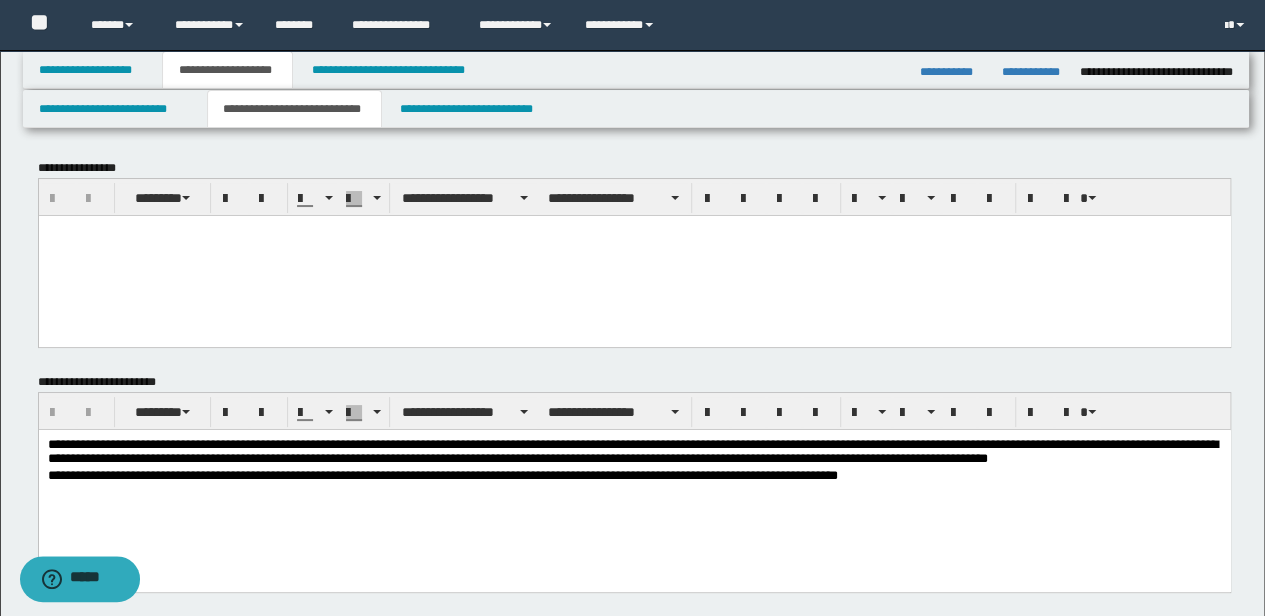 click at bounding box center [634, 255] 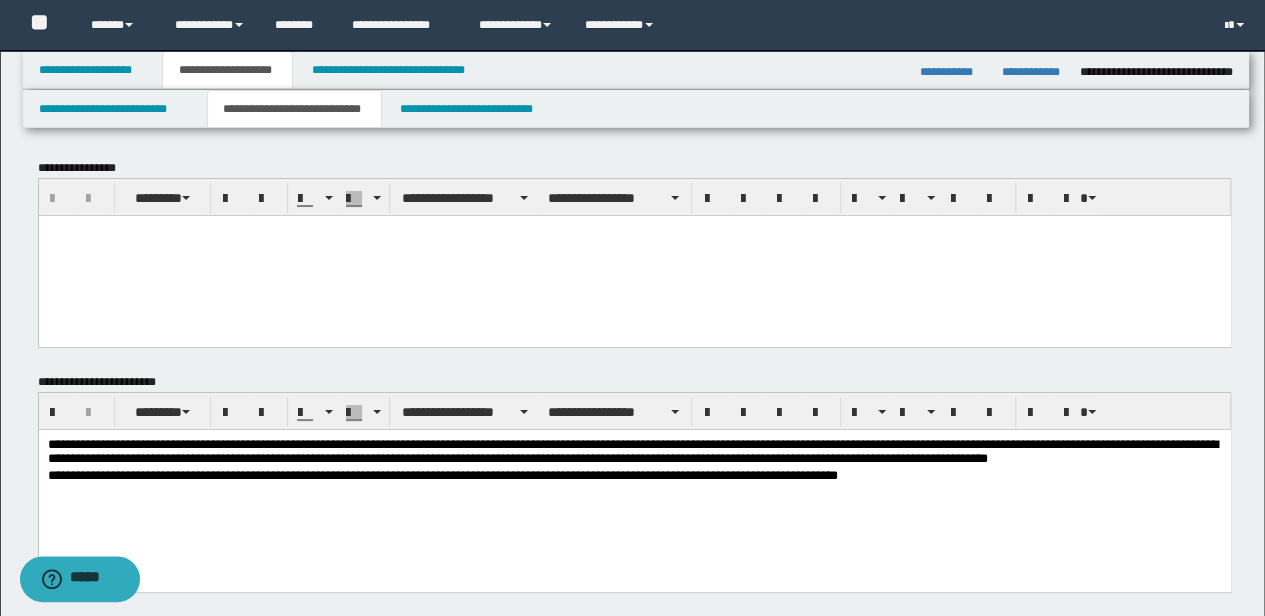 click at bounding box center (634, 255) 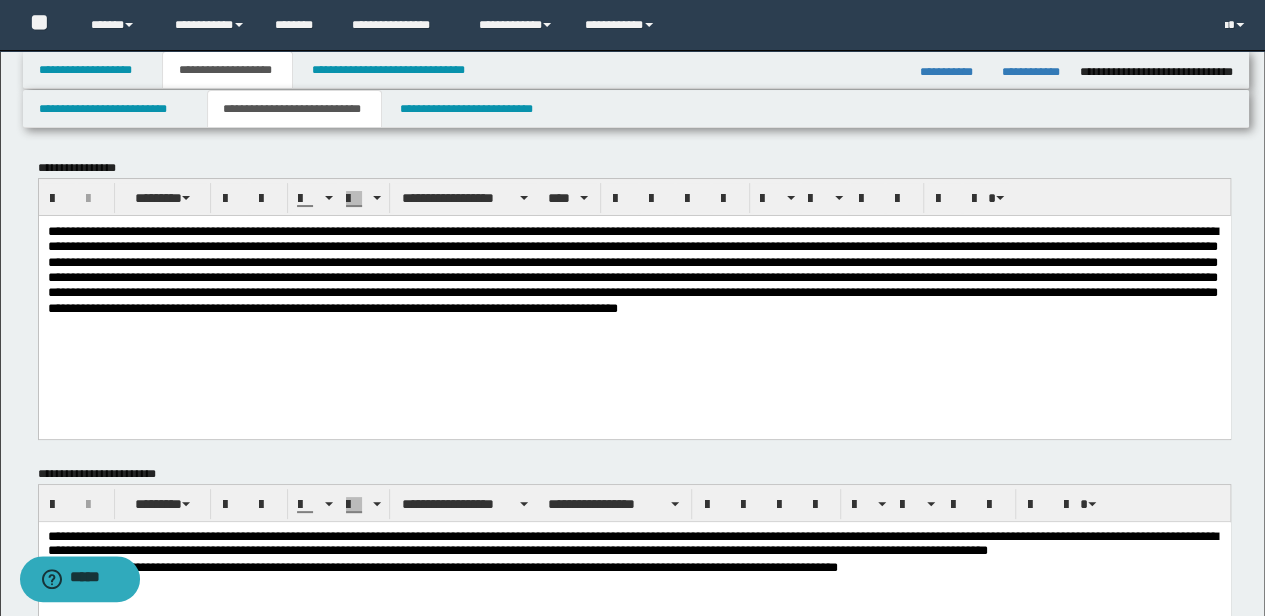 click at bounding box center (634, 294) 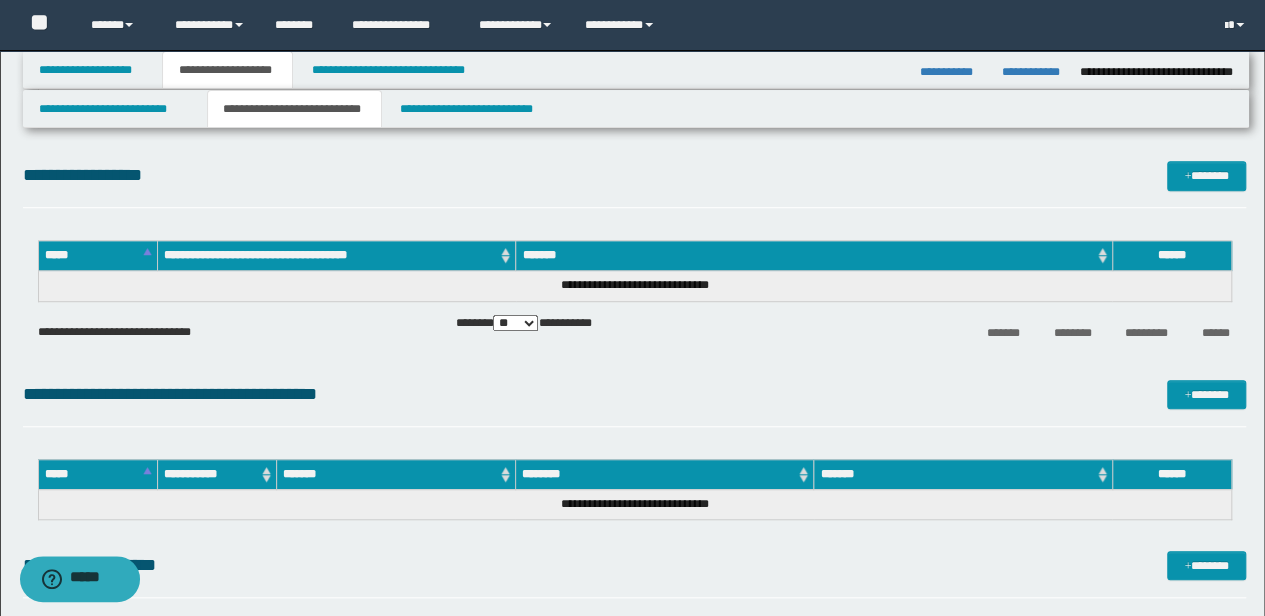 scroll, scrollTop: 533, scrollLeft: 0, axis: vertical 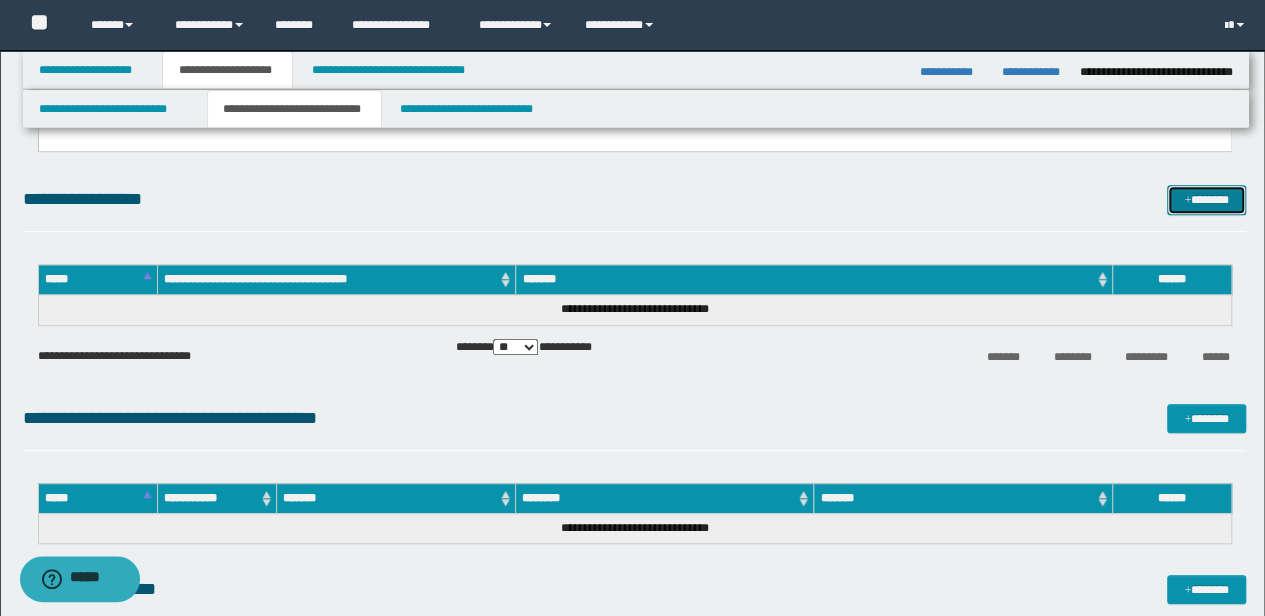 click on "*******" at bounding box center (1206, 199) 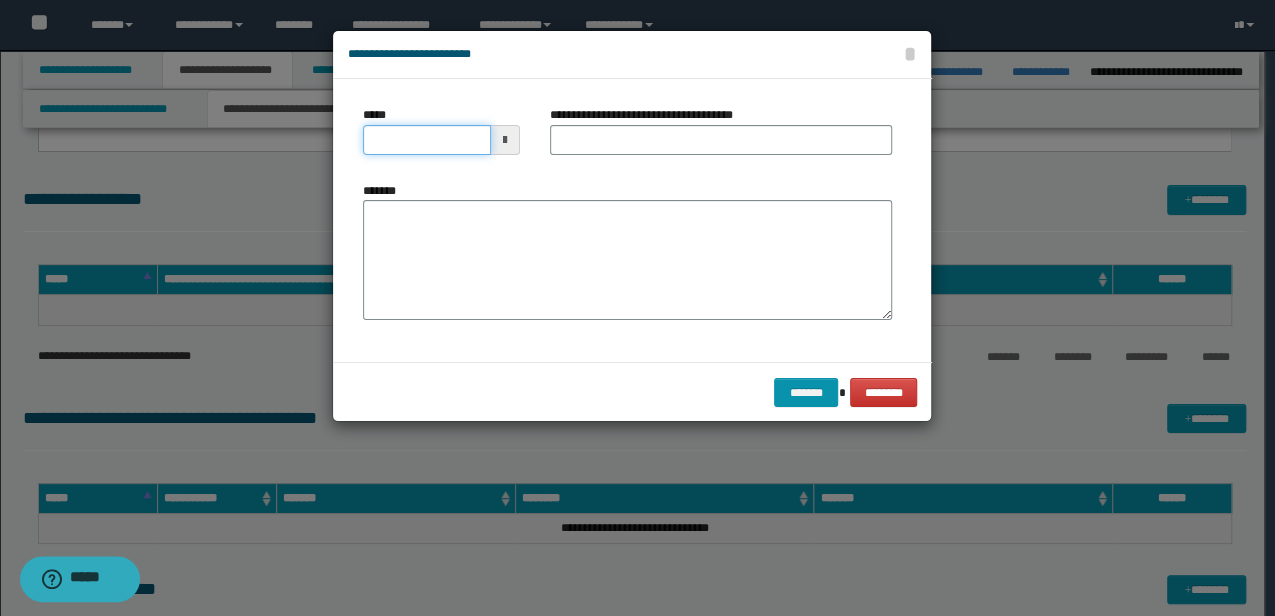 click on "*****" at bounding box center (426, 140) 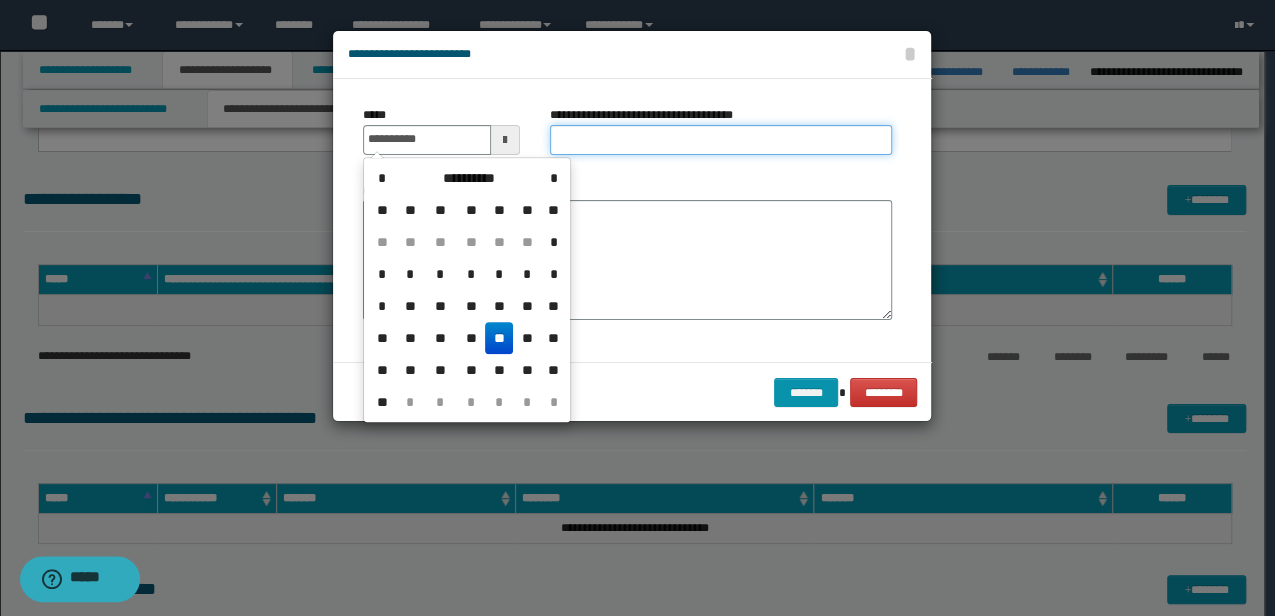 type on "**********" 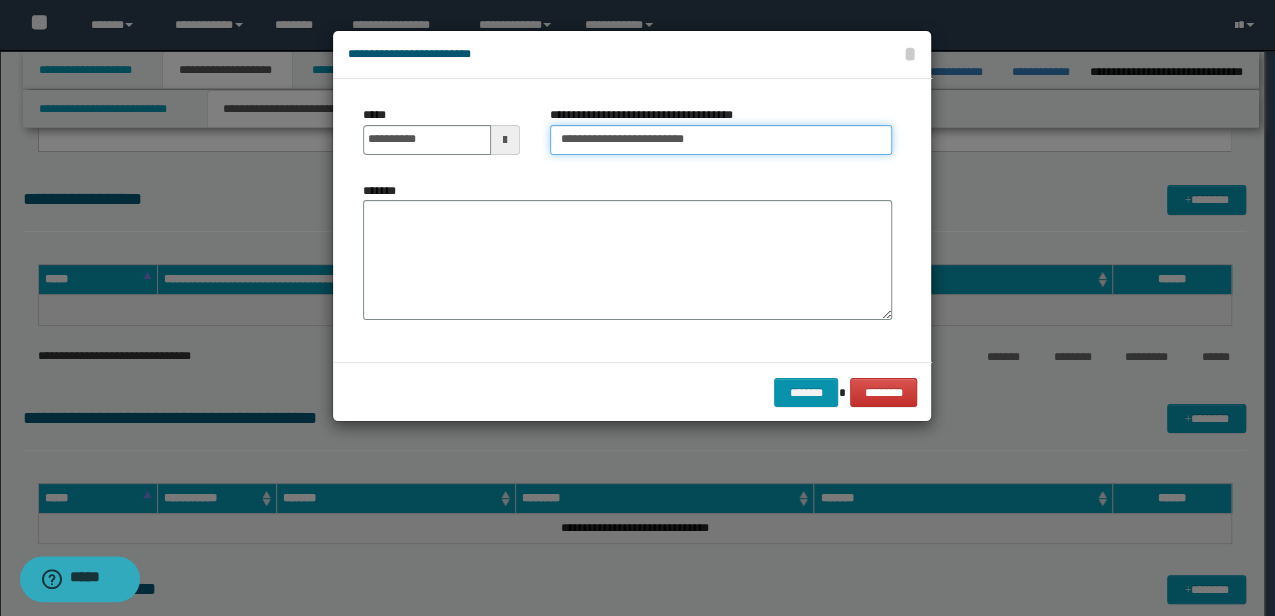 type on "**********" 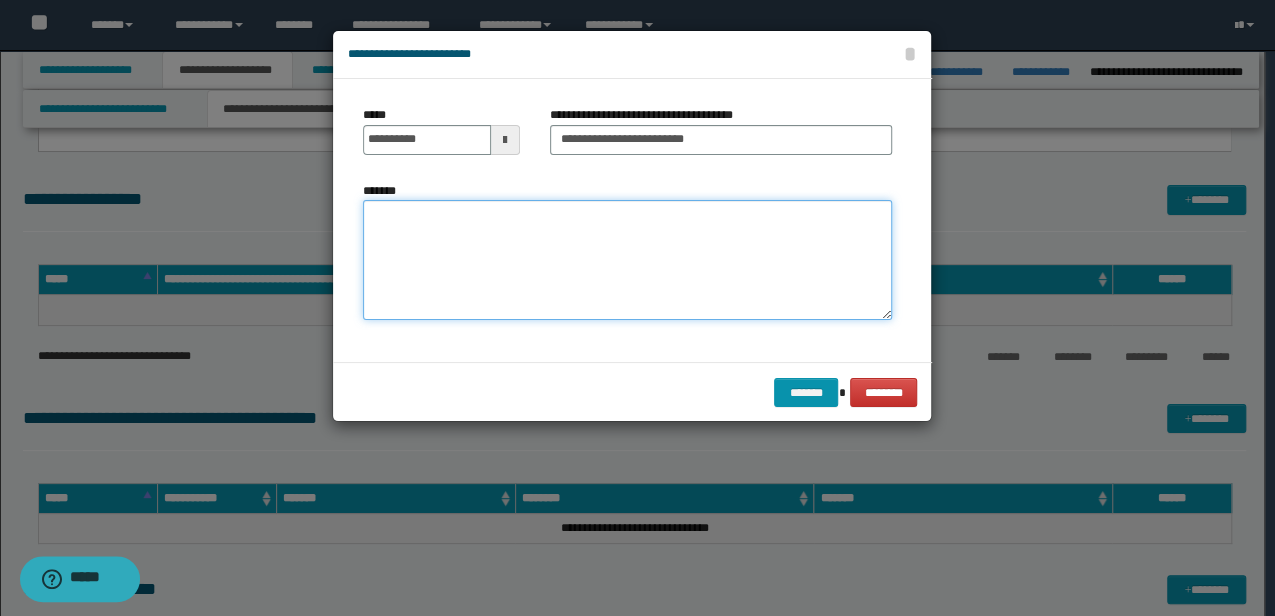 click on "*******" at bounding box center (627, 260) 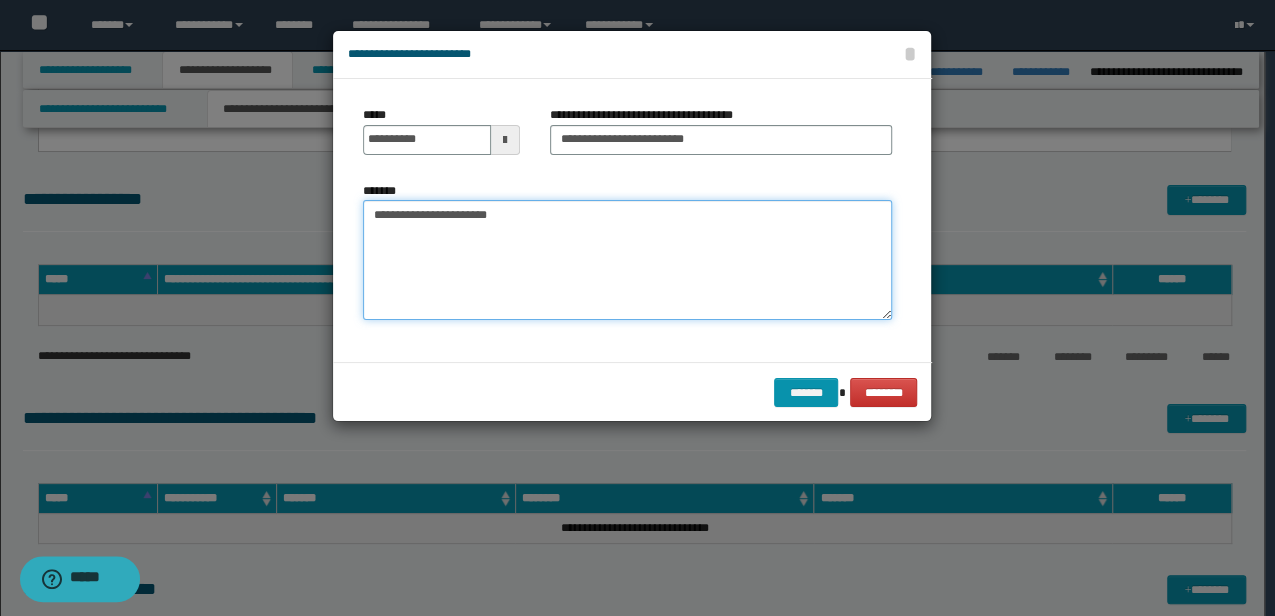 type on "**********" 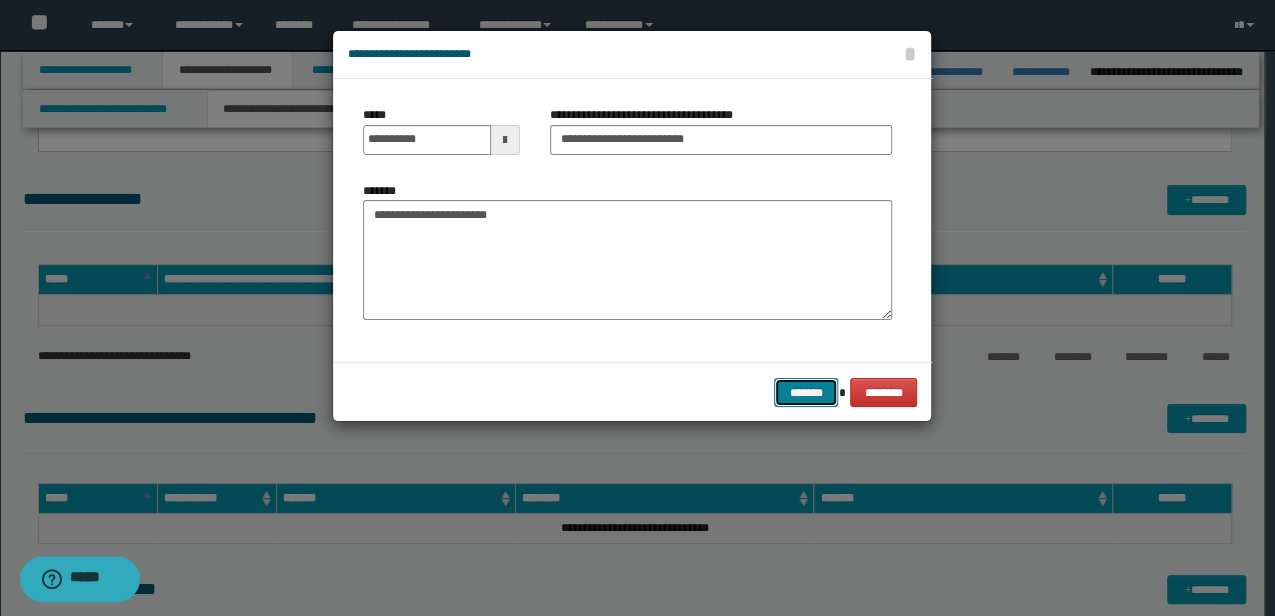 type 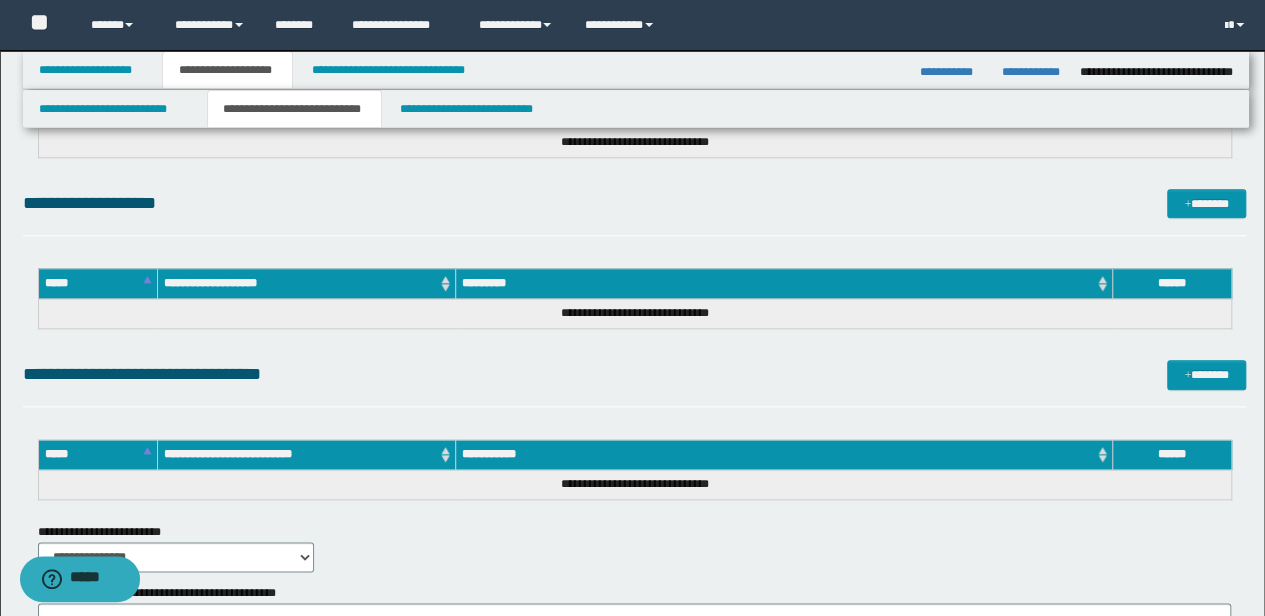 scroll, scrollTop: 933, scrollLeft: 0, axis: vertical 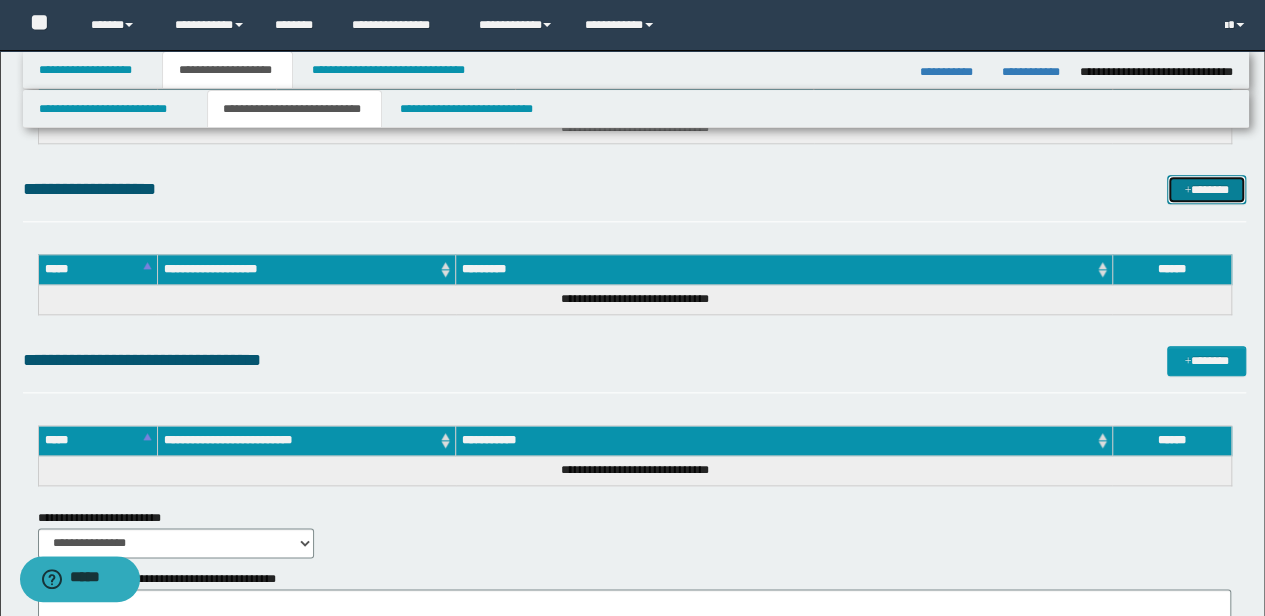 click on "*******" at bounding box center (1206, 189) 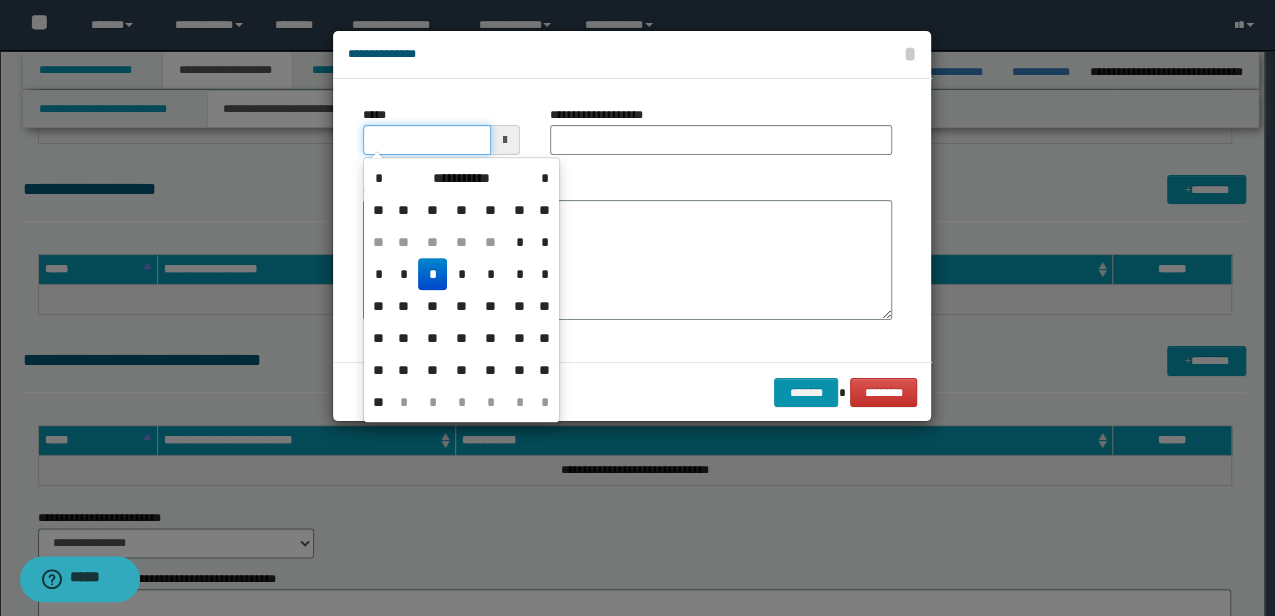 click on "*****" at bounding box center (426, 140) 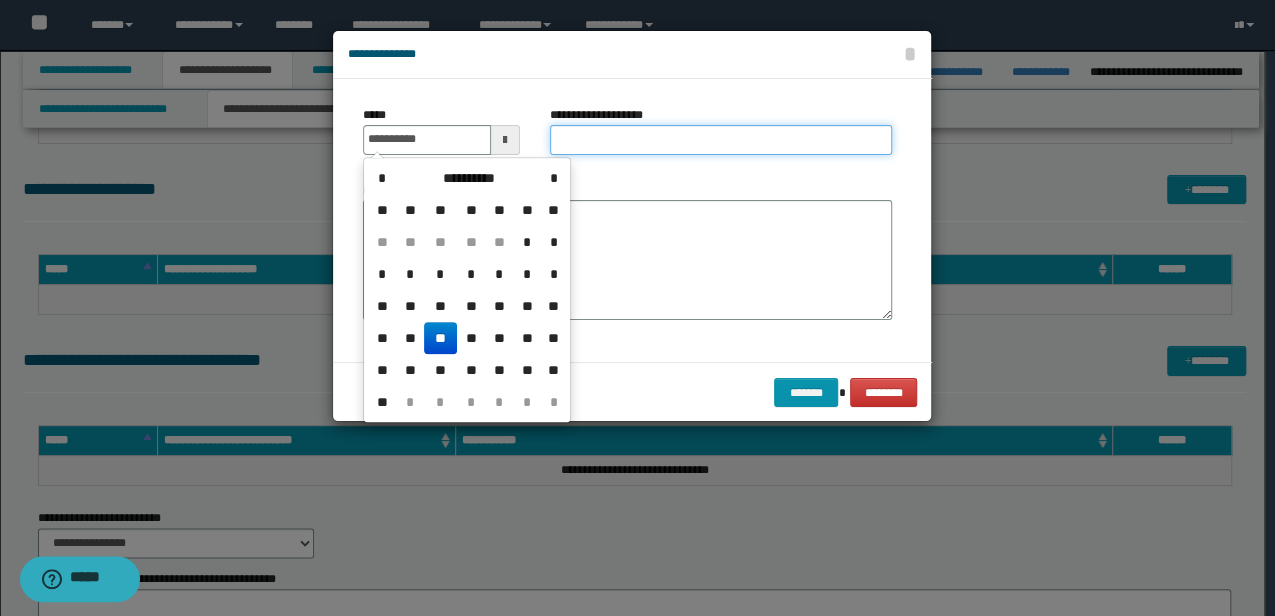 type on "**********" 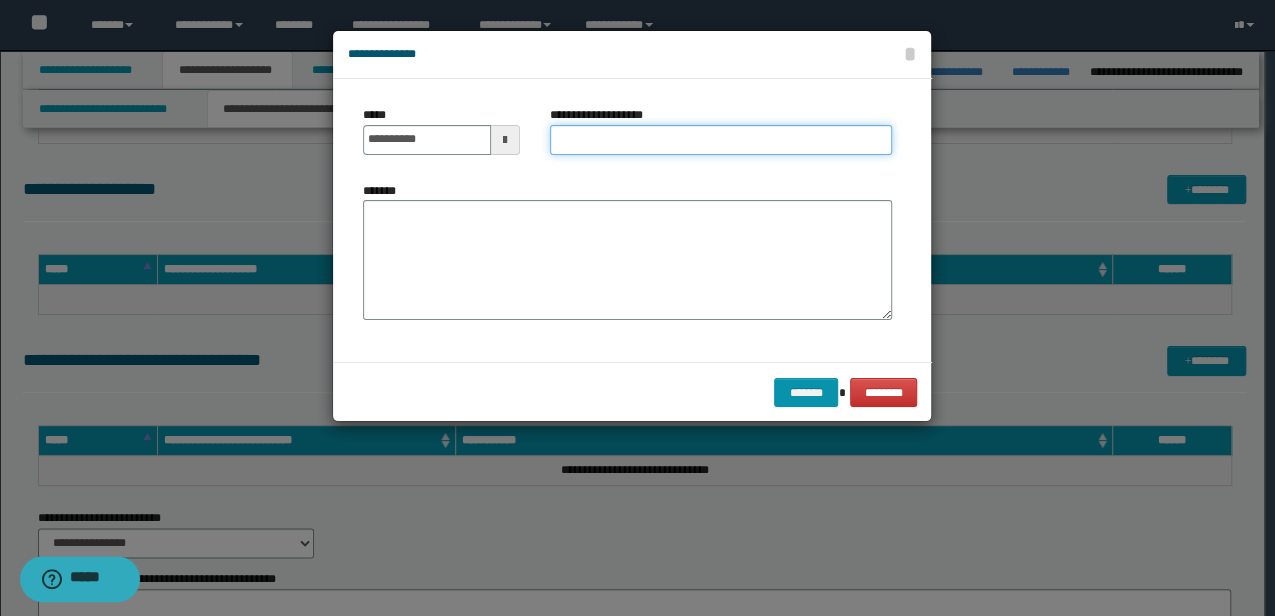 click on "**********" at bounding box center [721, 140] 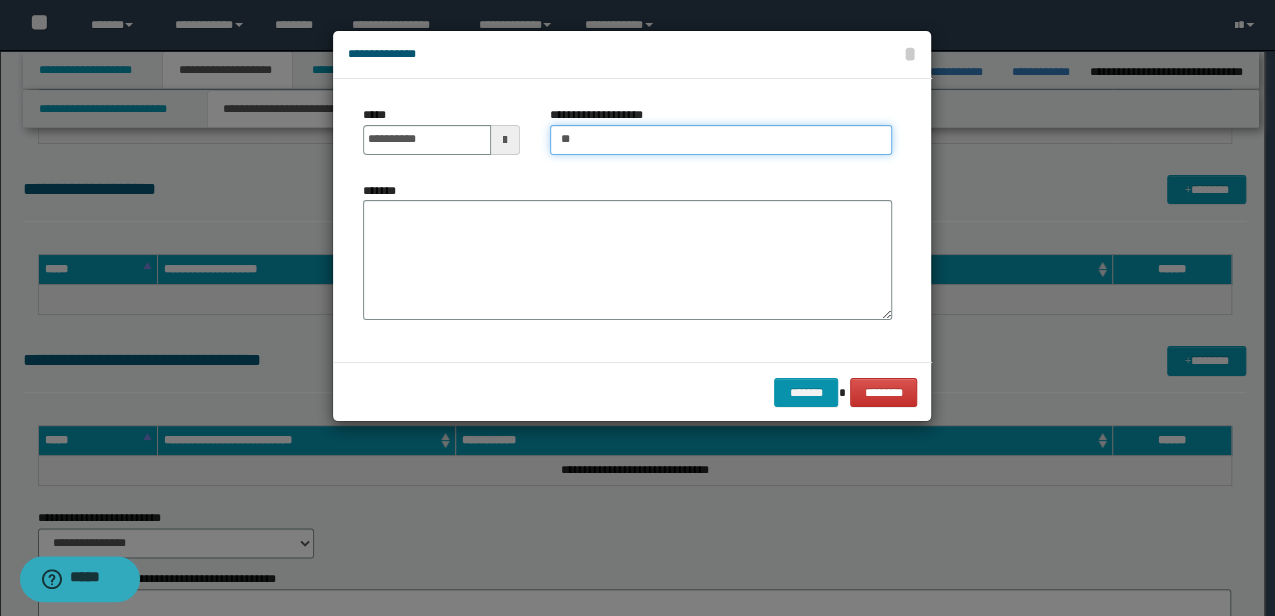 type on "**********" 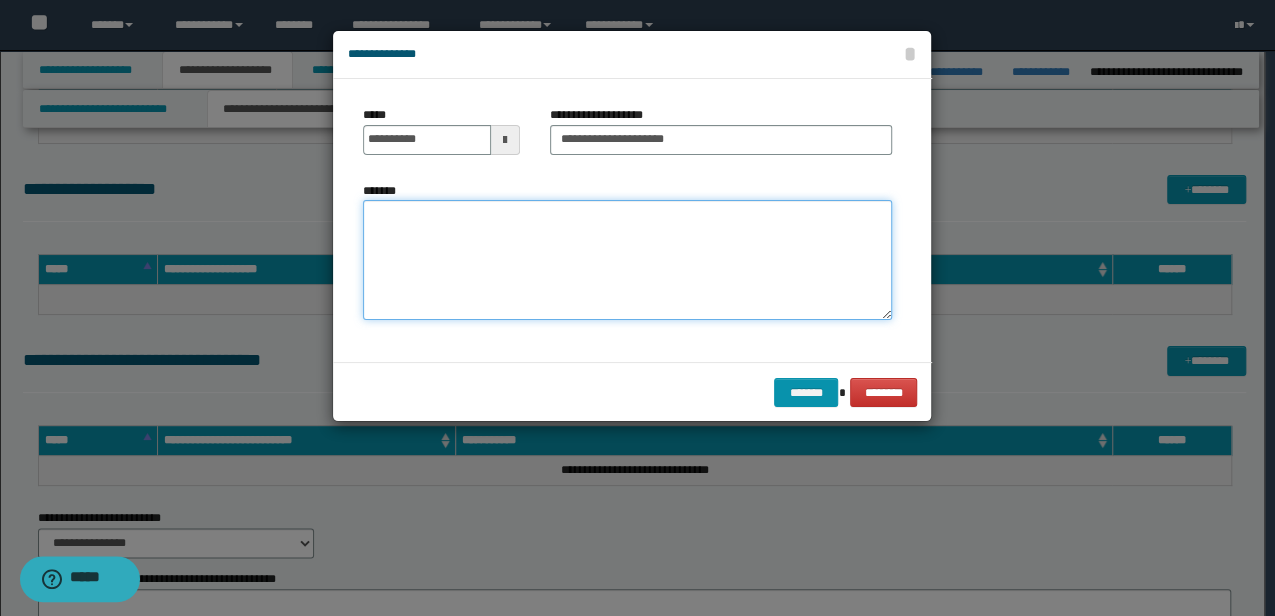 click on "*******" at bounding box center [627, 260] 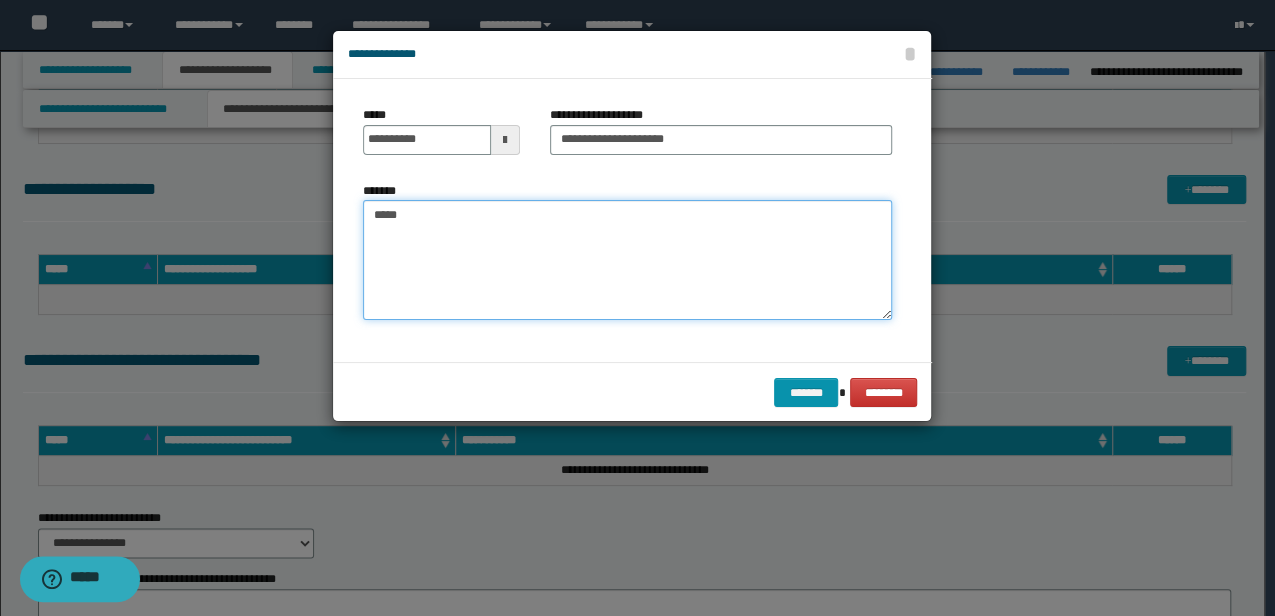 click on "****" at bounding box center [627, 260] 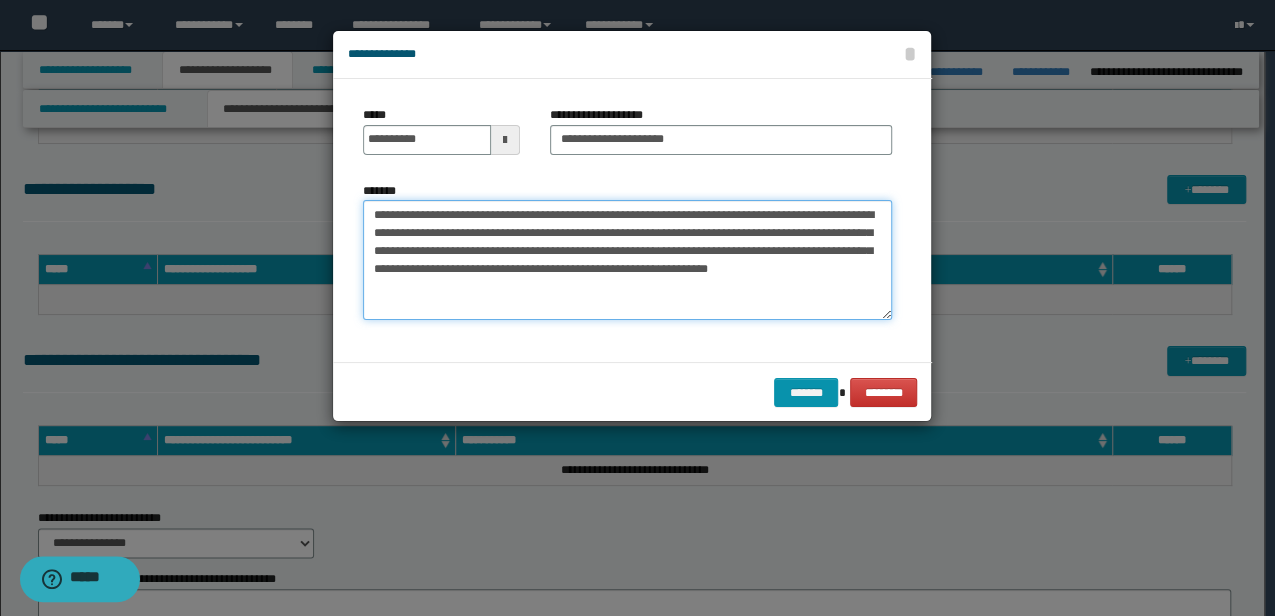 click on "**********" at bounding box center [627, 260] 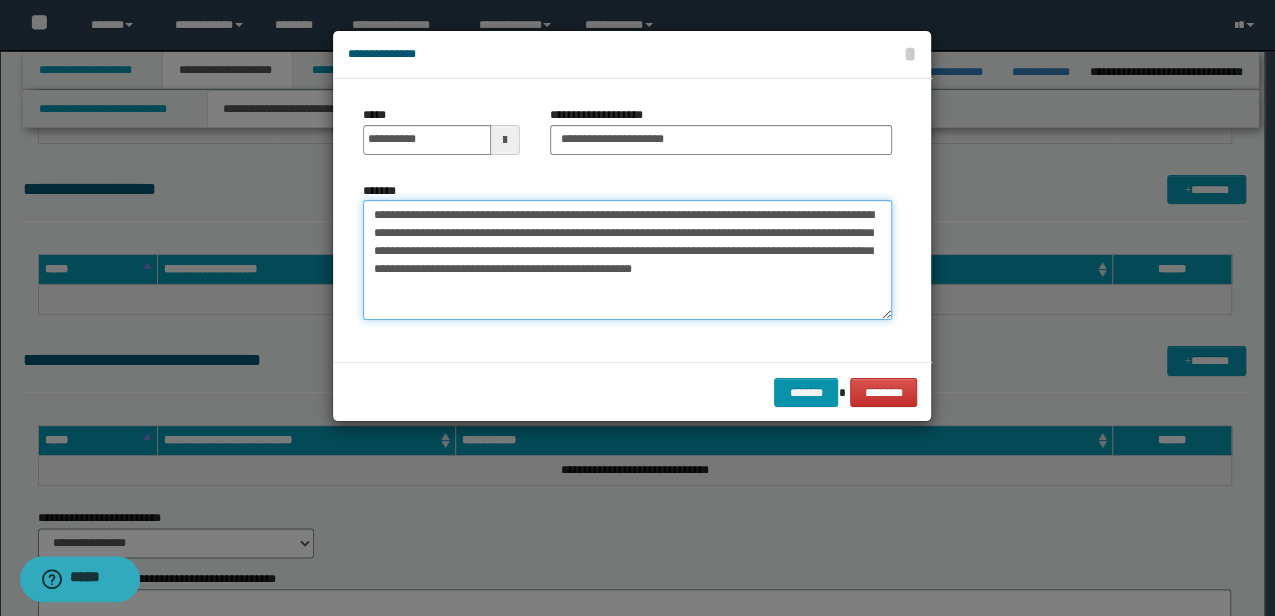 drag, startPoint x: 735, startPoint y: 213, endPoint x: 746, endPoint y: 218, distance: 12.083046 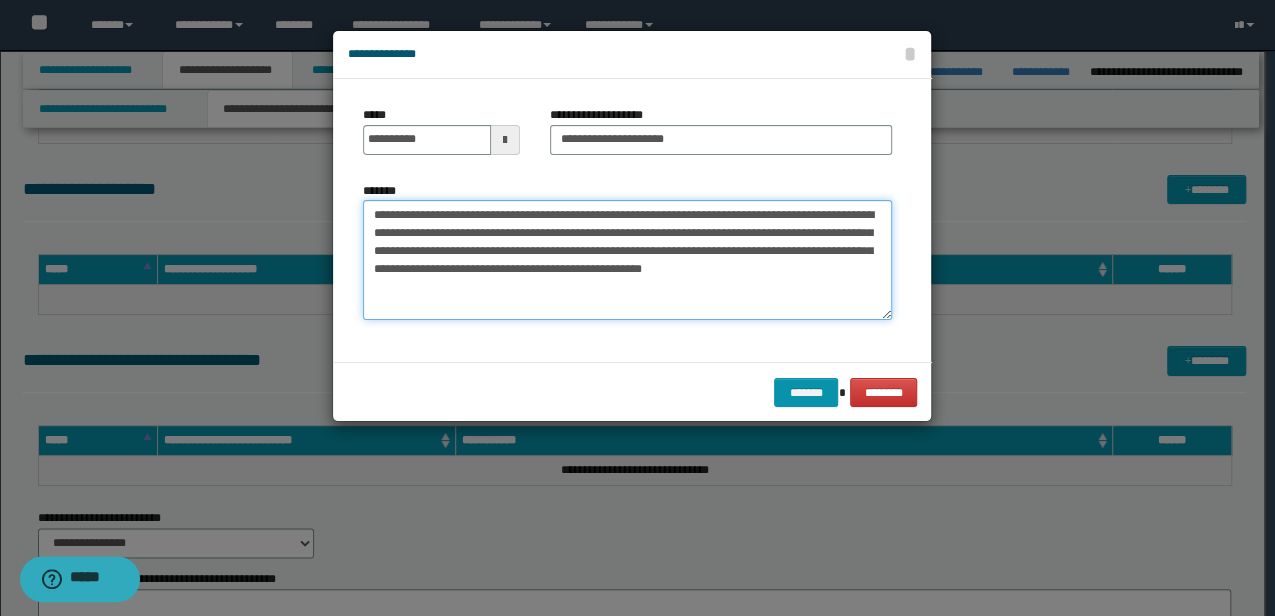click on "**********" at bounding box center (627, 260) 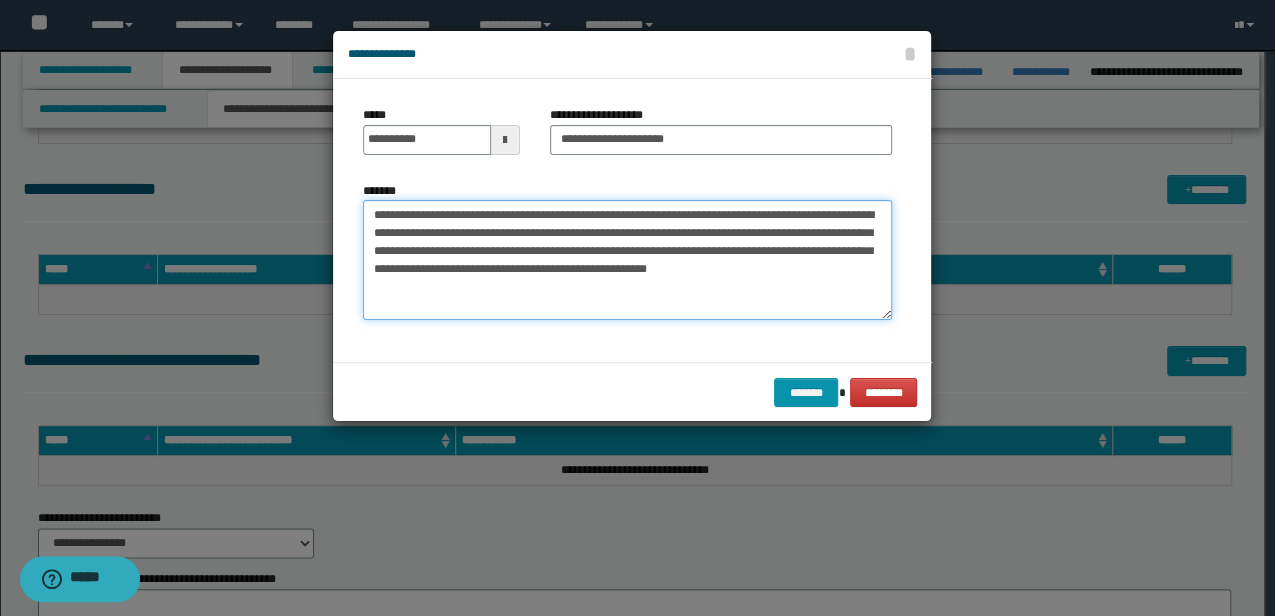 click on "**********" at bounding box center [627, 260] 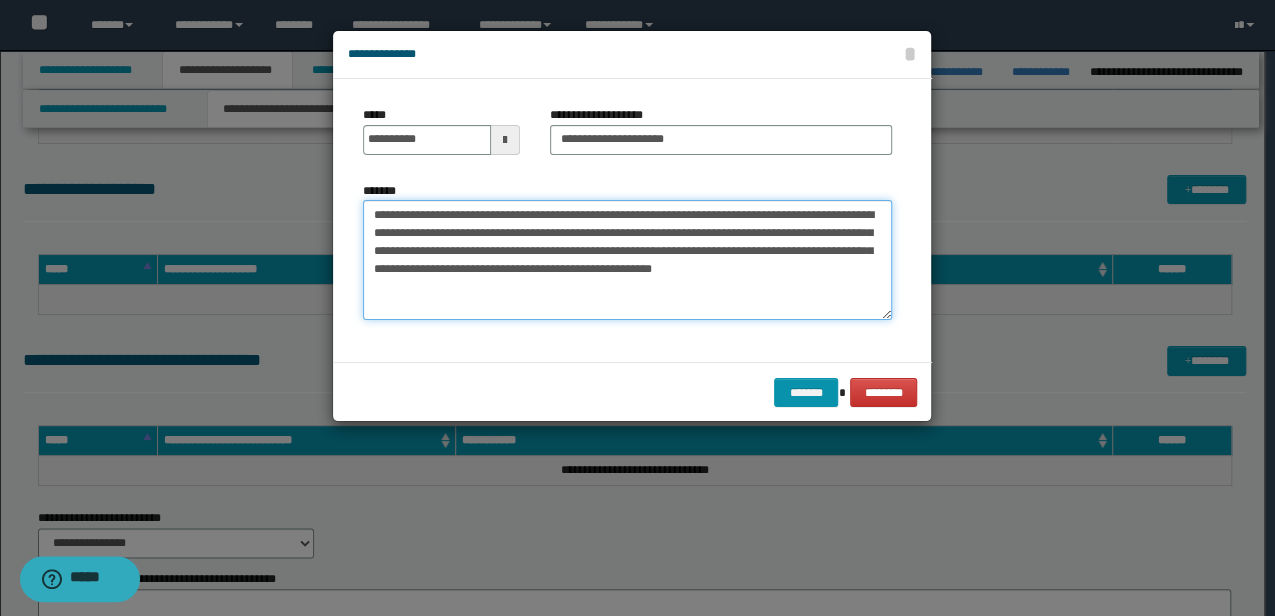click on "**********" at bounding box center [627, 260] 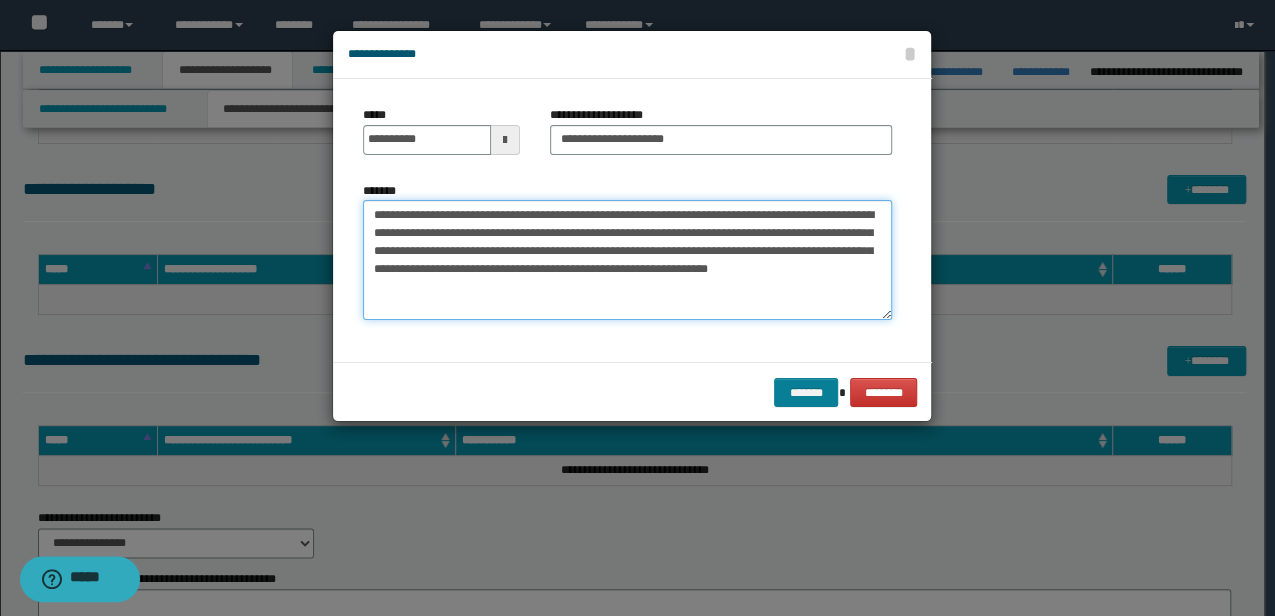 type on "**********" 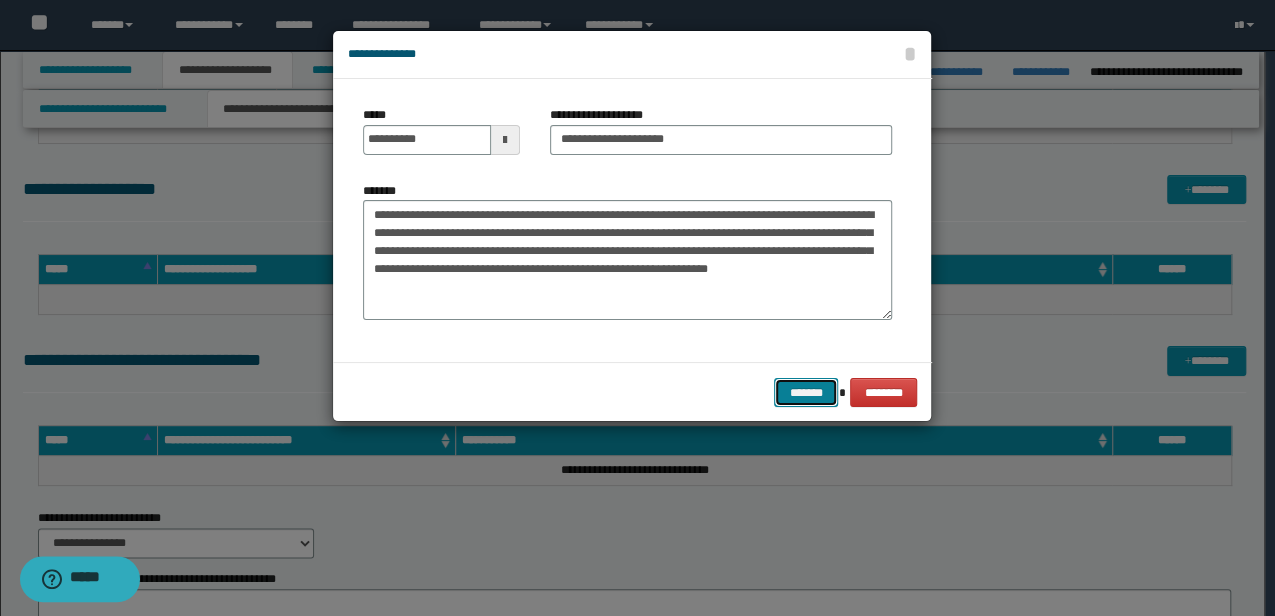 click on "*******" at bounding box center [806, 392] 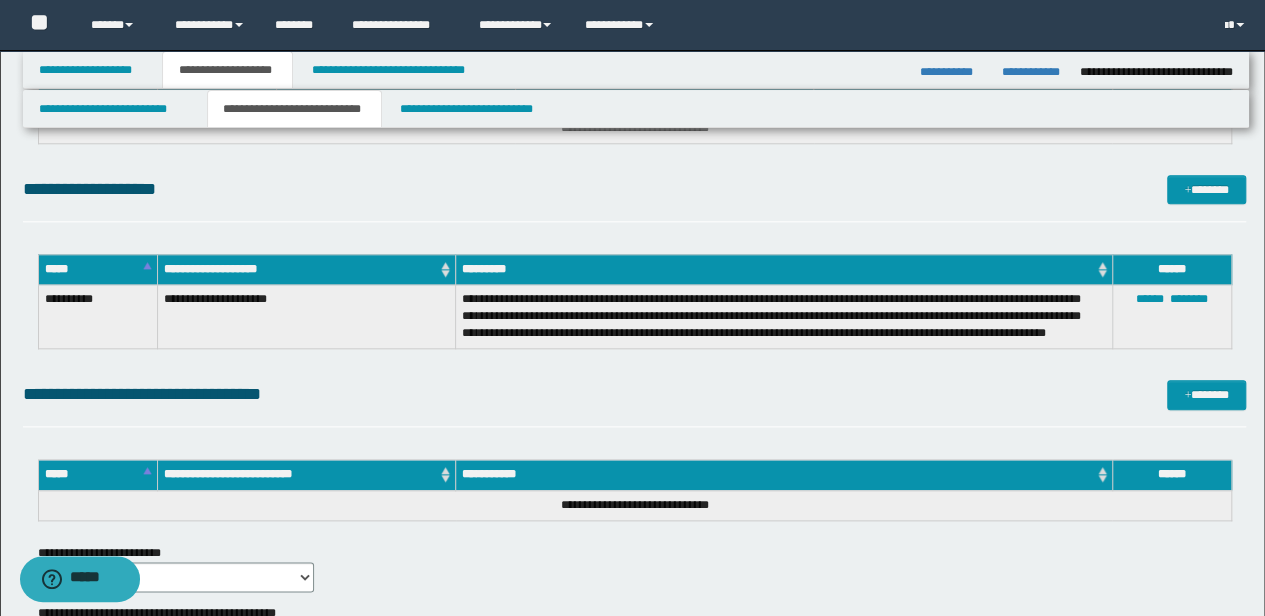 click on "**********" at bounding box center [635, 394] 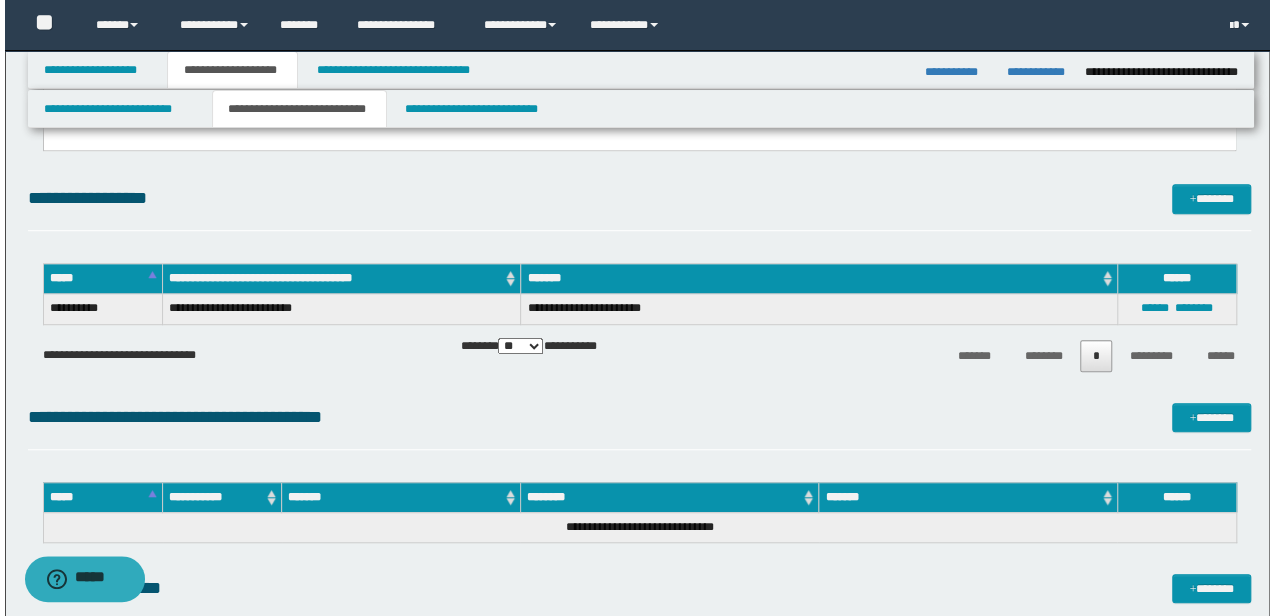 scroll, scrollTop: 533, scrollLeft: 0, axis: vertical 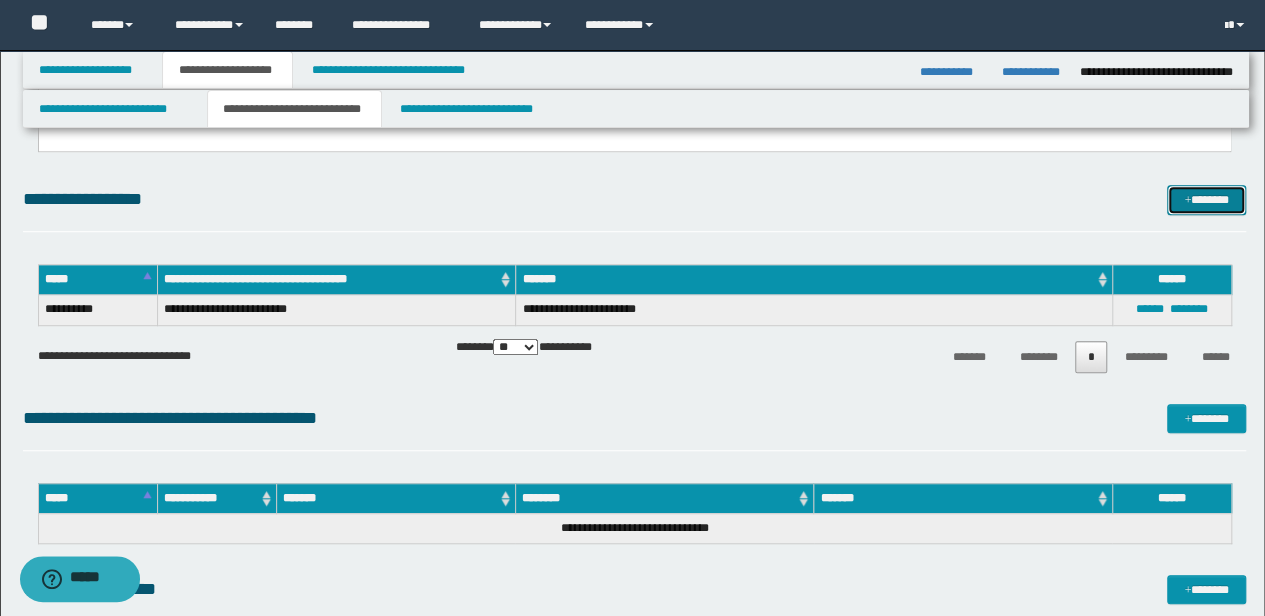 click on "*******" at bounding box center [1206, 199] 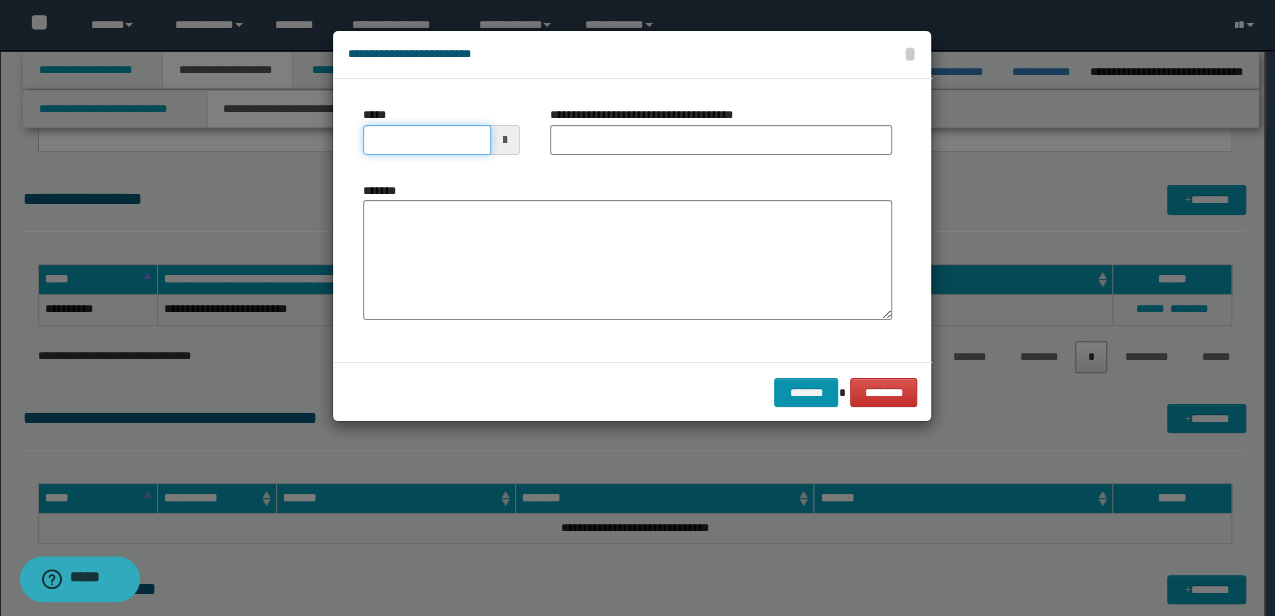 click on "*****" at bounding box center [426, 140] 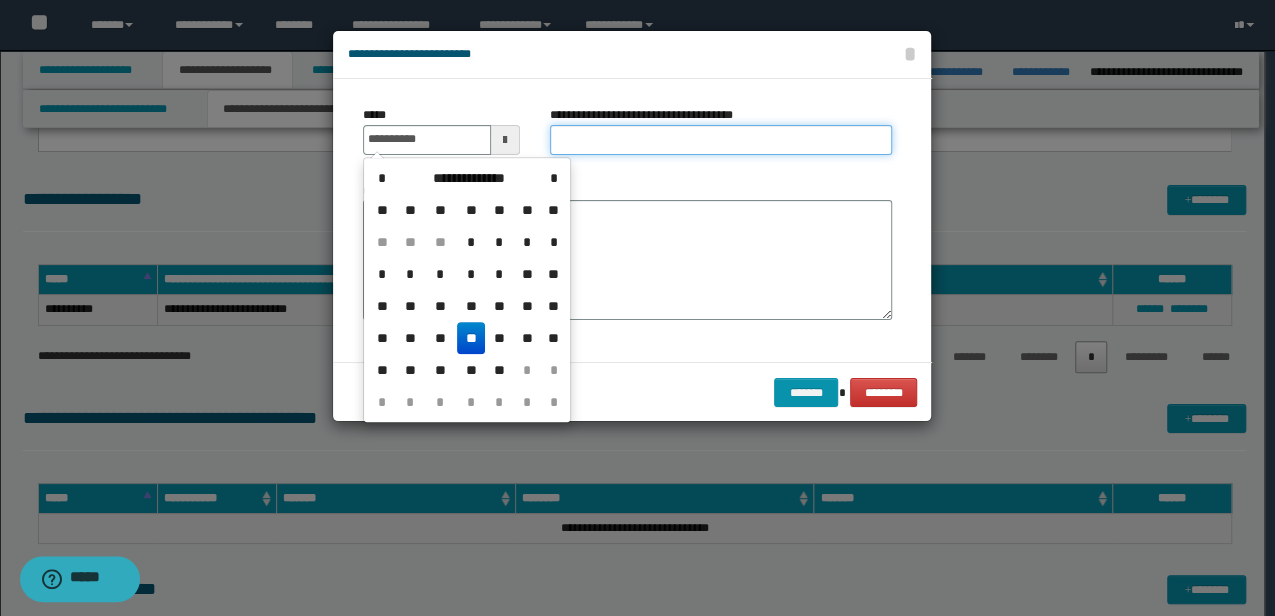 type on "**********" 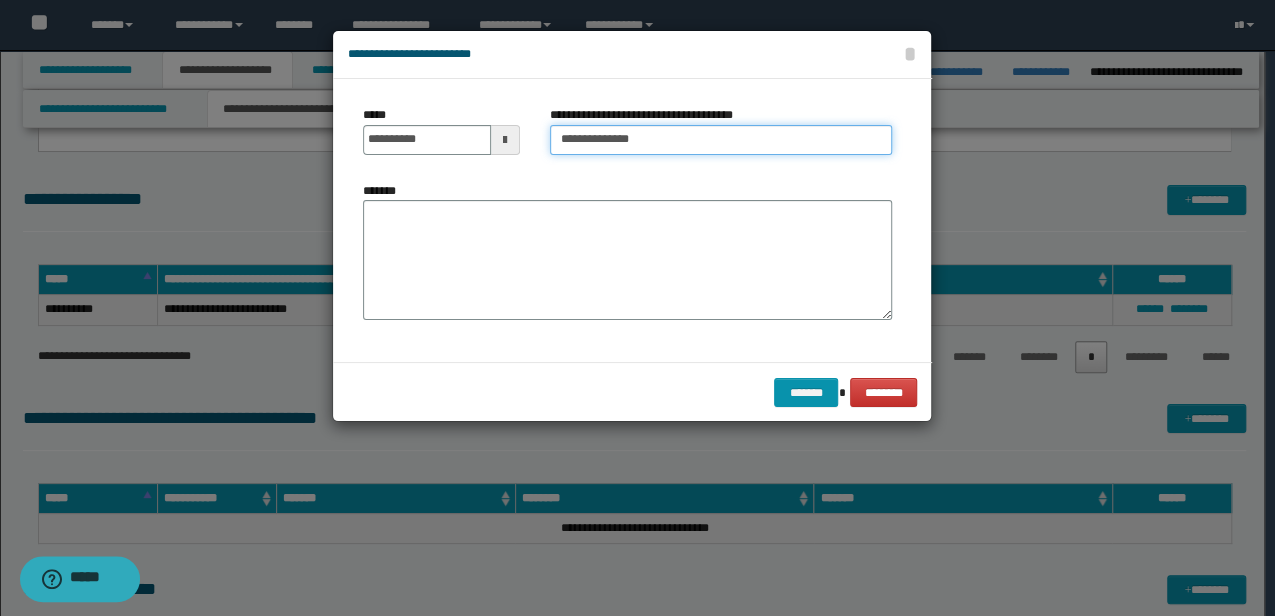 click on "**********" at bounding box center (721, 140) 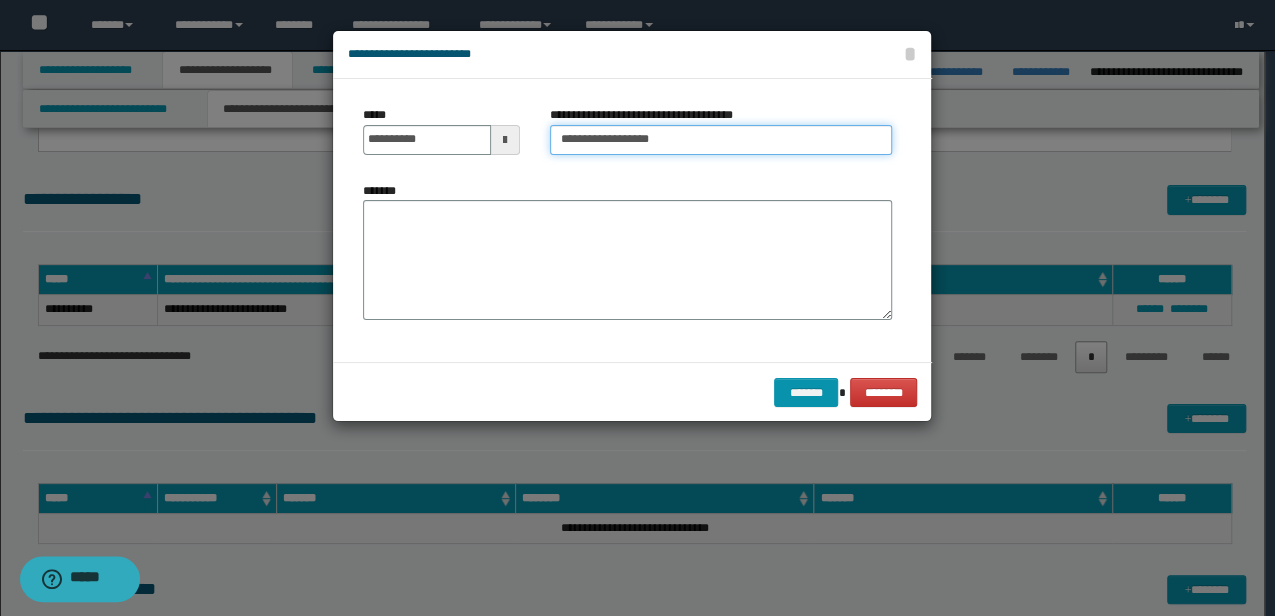 click on "**********" at bounding box center (721, 140) 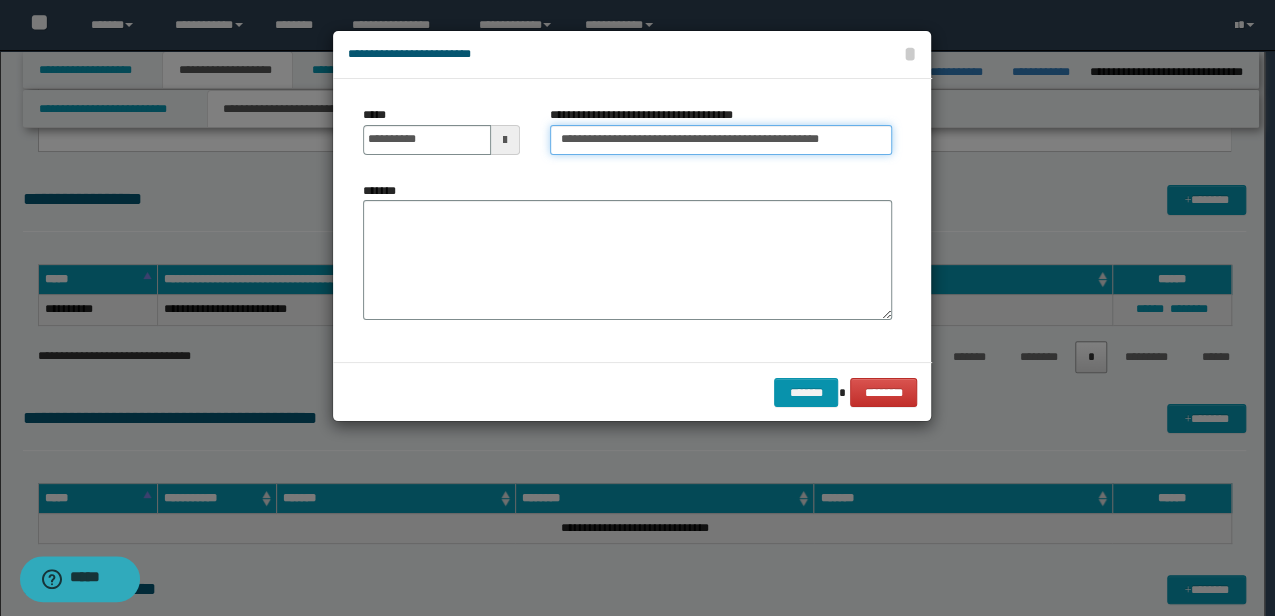 type on "**********" 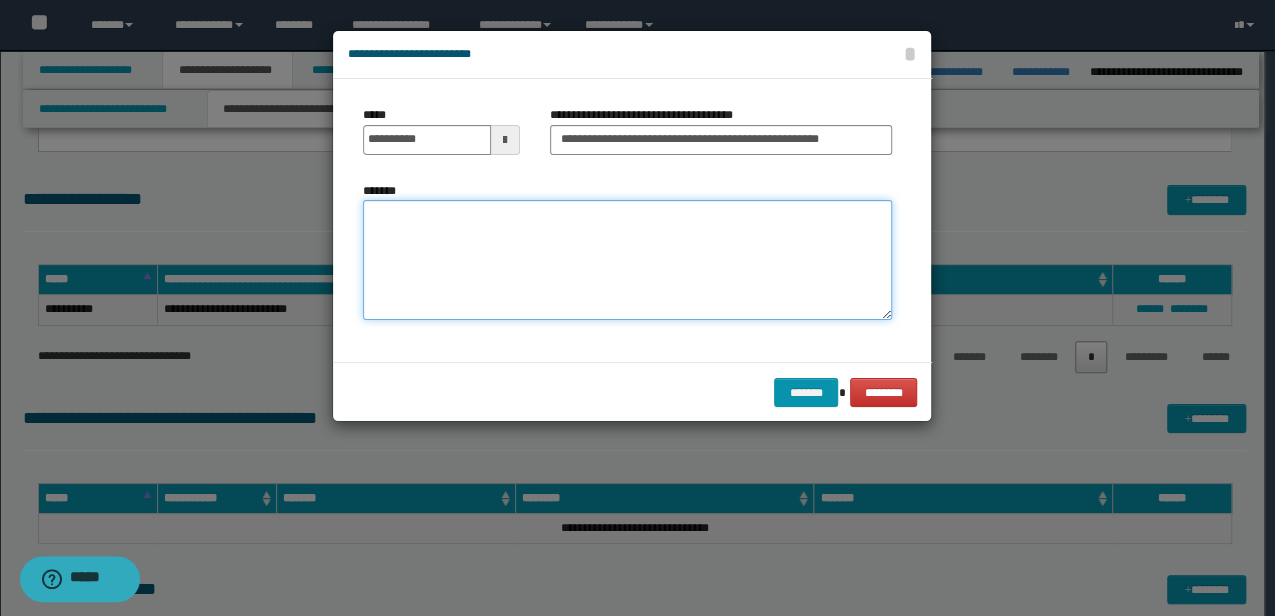 click on "*******" at bounding box center (627, 260) 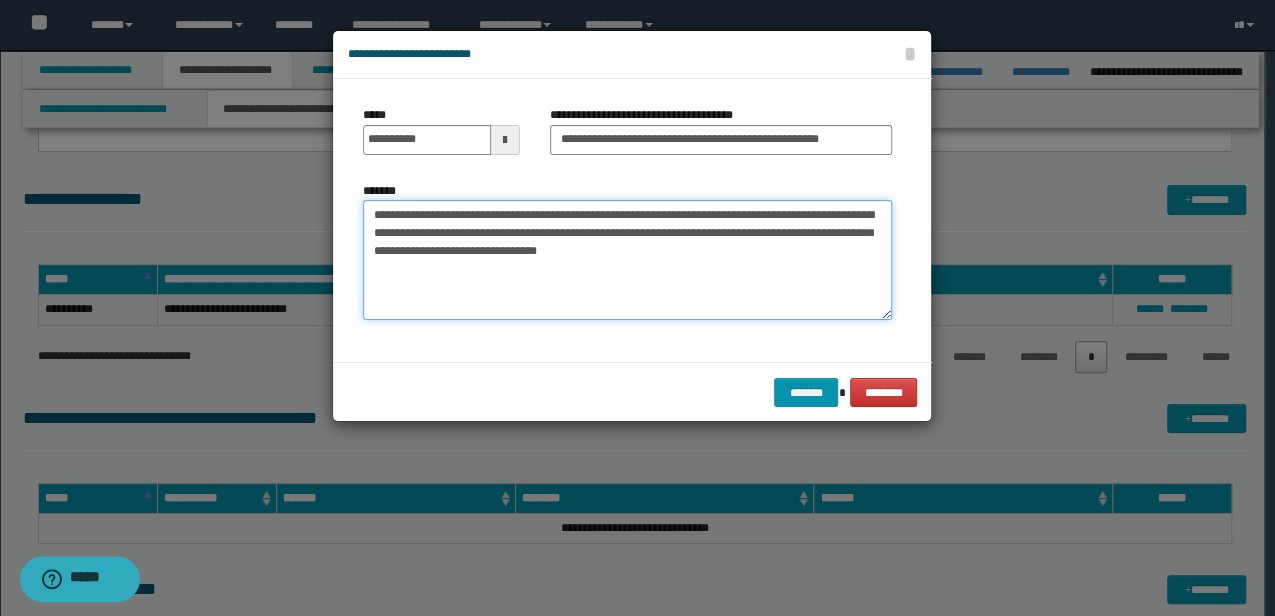 click on "**********" at bounding box center [627, 260] 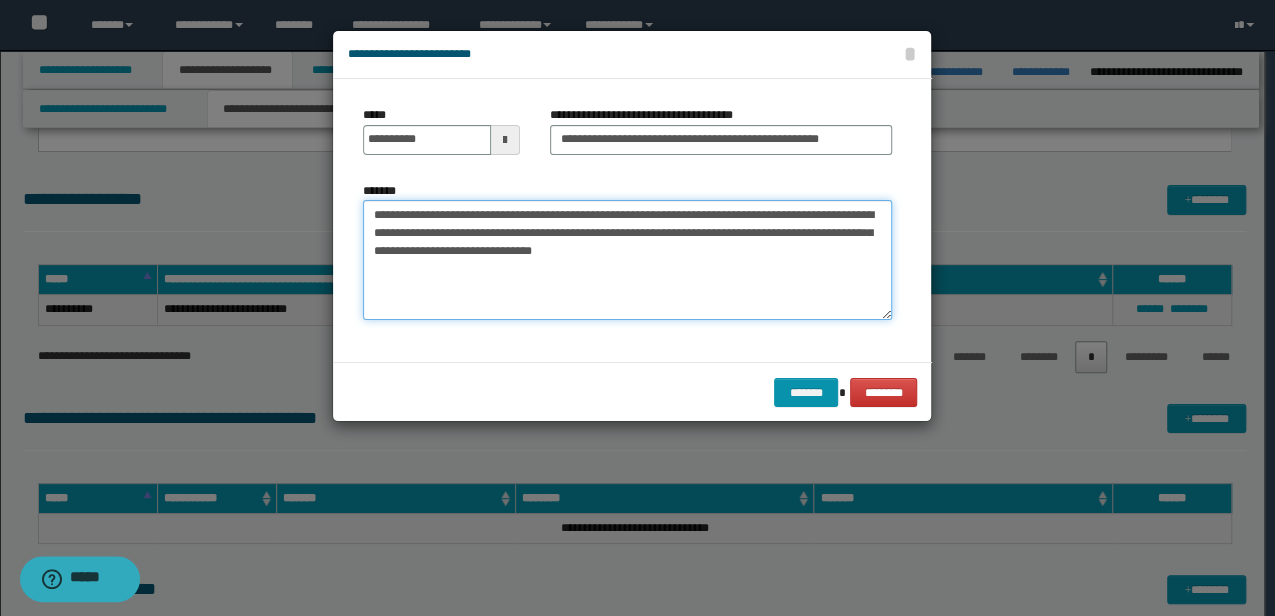click on "**********" at bounding box center [627, 260] 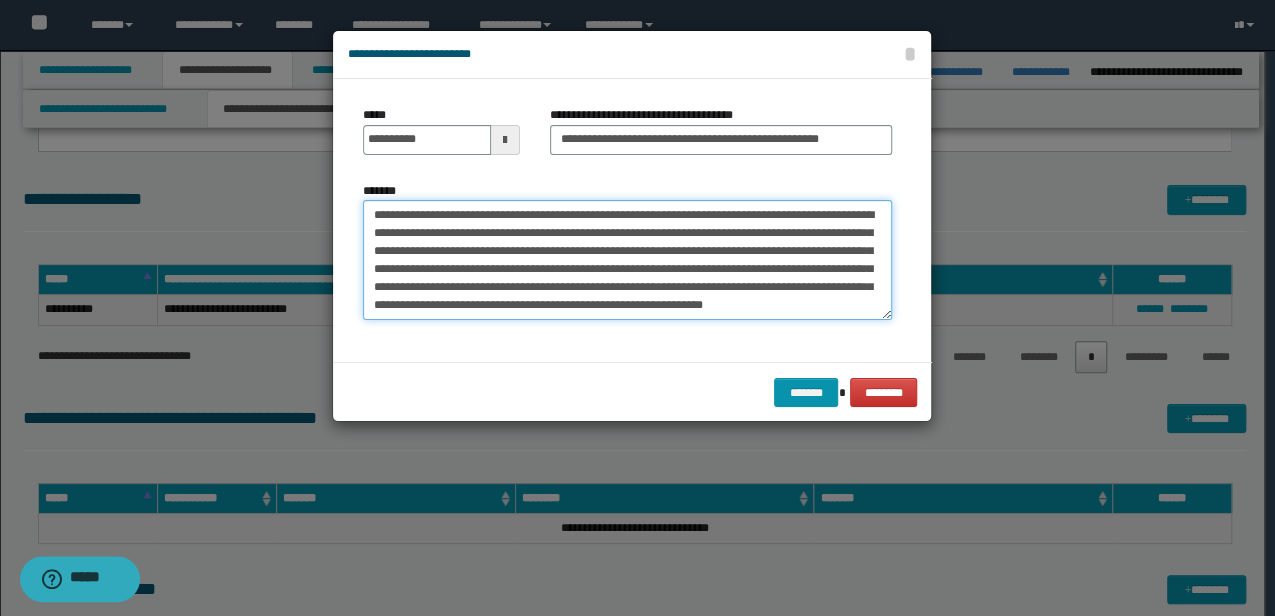 scroll, scrollTop: 12, scrollLeft: 0, axis: vertical 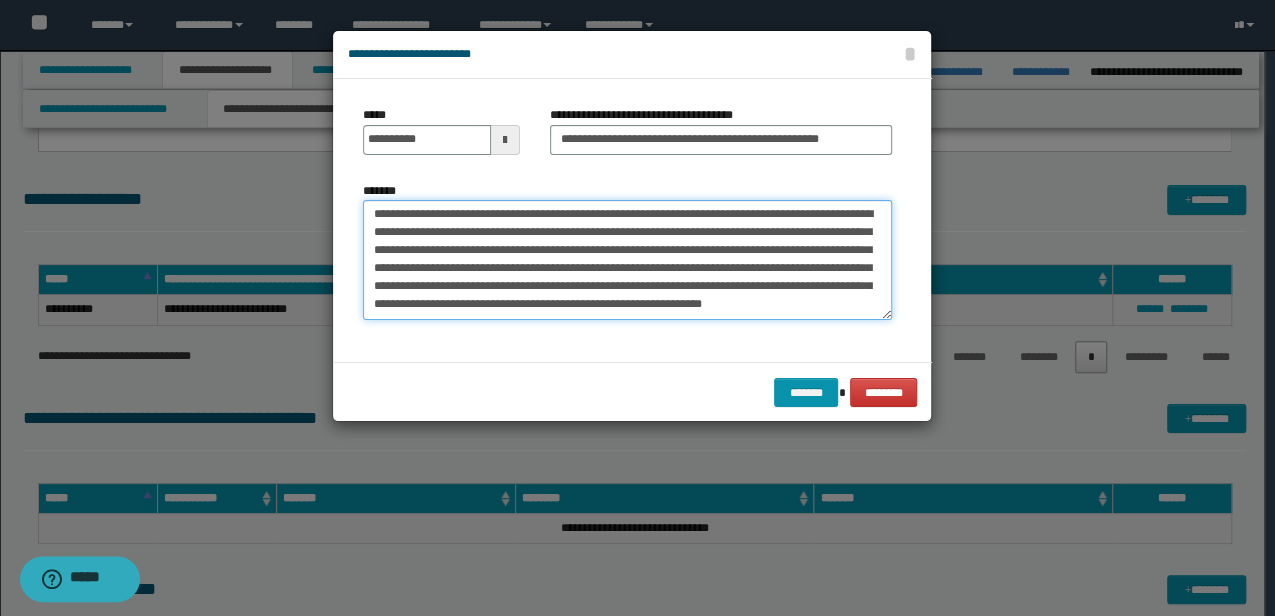 click on "**********" at bounding box center (627, 259) 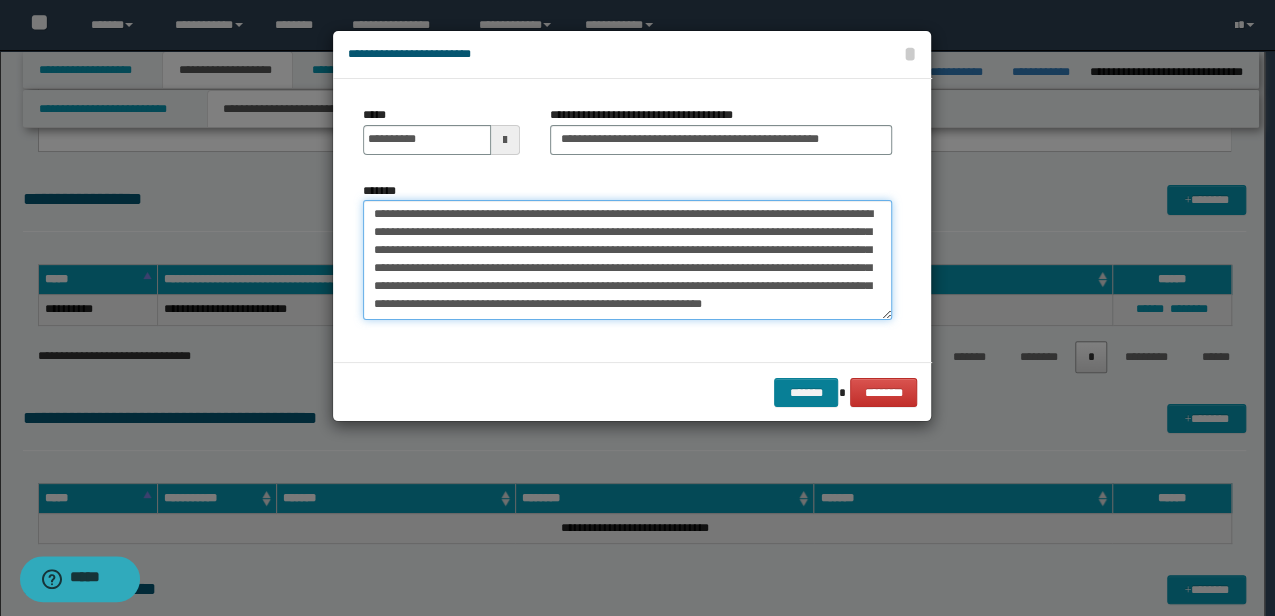 type on "**********" 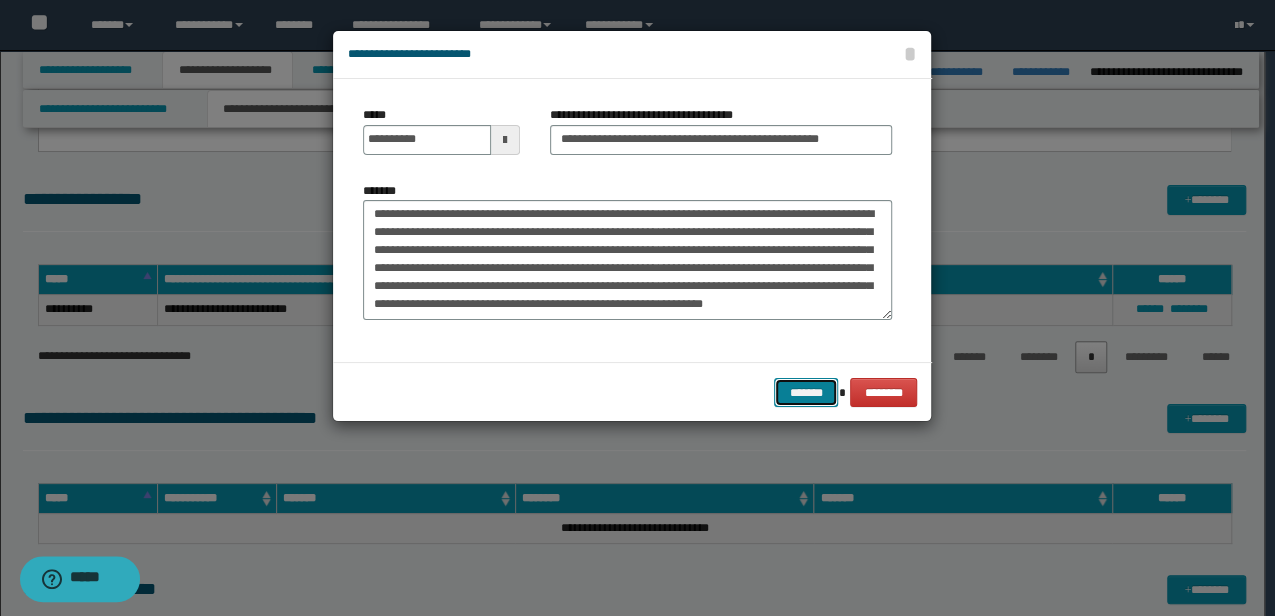 click on "*******" at bounding box center (806, 392) 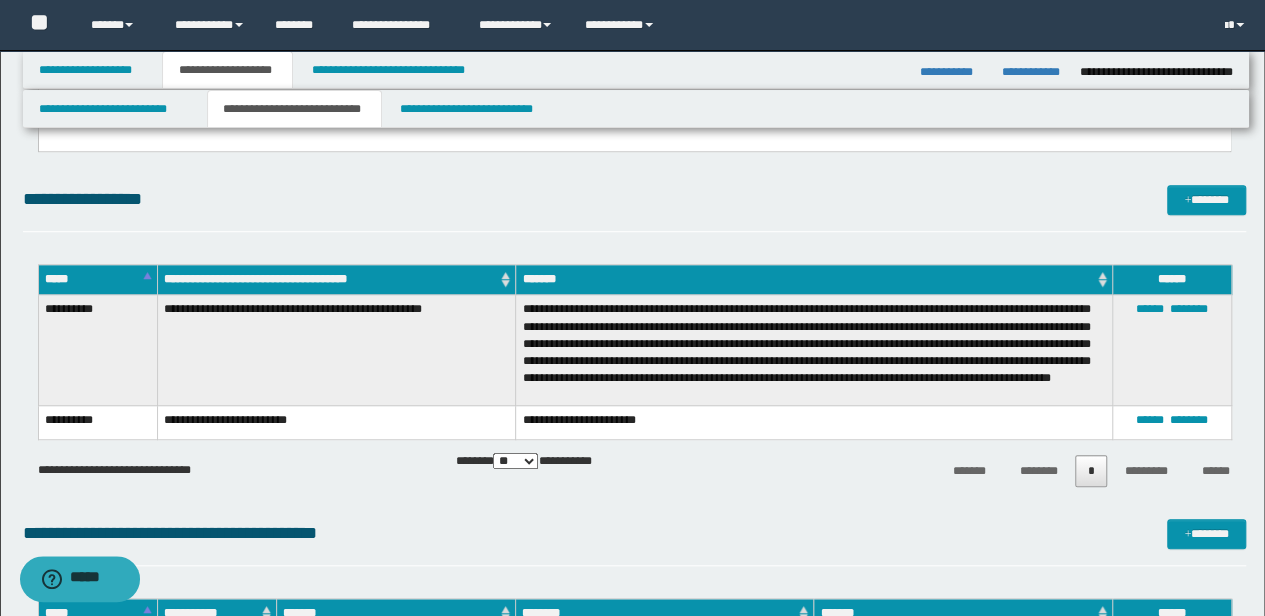 click on "**********" at bounding box center [635, 461] 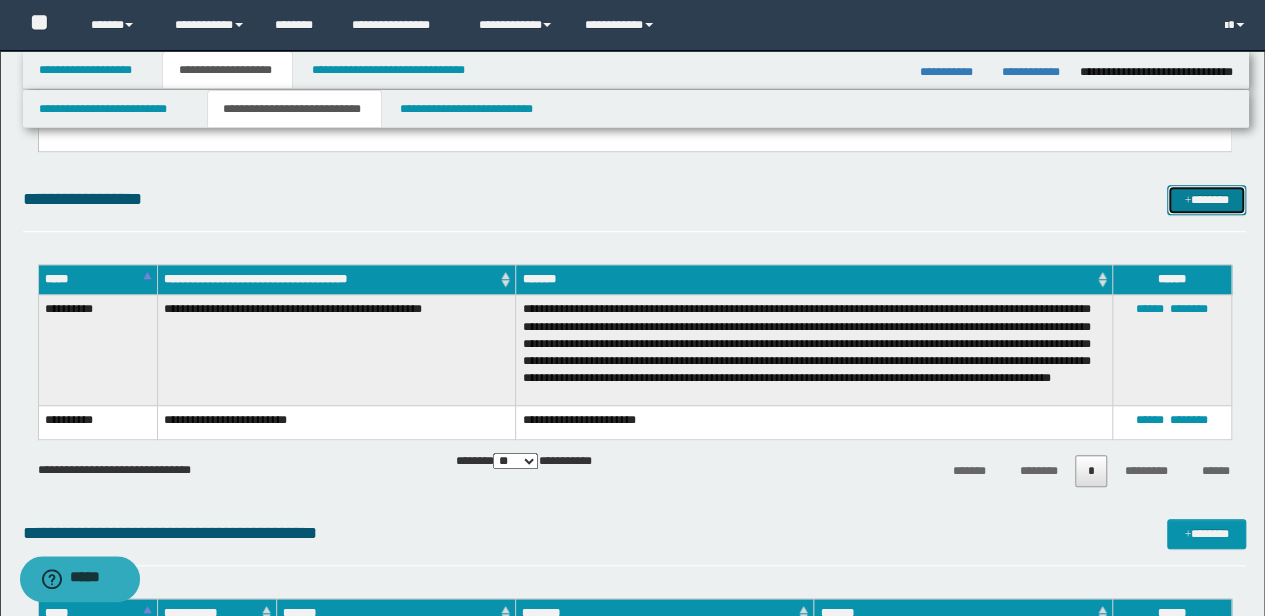 click on "*******" at bounding box center (1206, 199) 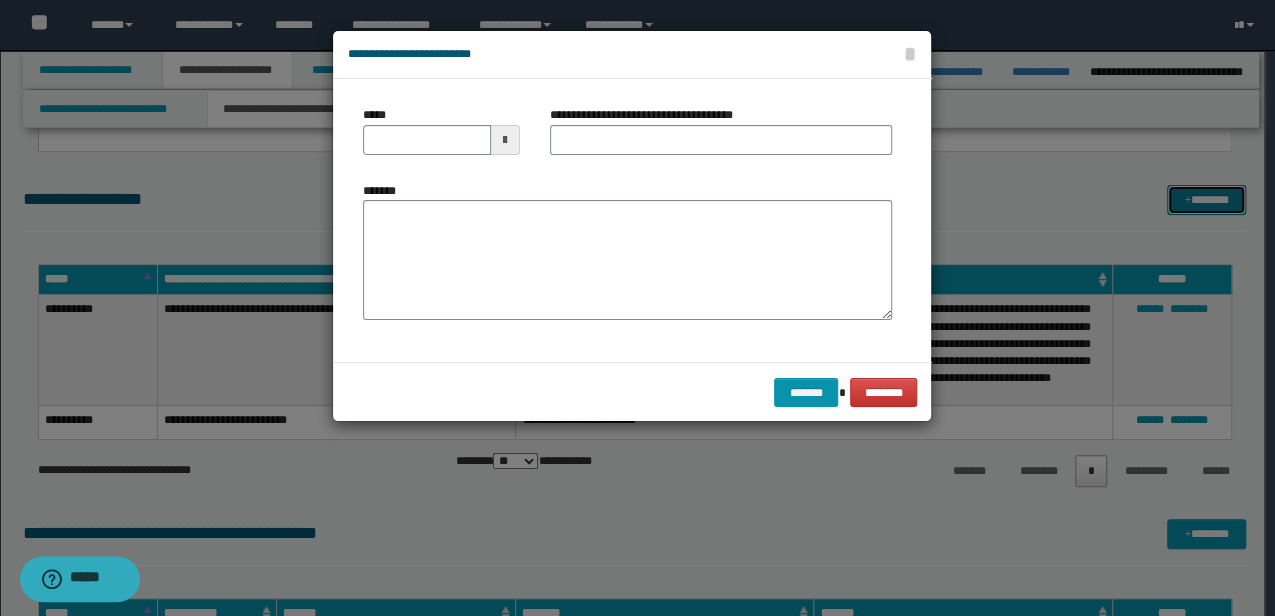 scroll, scrollTop: 0, scrollLeft: 0, axis: both 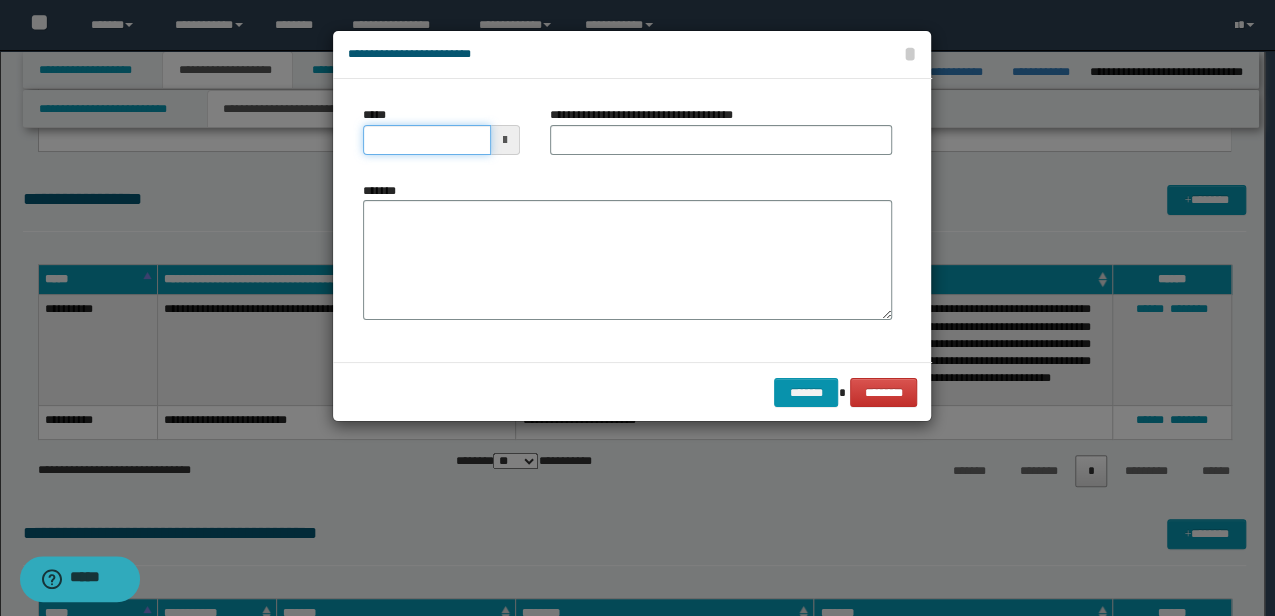 click on "*****" at bounding box center (426, 140) 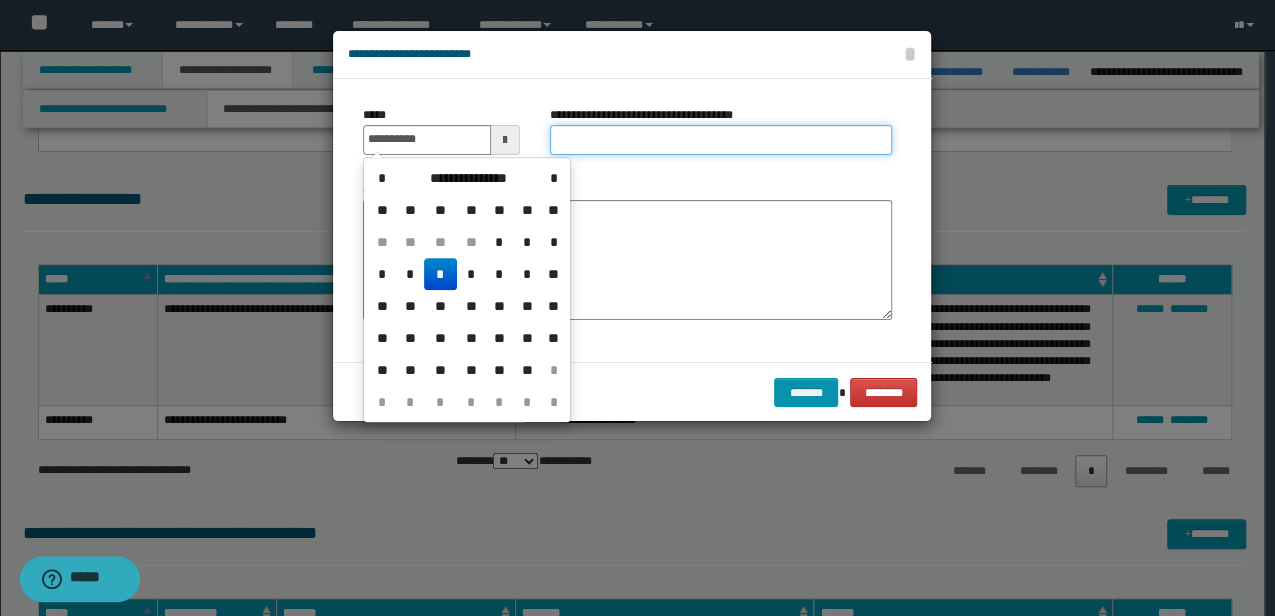 type on "**********" 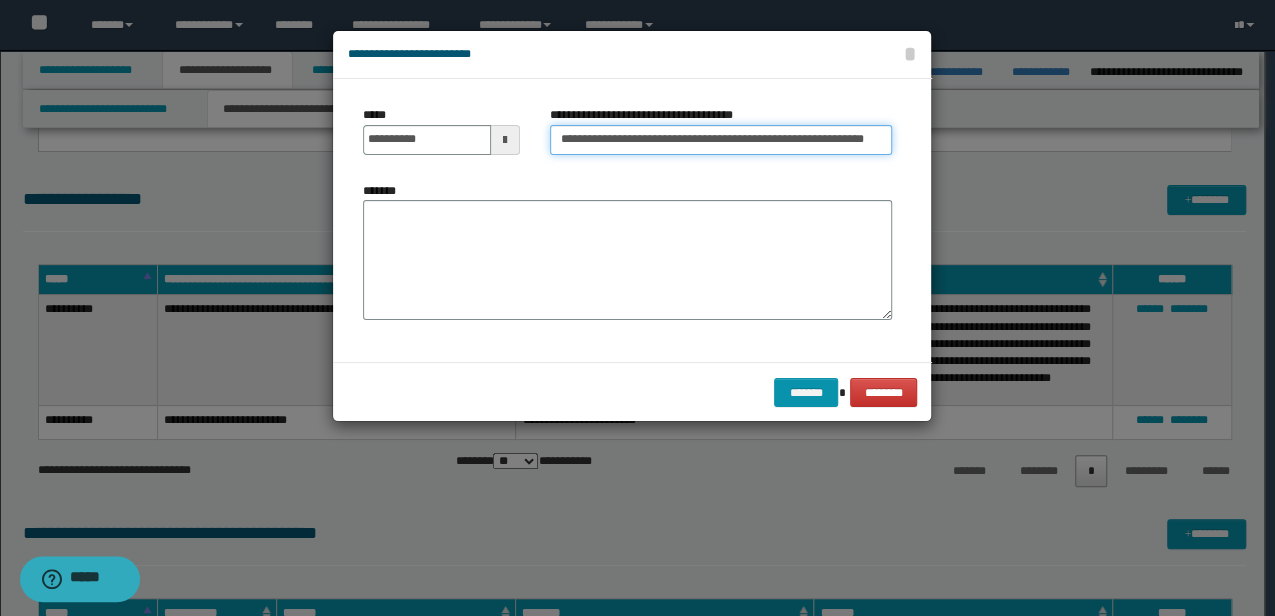 scroll, scrollTop: 0, scrollLeft: 29, axis: horizontal 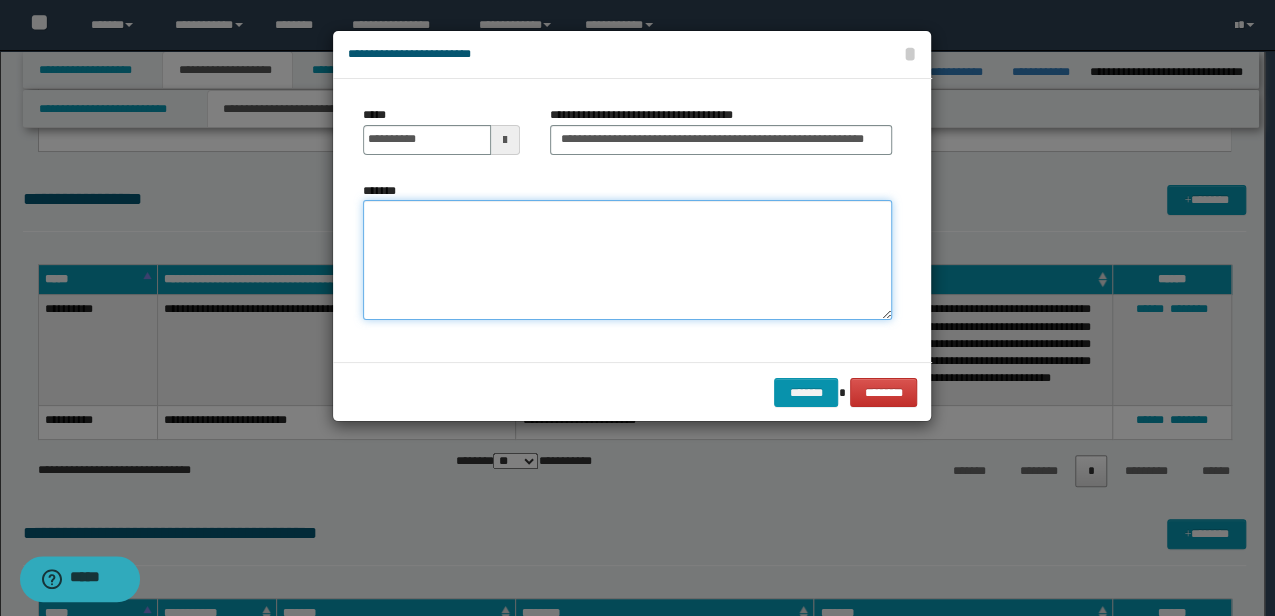 click on "*******" at bounding box center (627, 259) 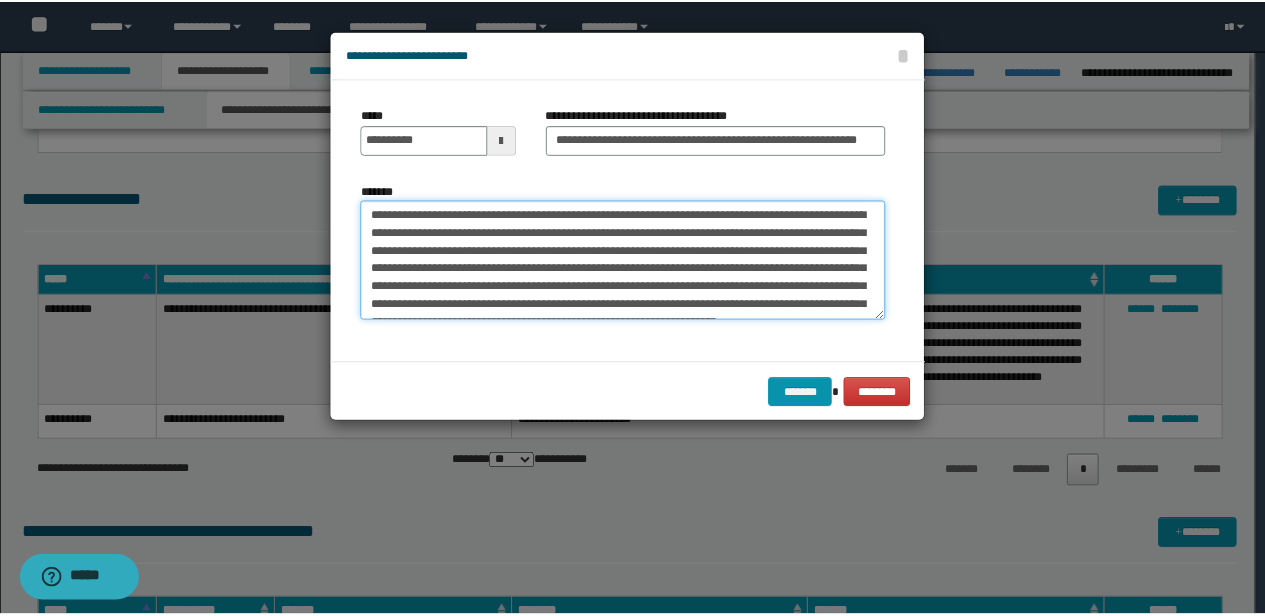 scroll, scrollTop: 30, scrollLeft: 0, axis: vertical 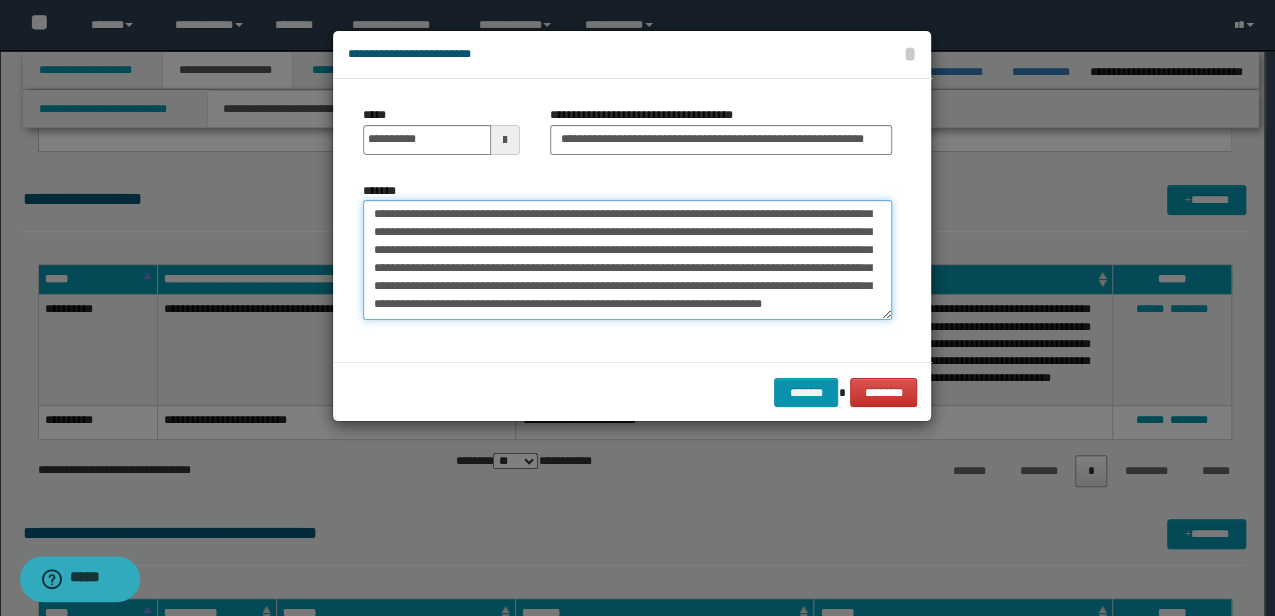 type on "**********" 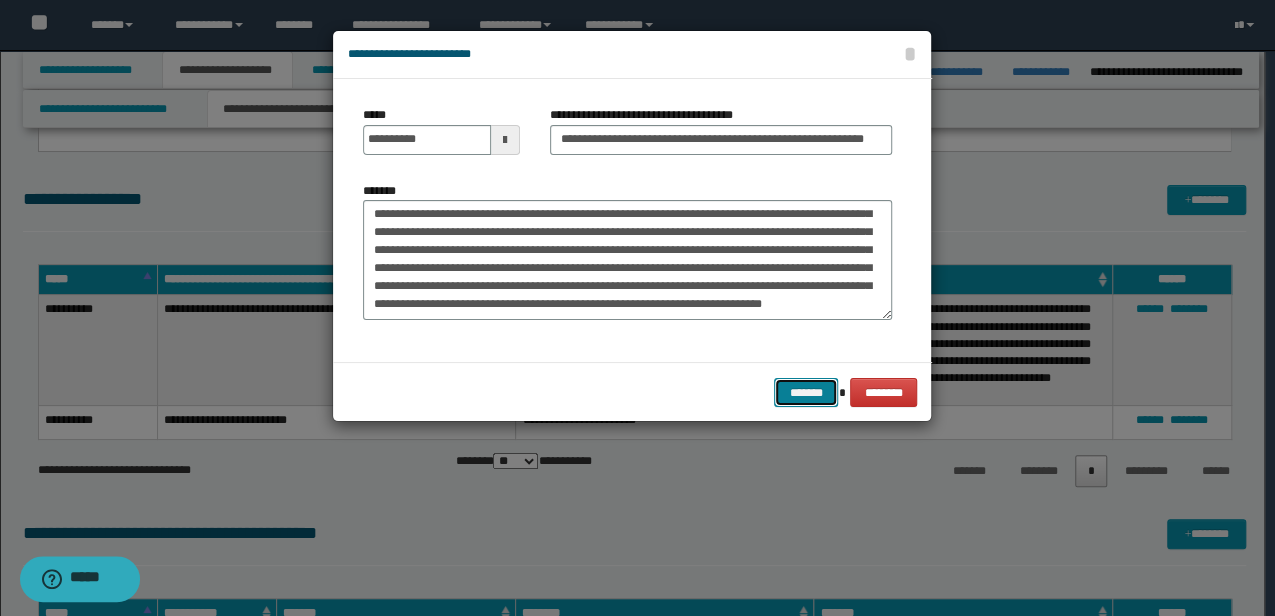click on "*******" at bounding box center [806, 392] 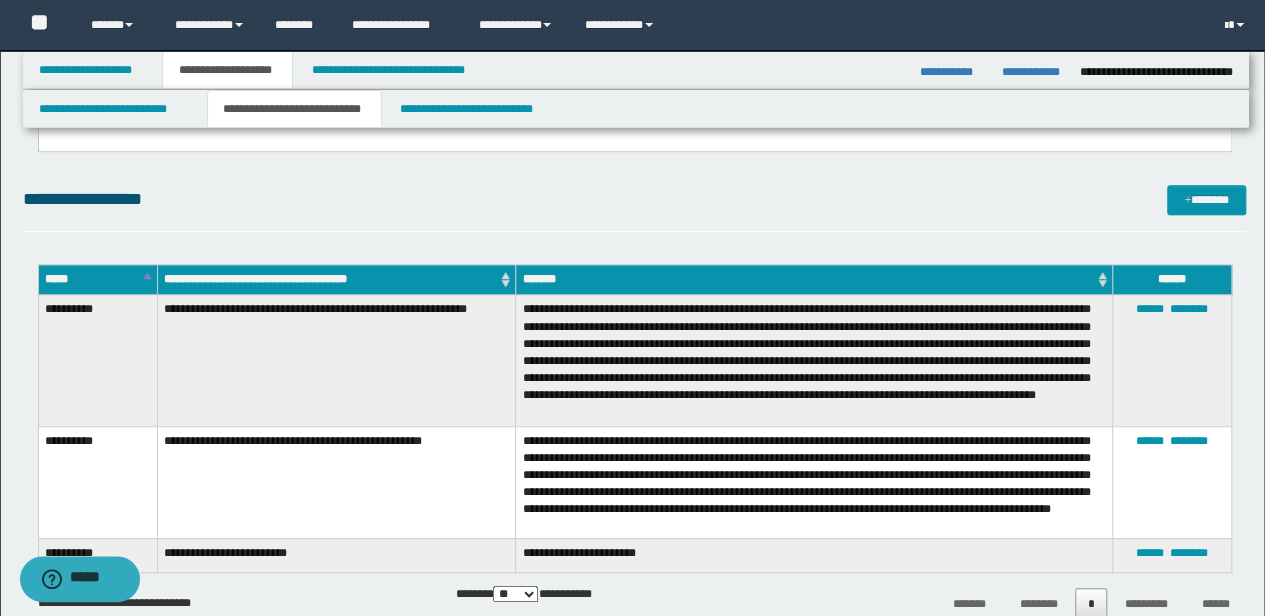 click on "**********" at bounding box center (336, 360) 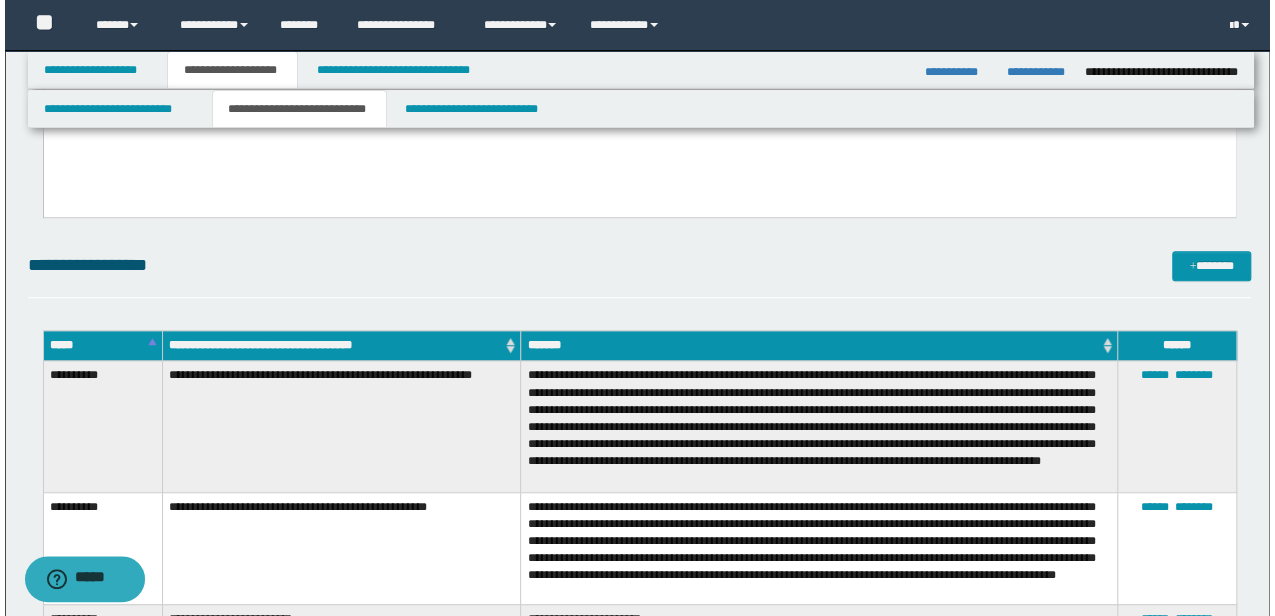 scroll, scrollTop: 466, scrollLeft: 0, axis: vertical 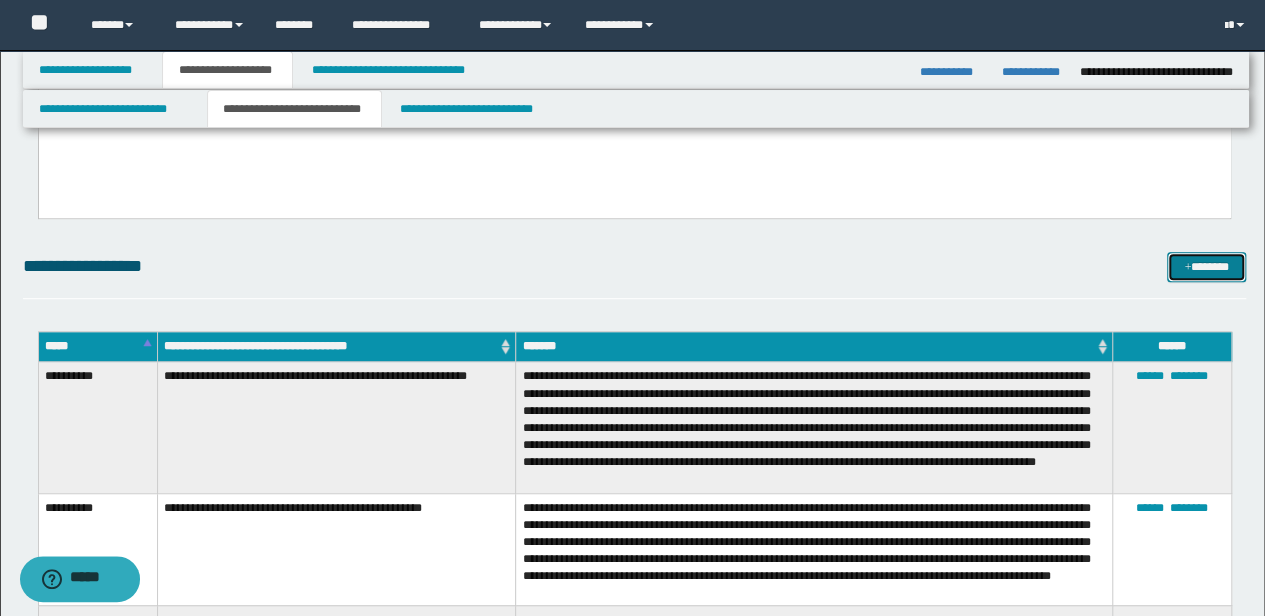 click on "*******" at bounding box center (1206, 266) 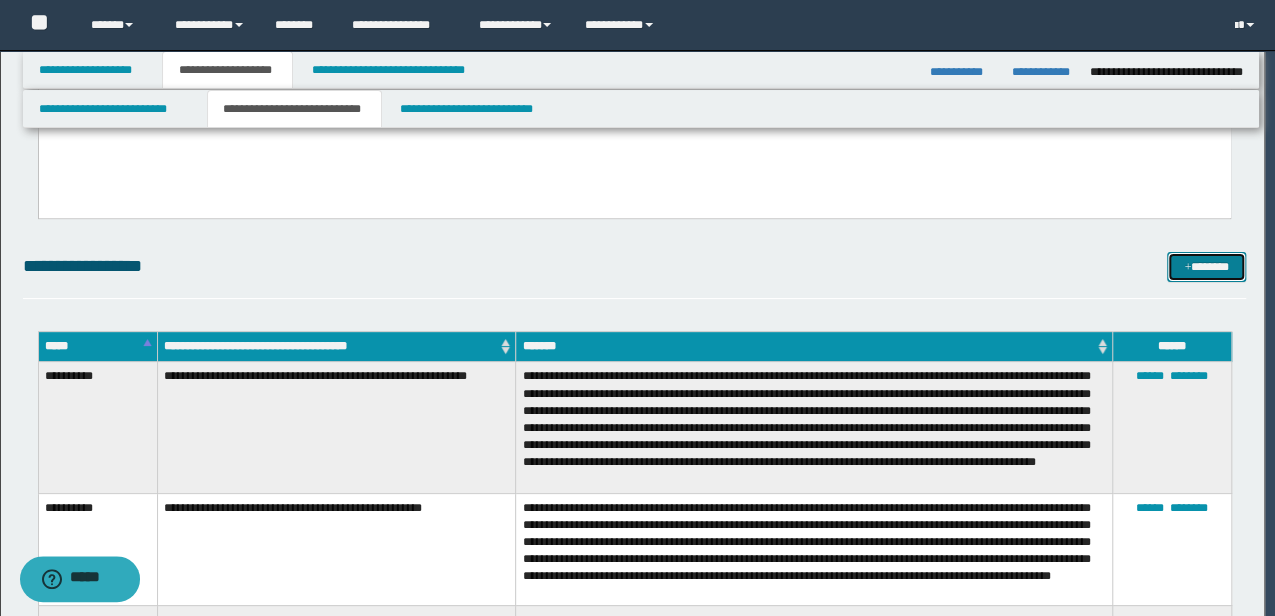 scroll, scrollTop: 0, scrollLeft: 0, axis: both 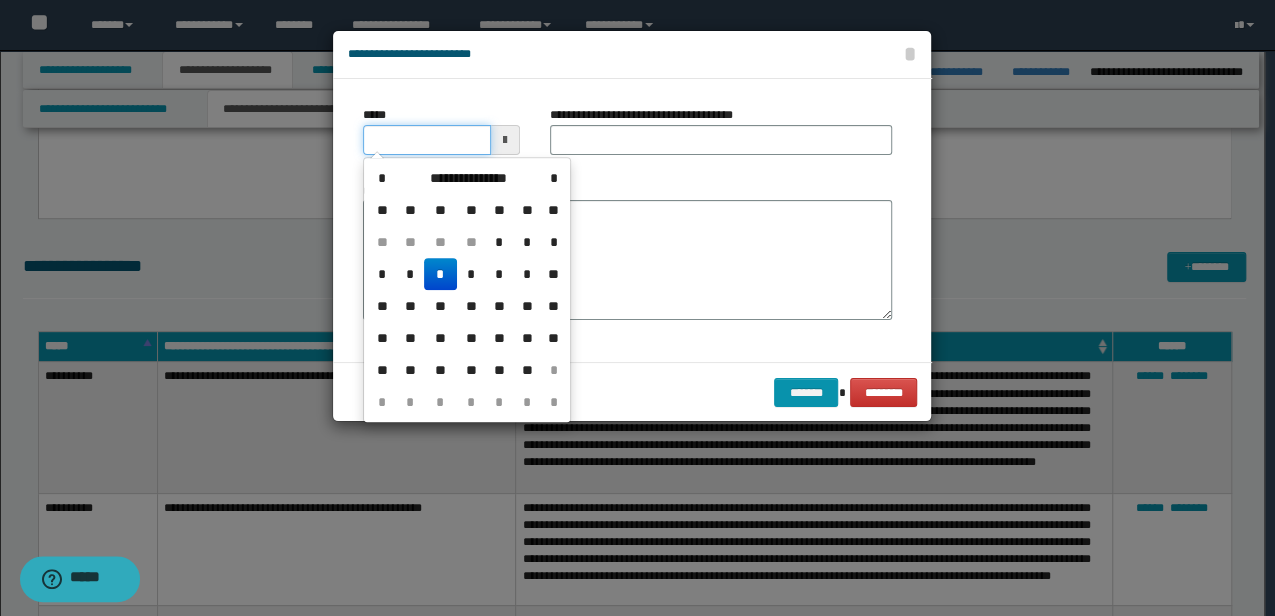 click on "*****" at bounding box center (426, 140) 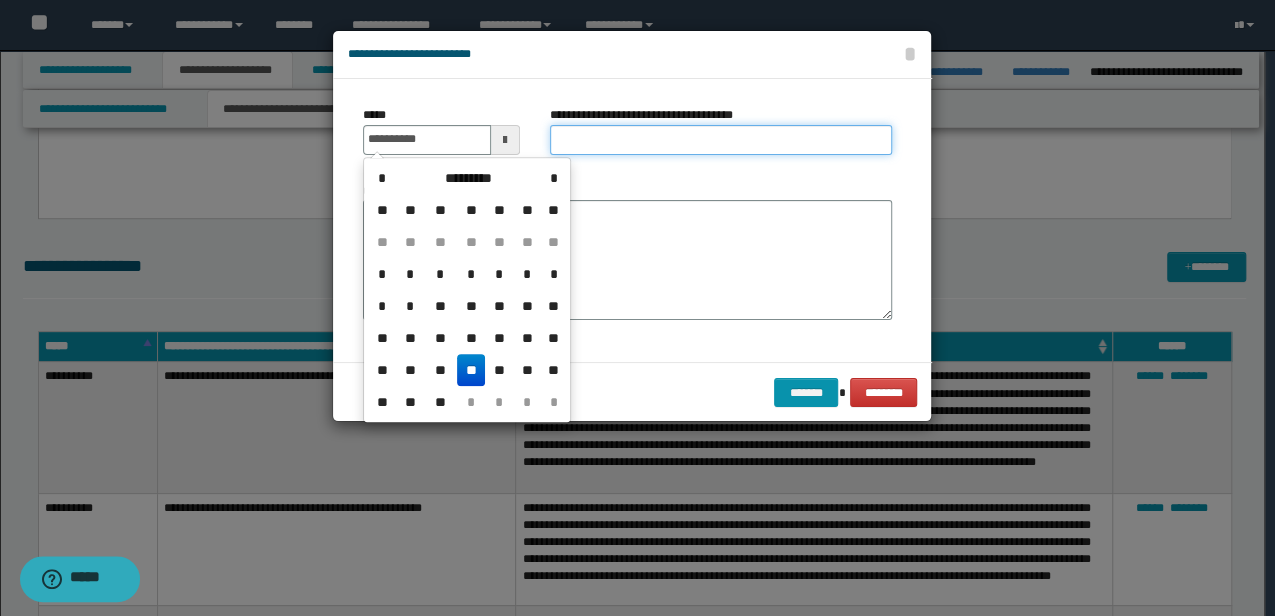 type on "**********" 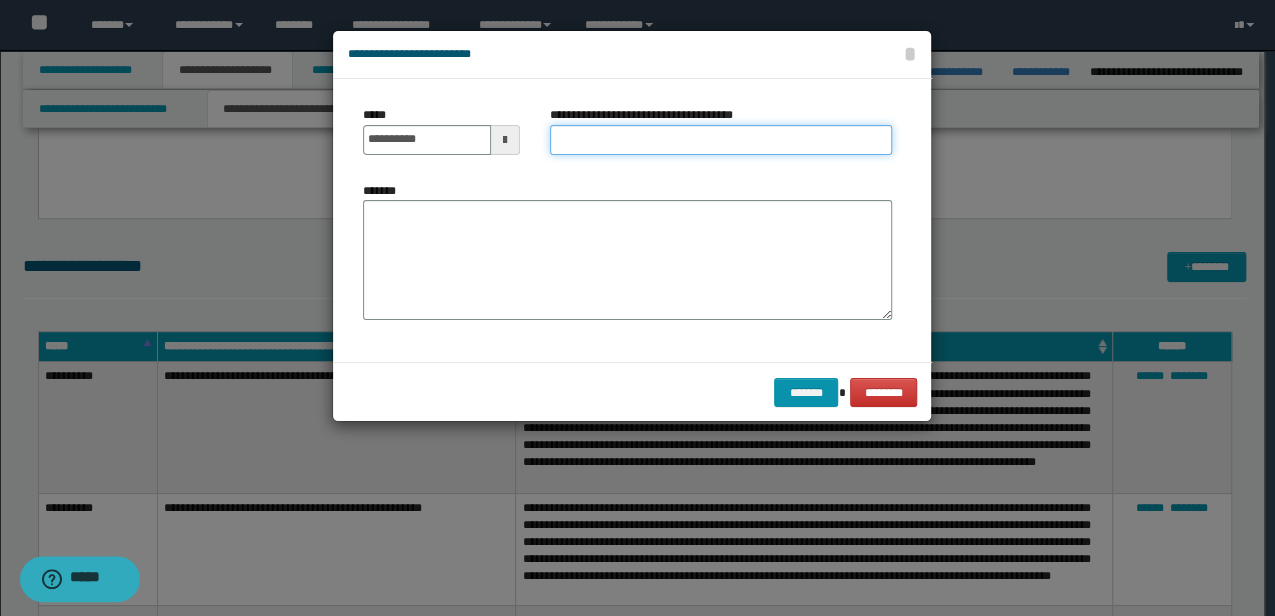 click on "**********" at bounding box center [721, 140] 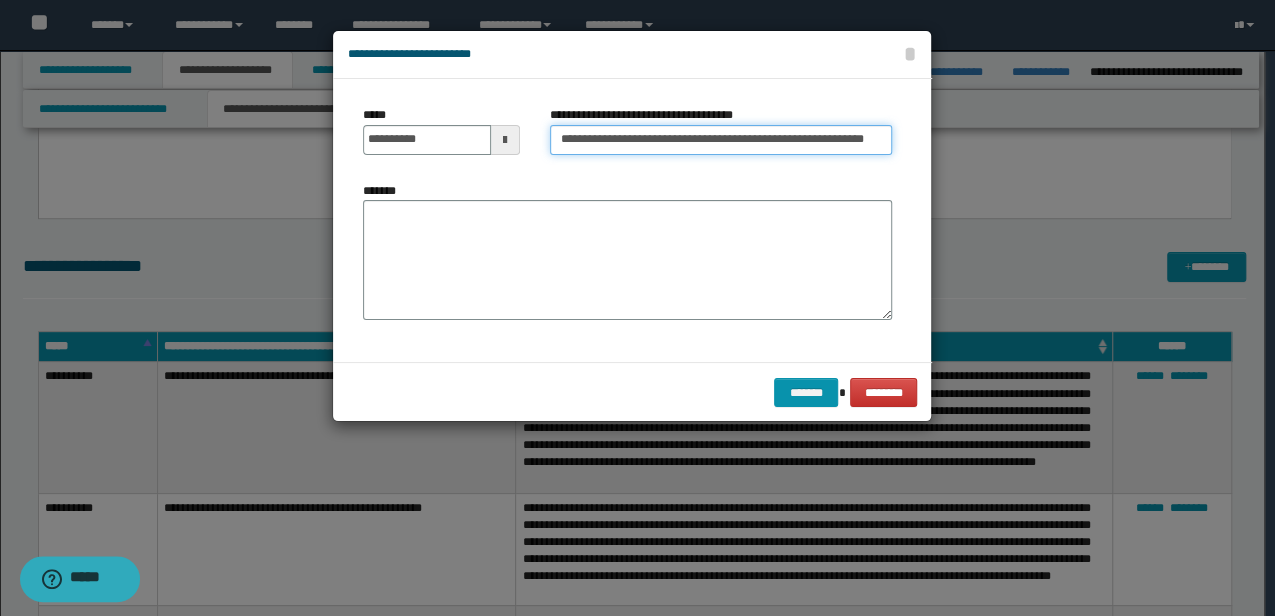 scroll, scrollTop: 0, scrollLeft: 29, axis: horizontal 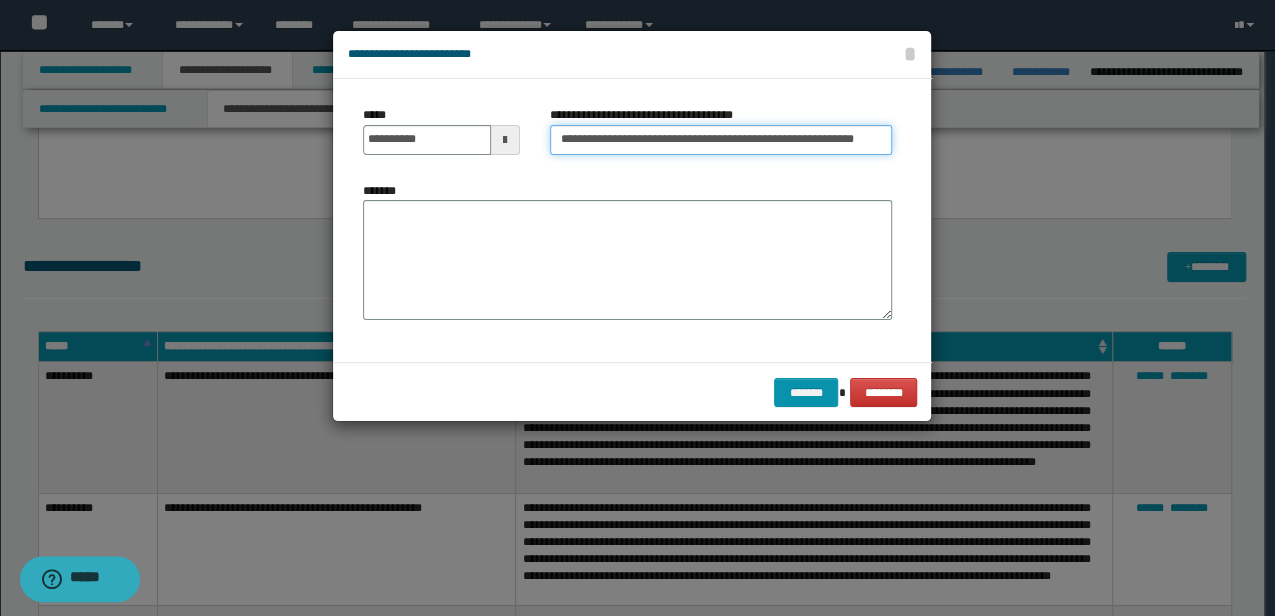 type on "**********" 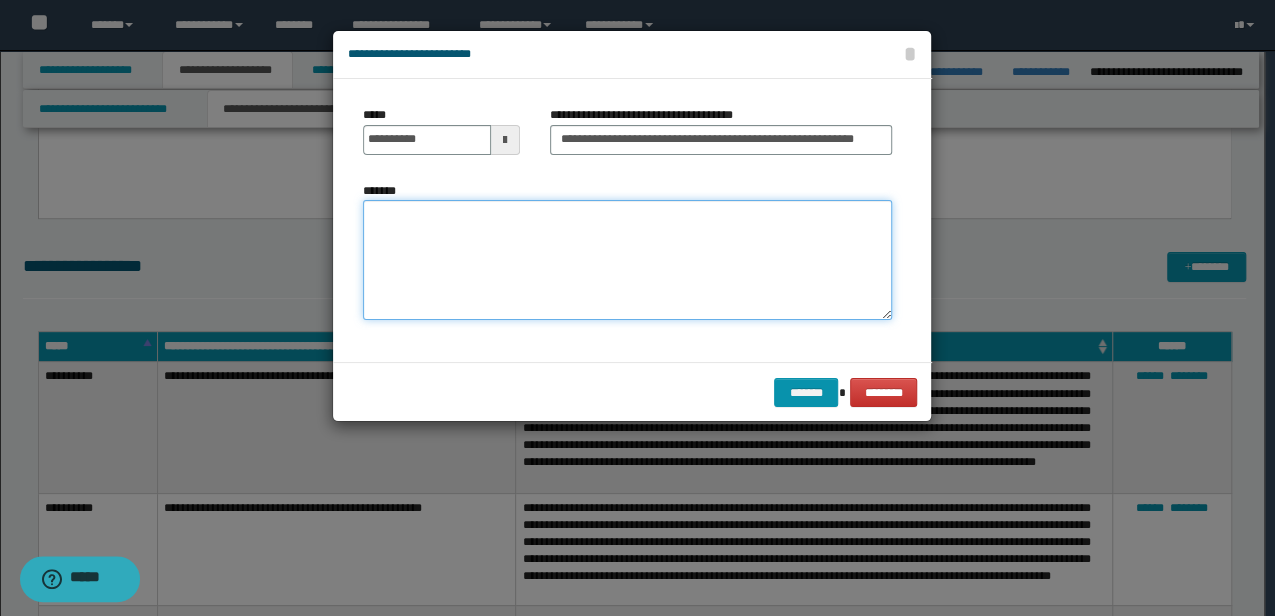 click on "*******" at bounding box center [627, 259] 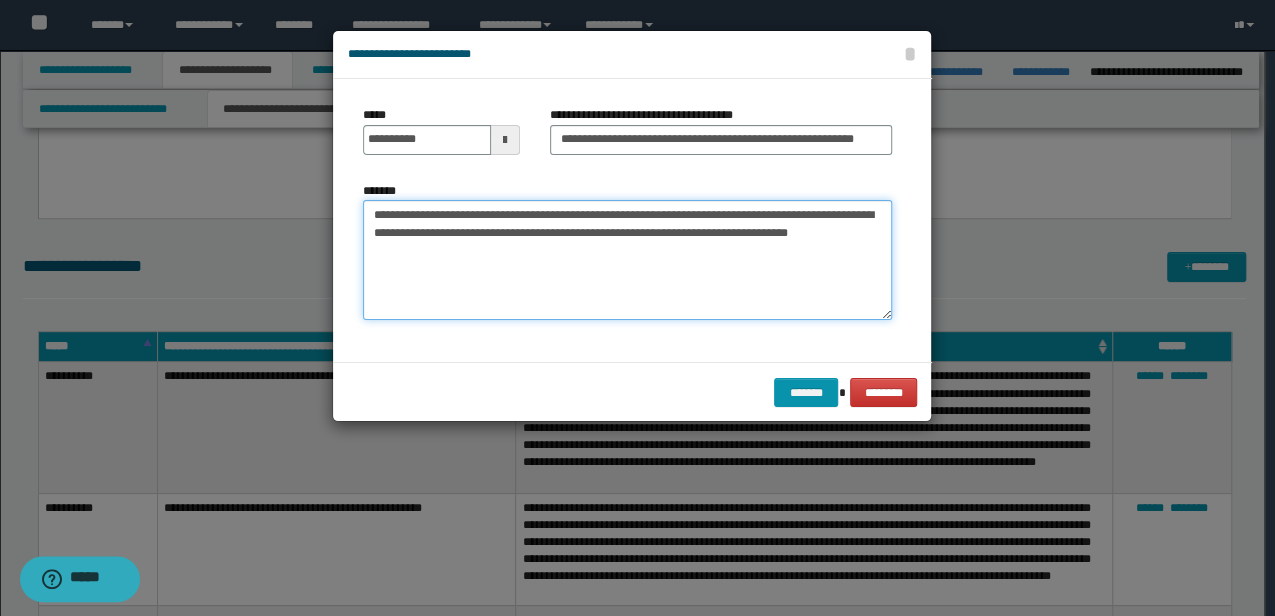click on "**********" at bounding box center [627, 259] 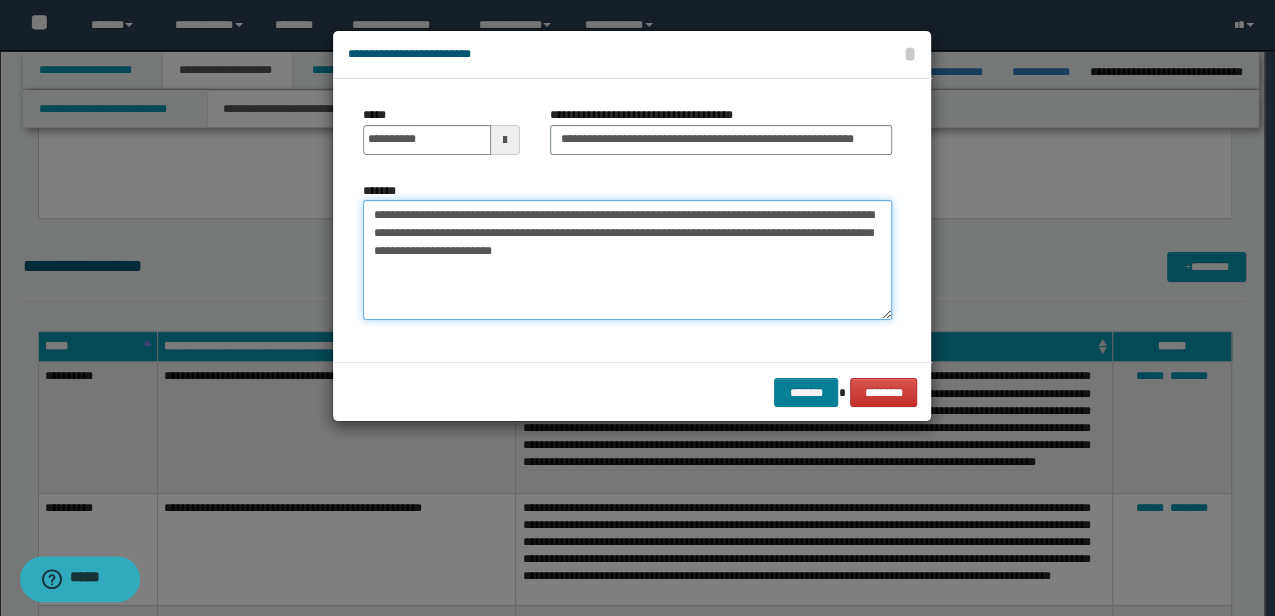 type on "**********" 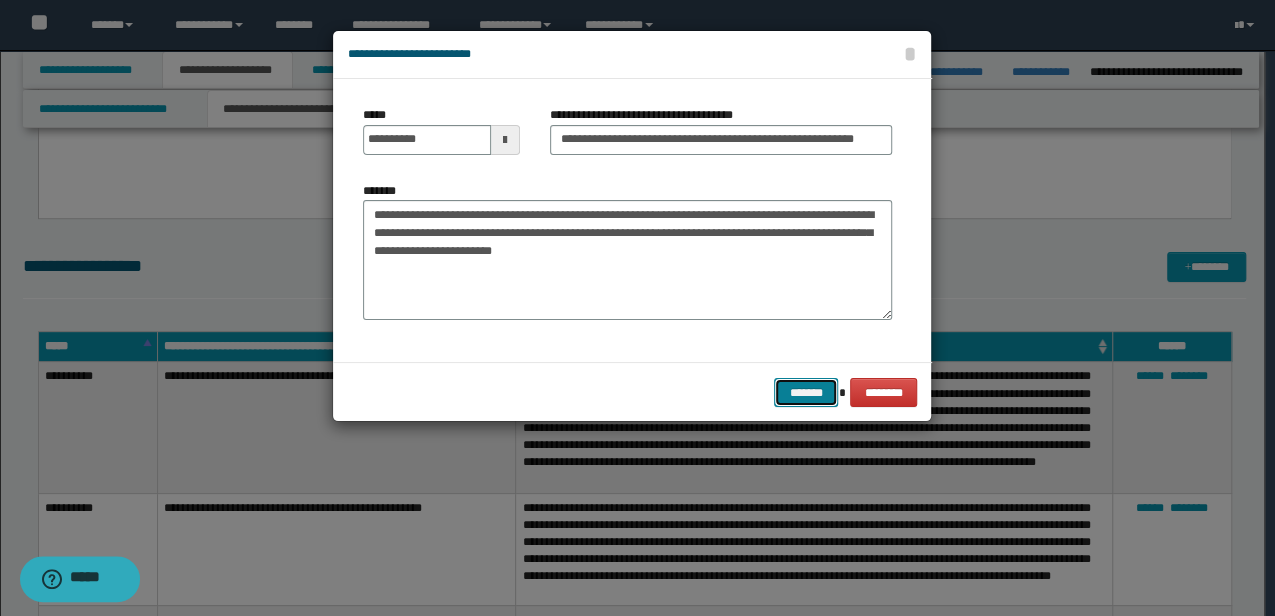 click on "*******" at bounding box center (806, 392) 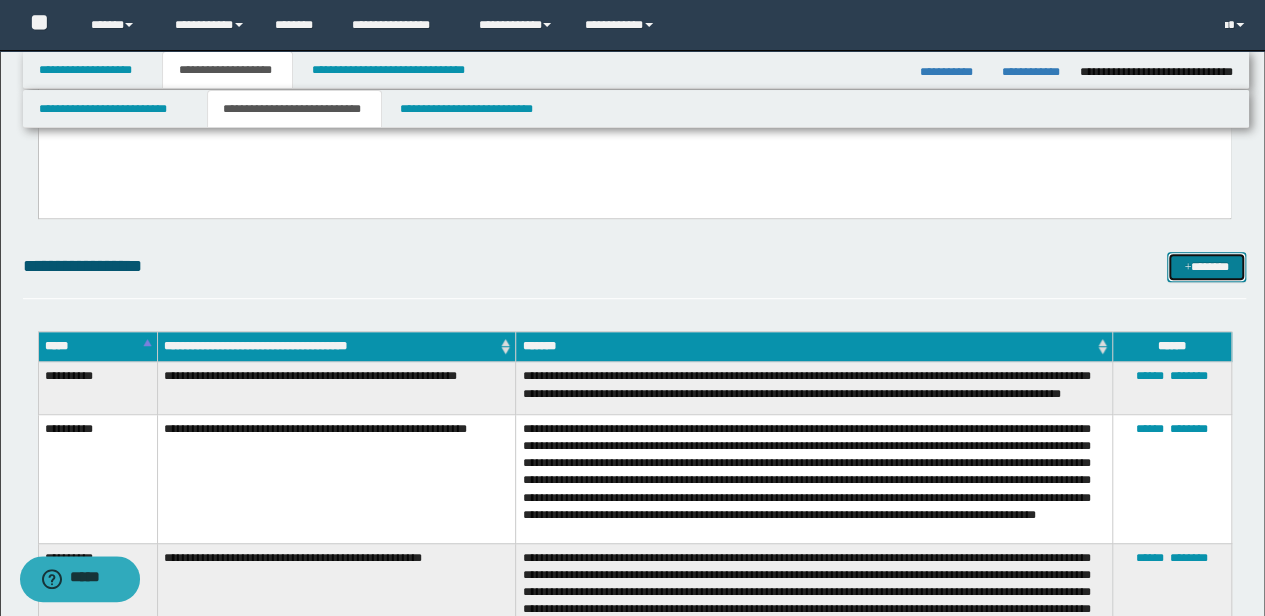 click on "*******" at bounding box center [1206, 266] 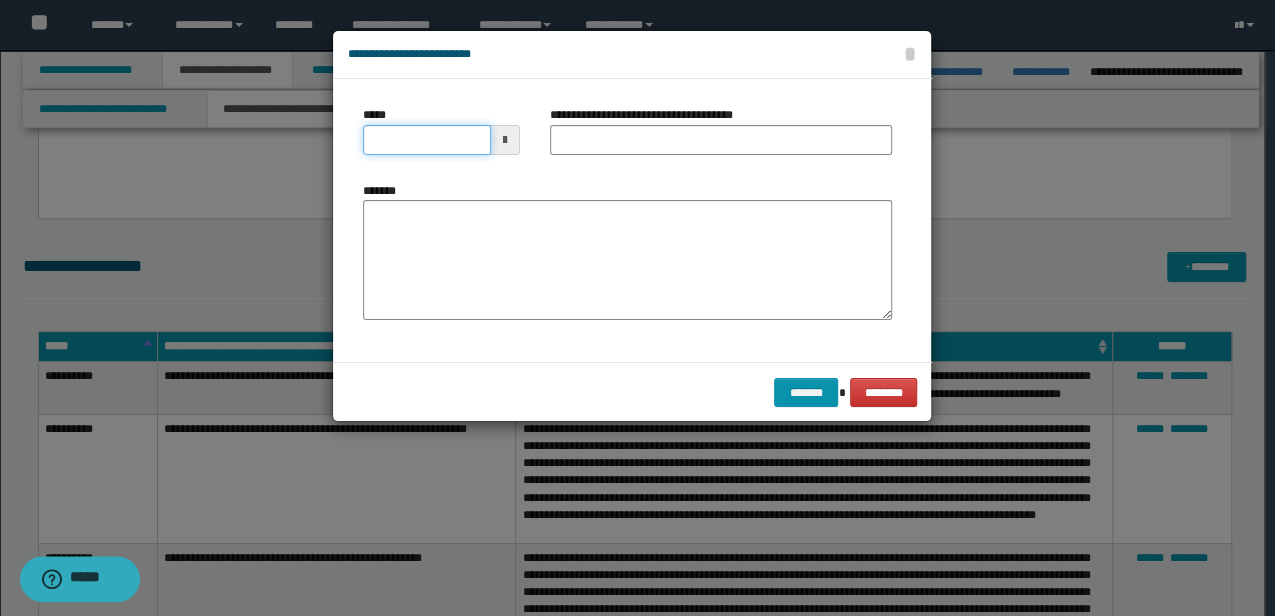 click on "*****" at bounding box center [426, 140] 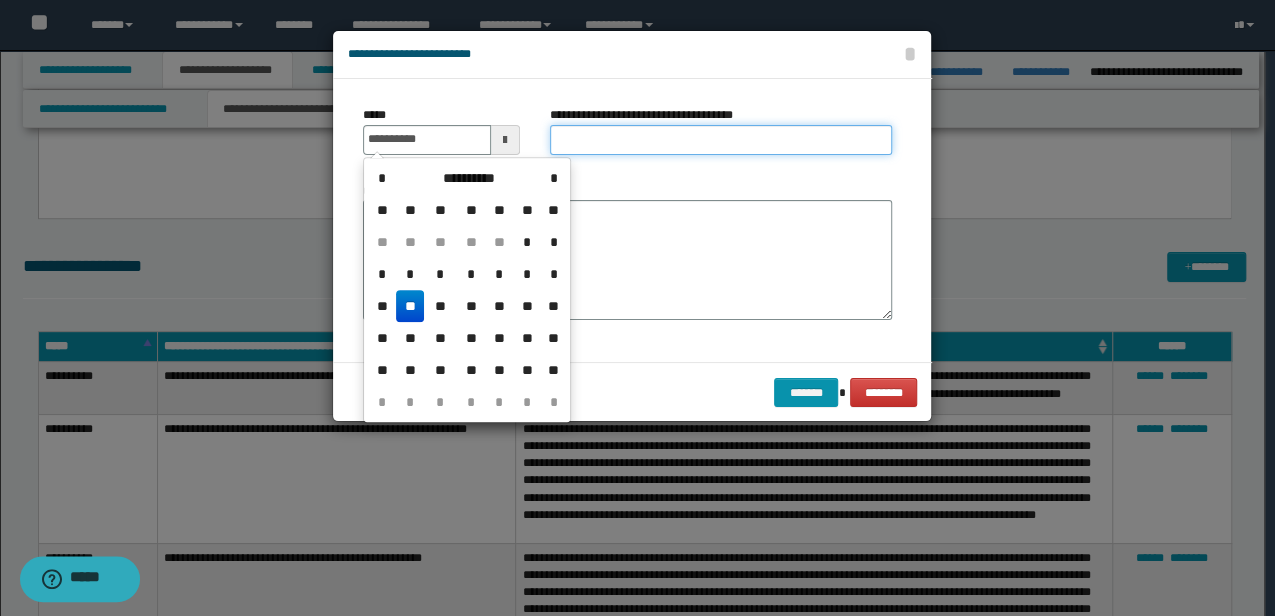 type on "**********" 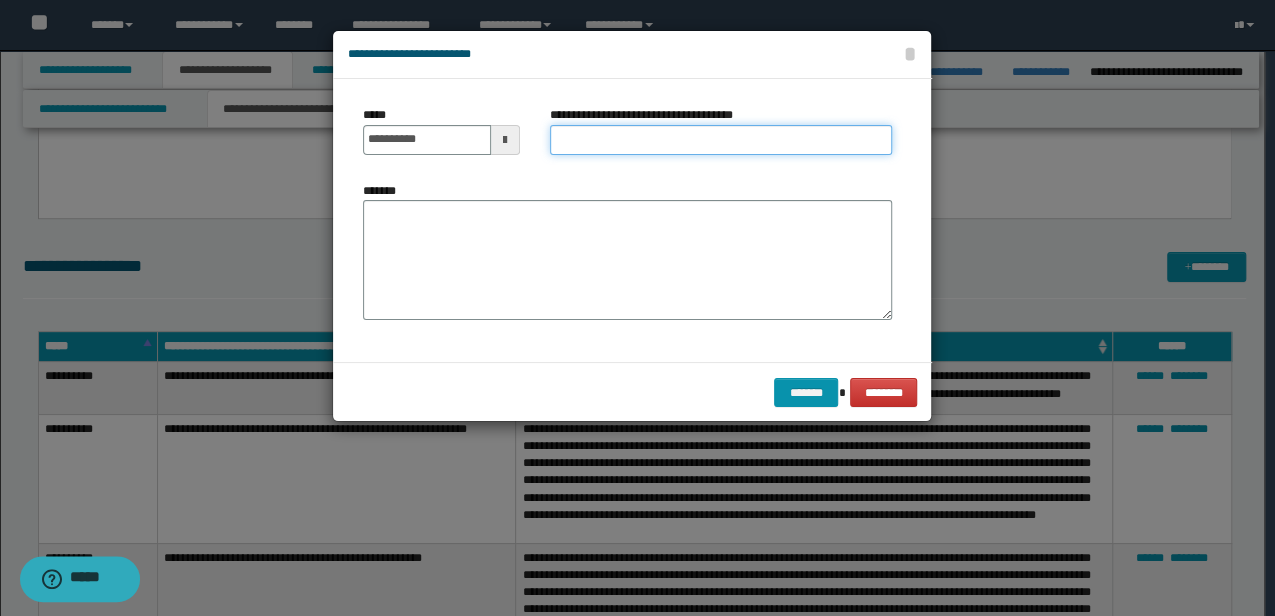 click on "**********" at bounding box center (721, 140) 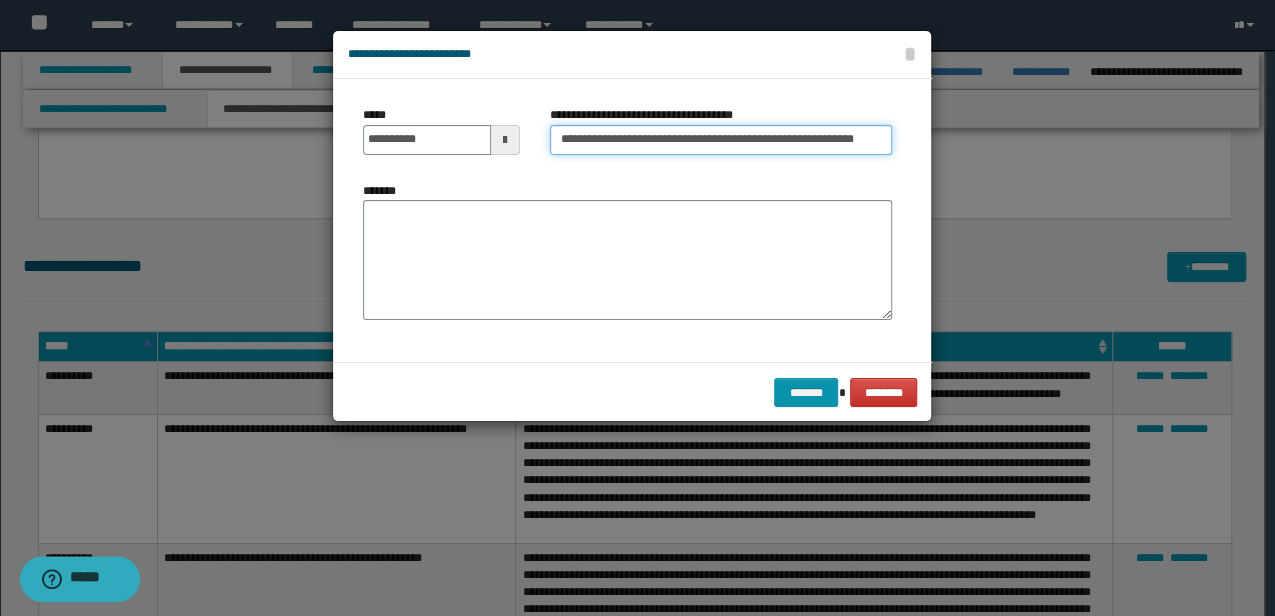 scroll, scrollTop: 0, scrollLeft: 2, axis: horizontal 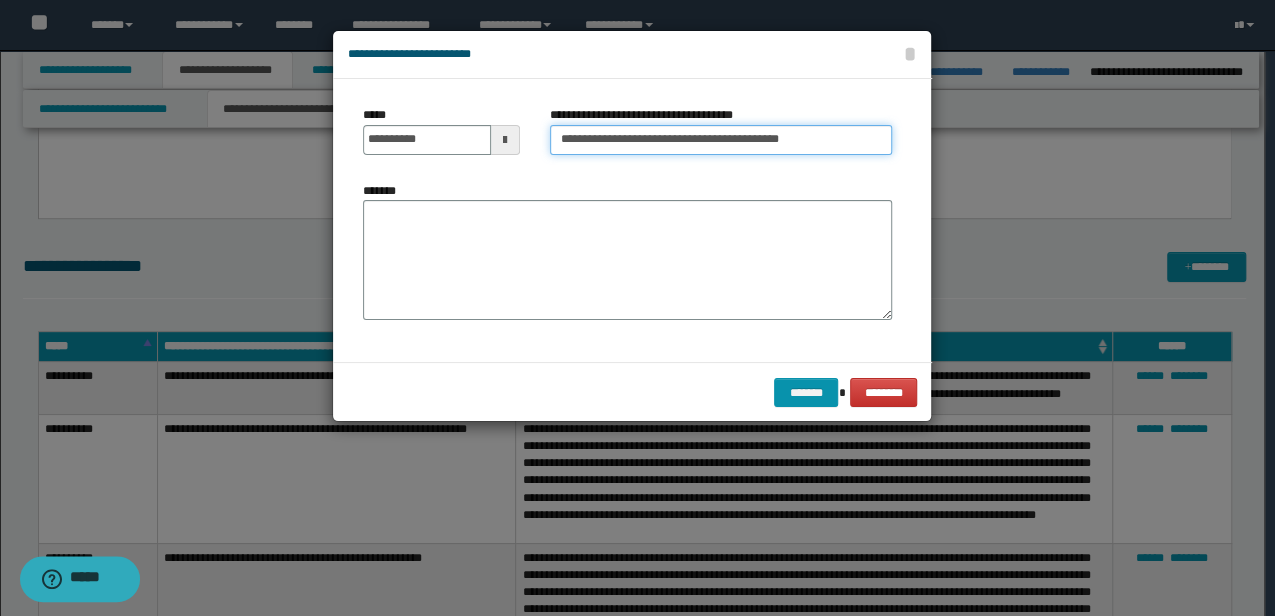 click on "**********" at bounding box center [721, 140] 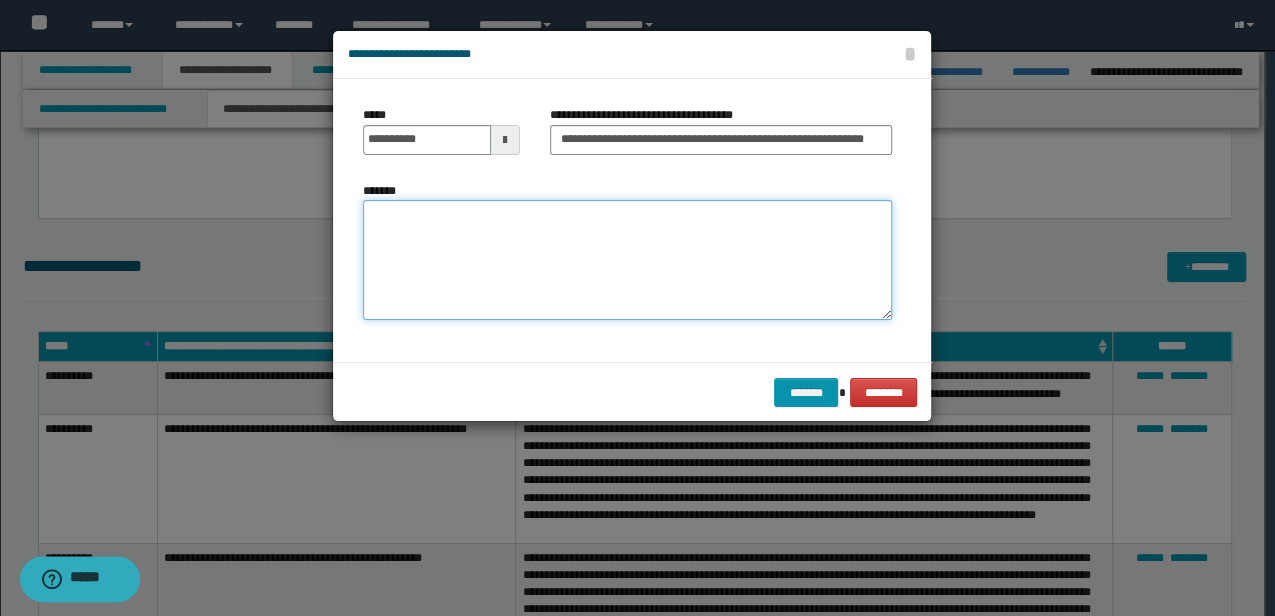 click on "*******" at bounding box center [627, 259] 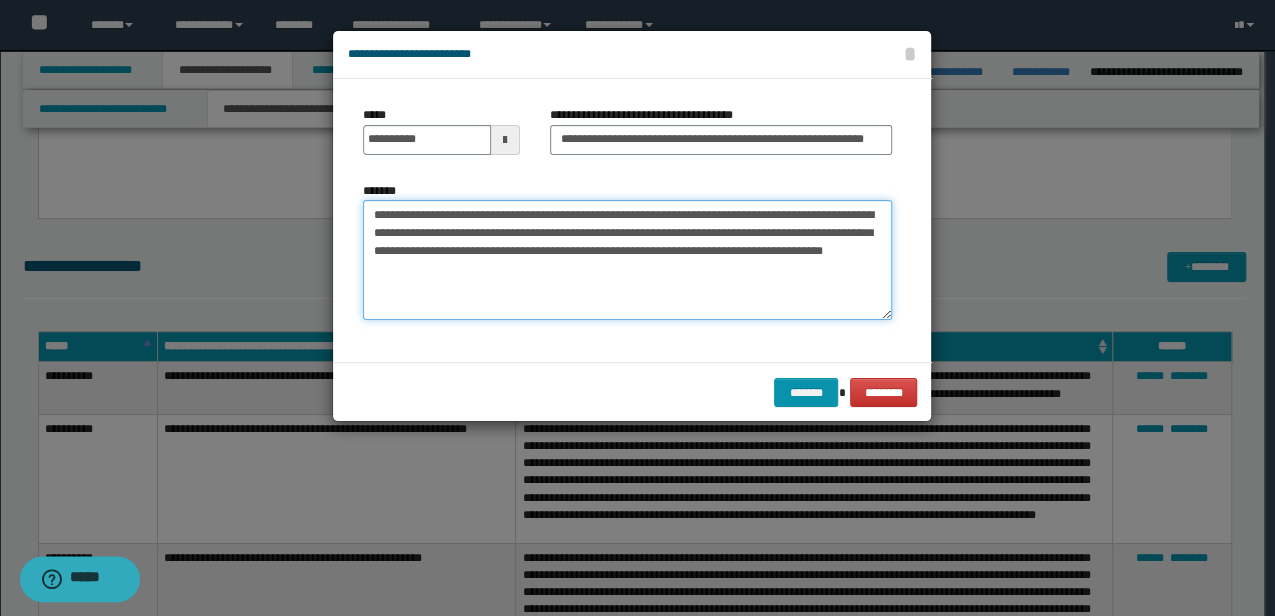 drag, startPoint x: 701, startPoint y: 205, endPoint x: 756, endPoint y: 222, distance: 57.567352 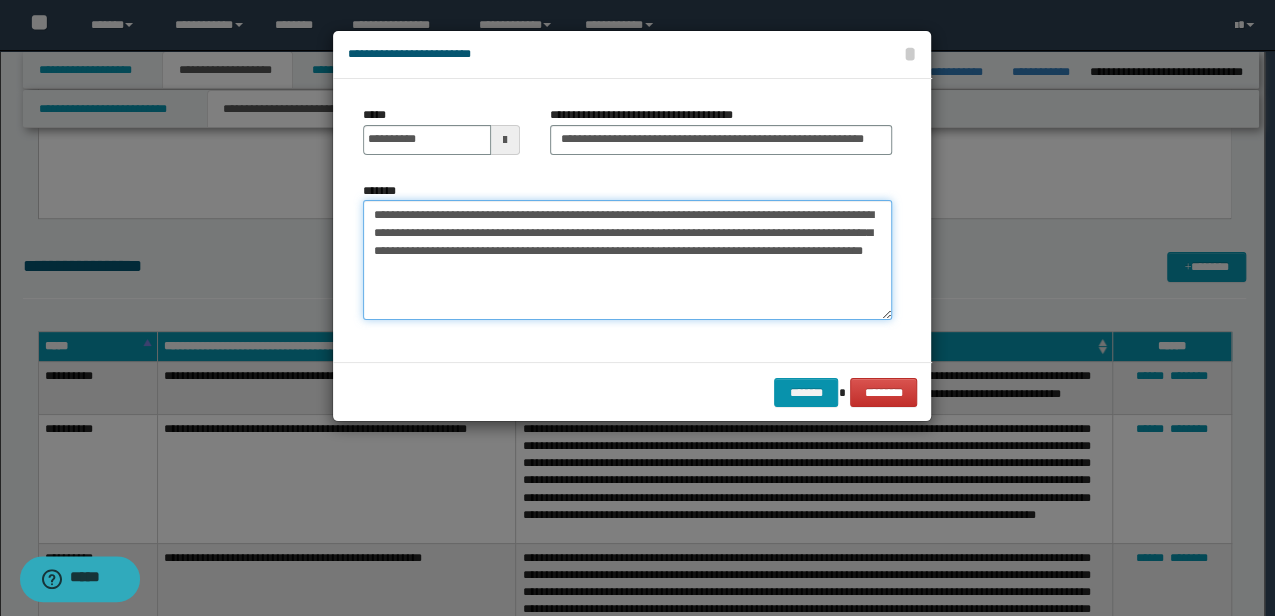 type on "**********" 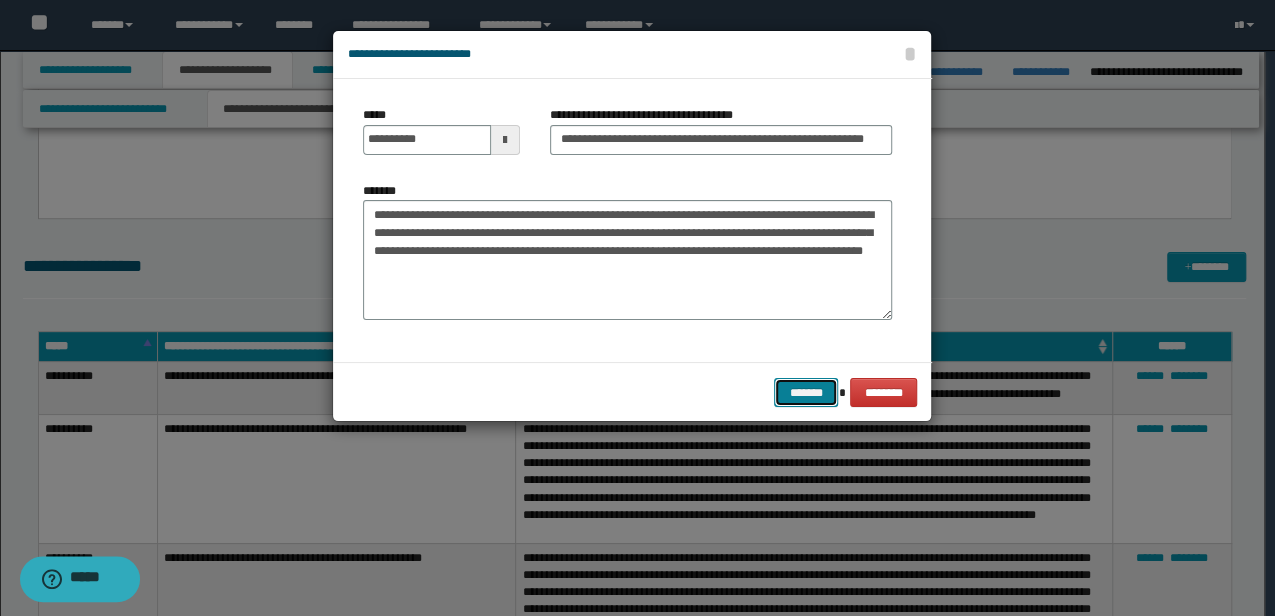 click on "*******" at bounding box center (806, 392) 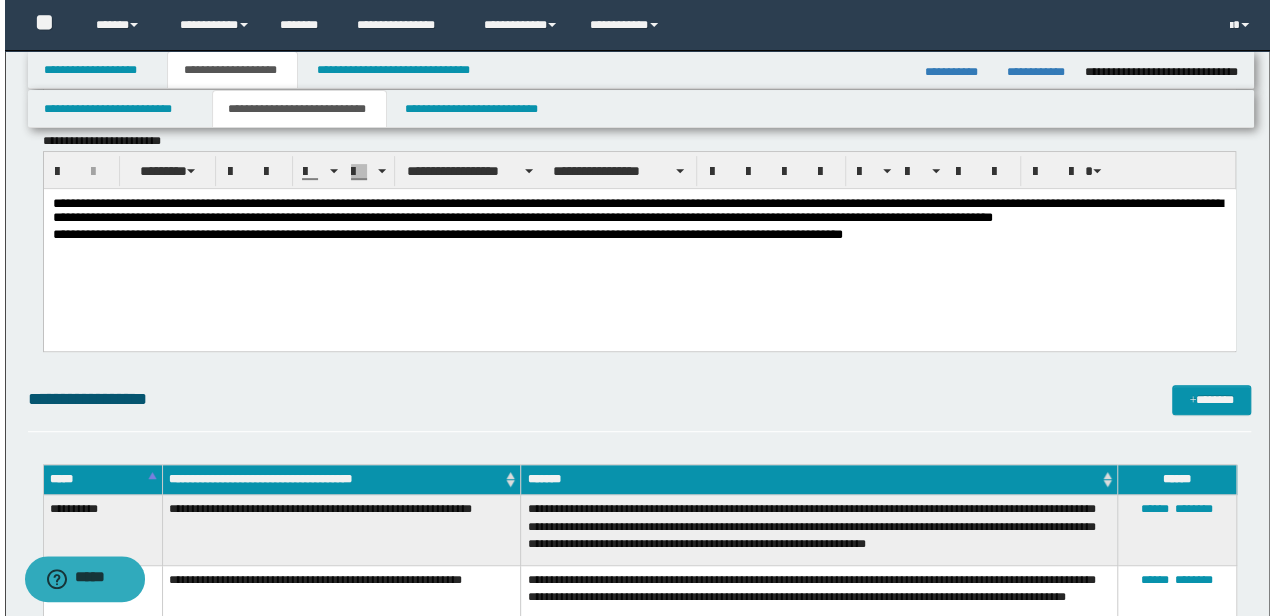 scroll, scrollTop: 400, scrollLeft: 0, axis: vertical 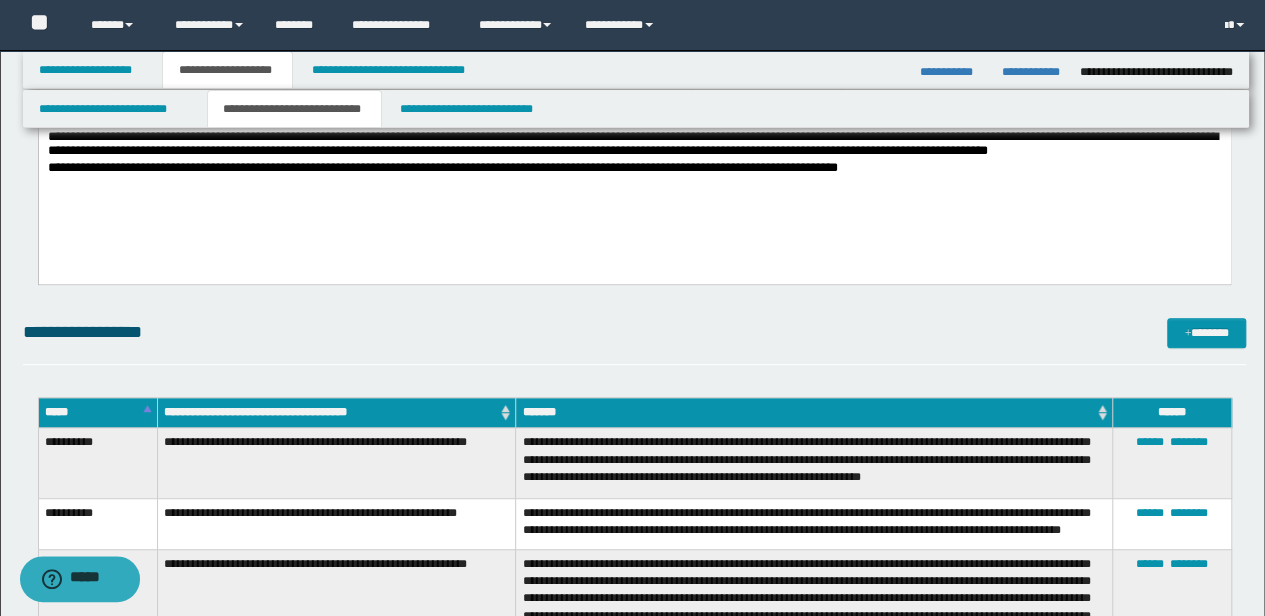 click on "**********" at bounding box center [336, 613] 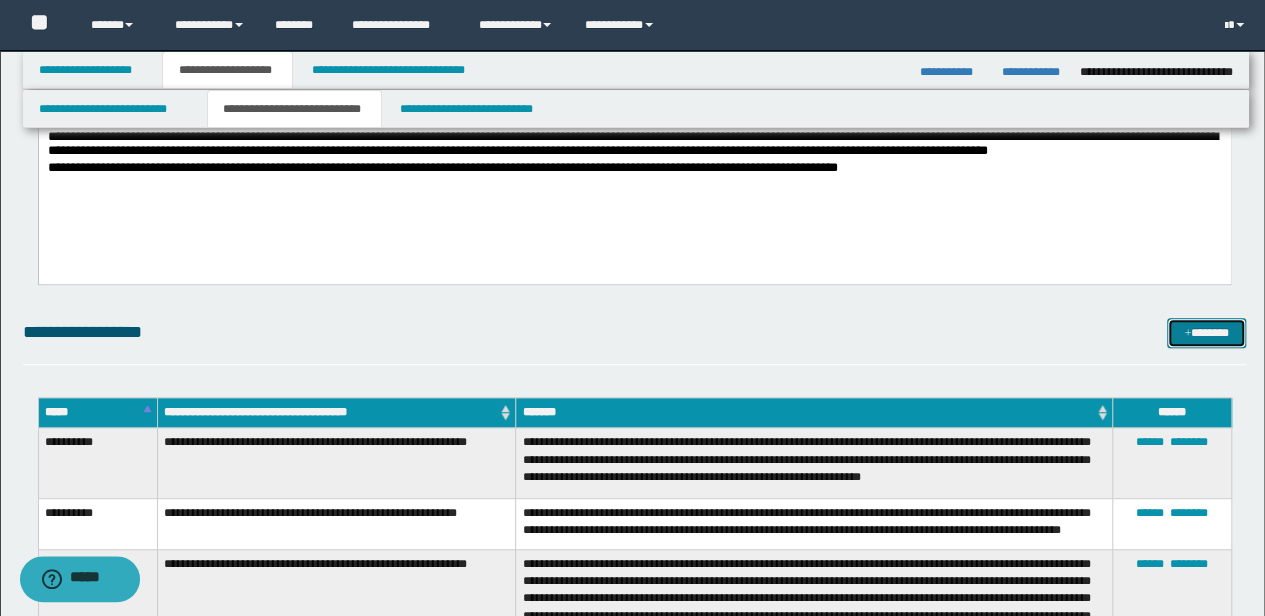 click at bounding box center (1187, 334) 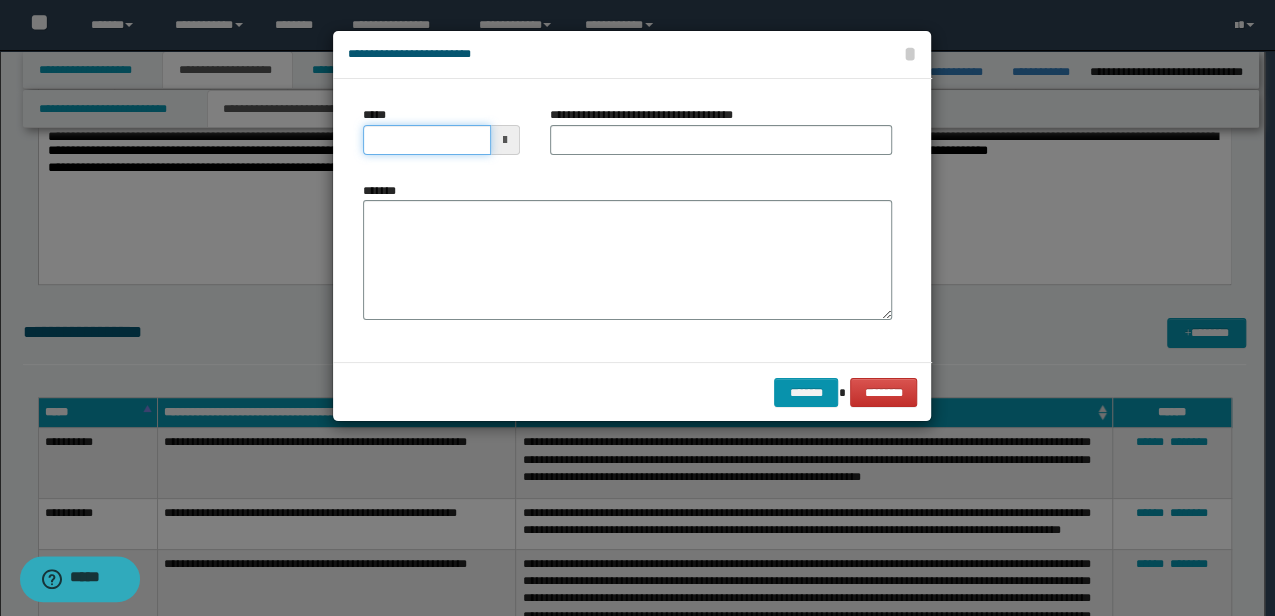 click on "*****" at bounding box center (426, 140) 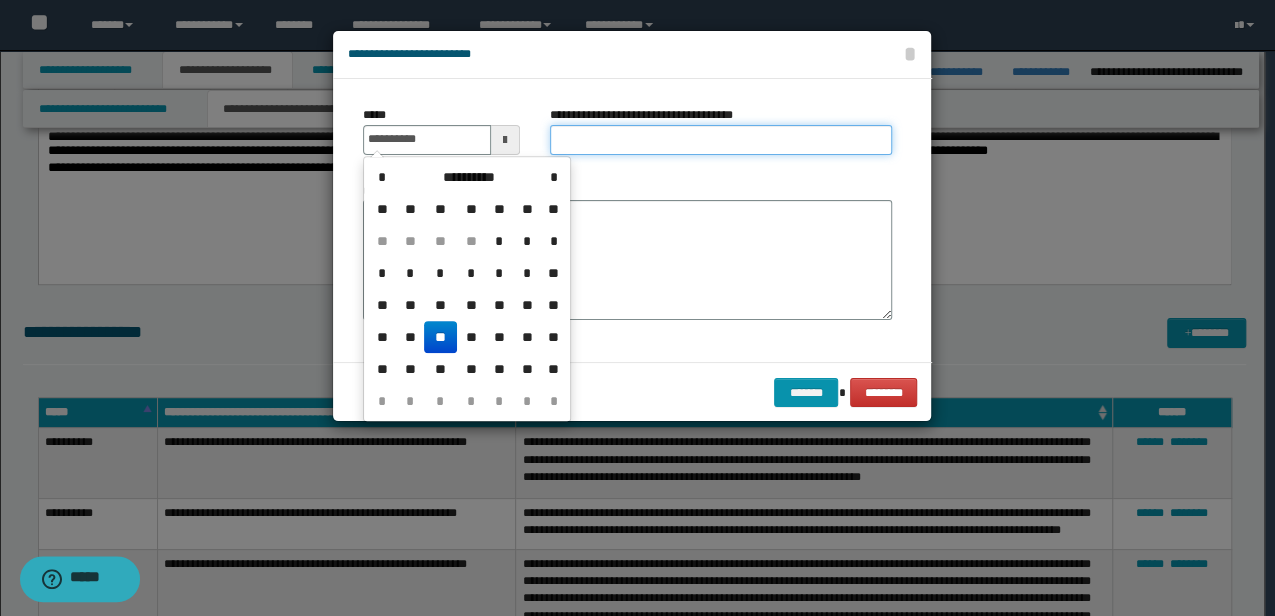type on "**********" 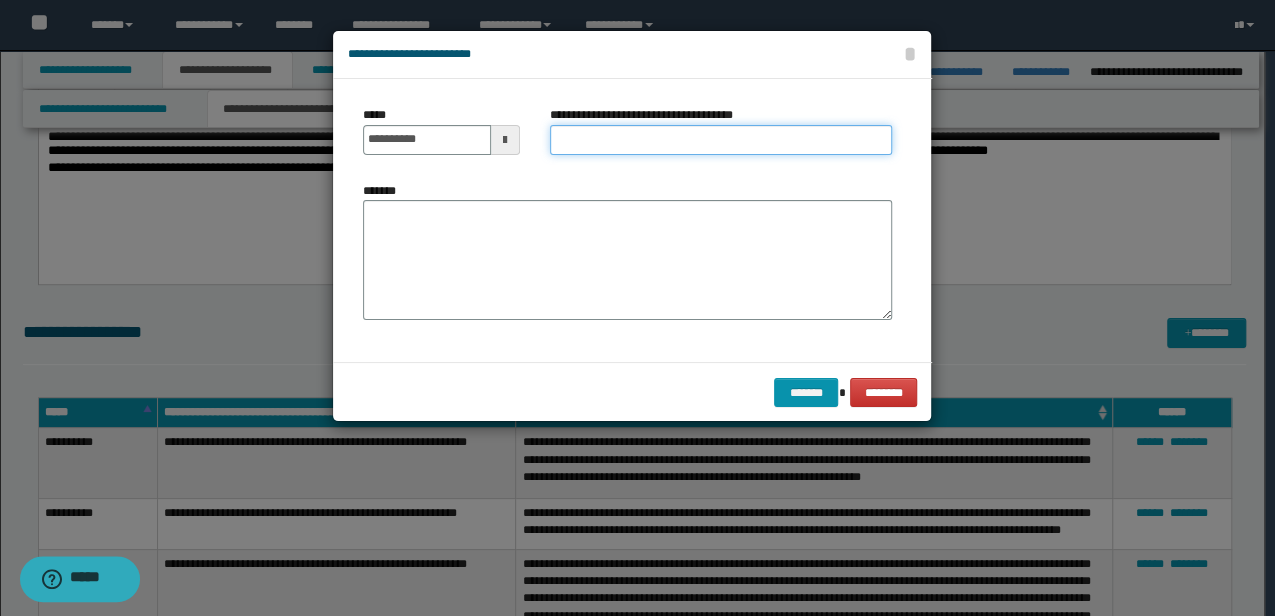 click on "**********" at bounding box center [721, 140] 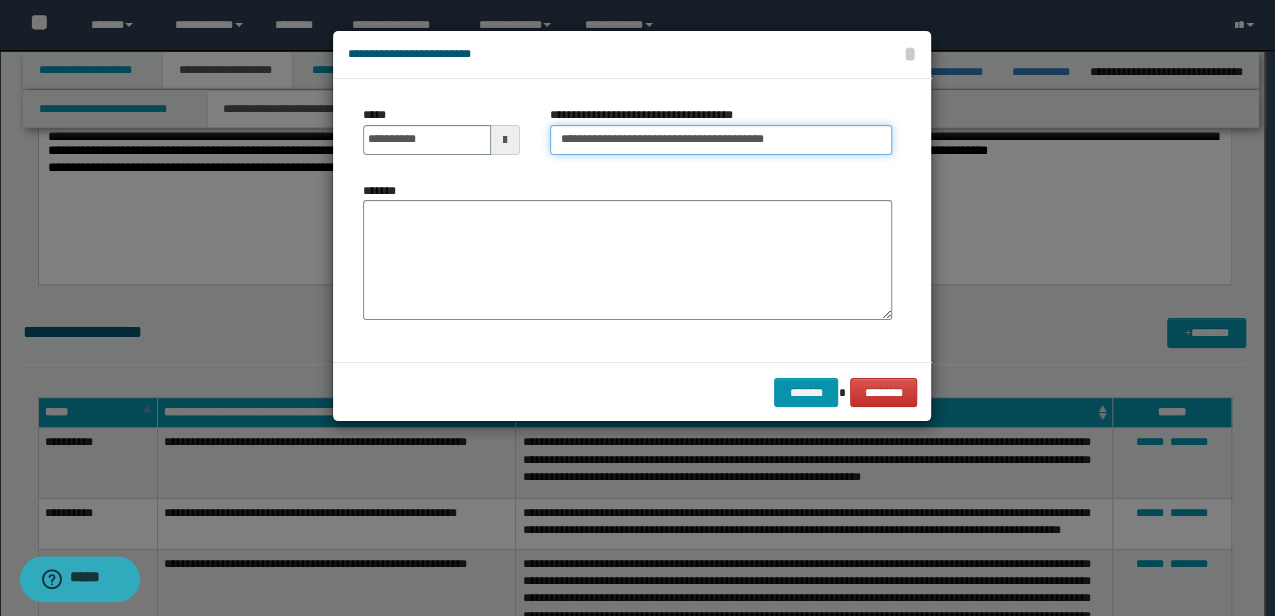 type on "**********" 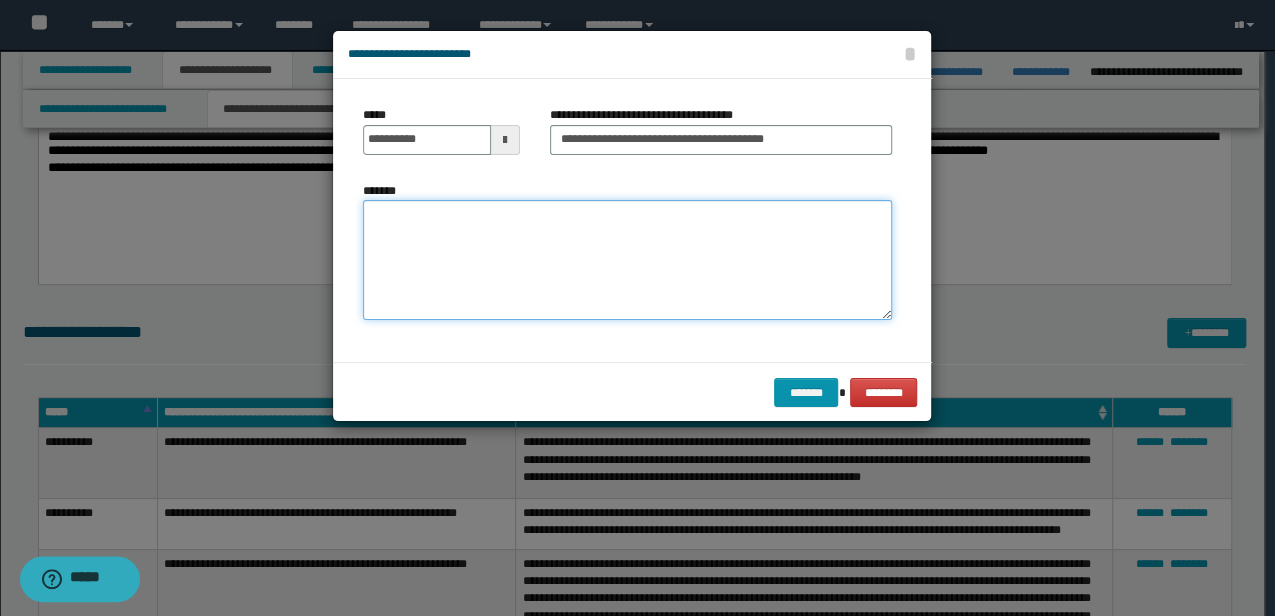 click on "*******" at bounding box center (627, 259) 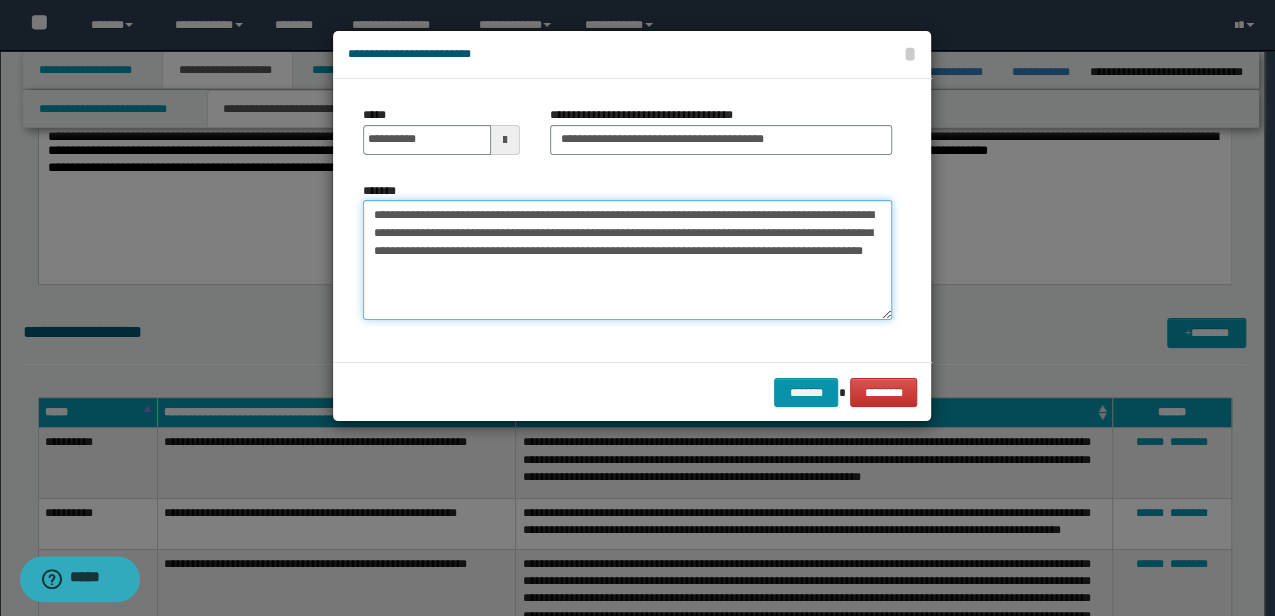 type on "**********" 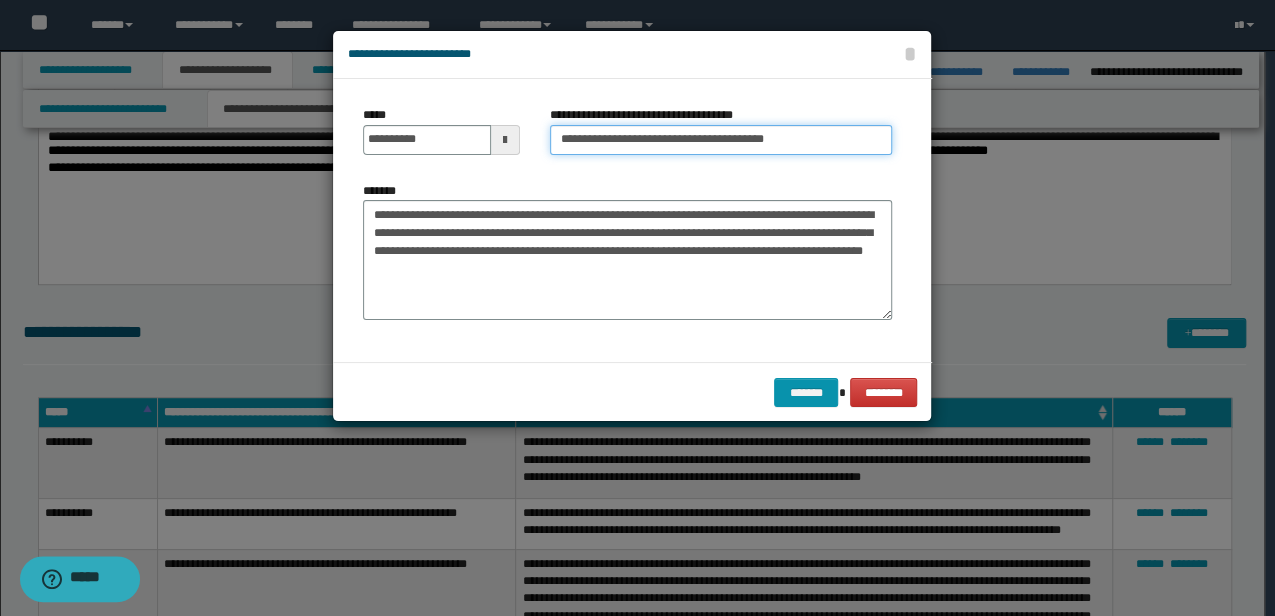 click on "**********" at bounding box center (721, 140) 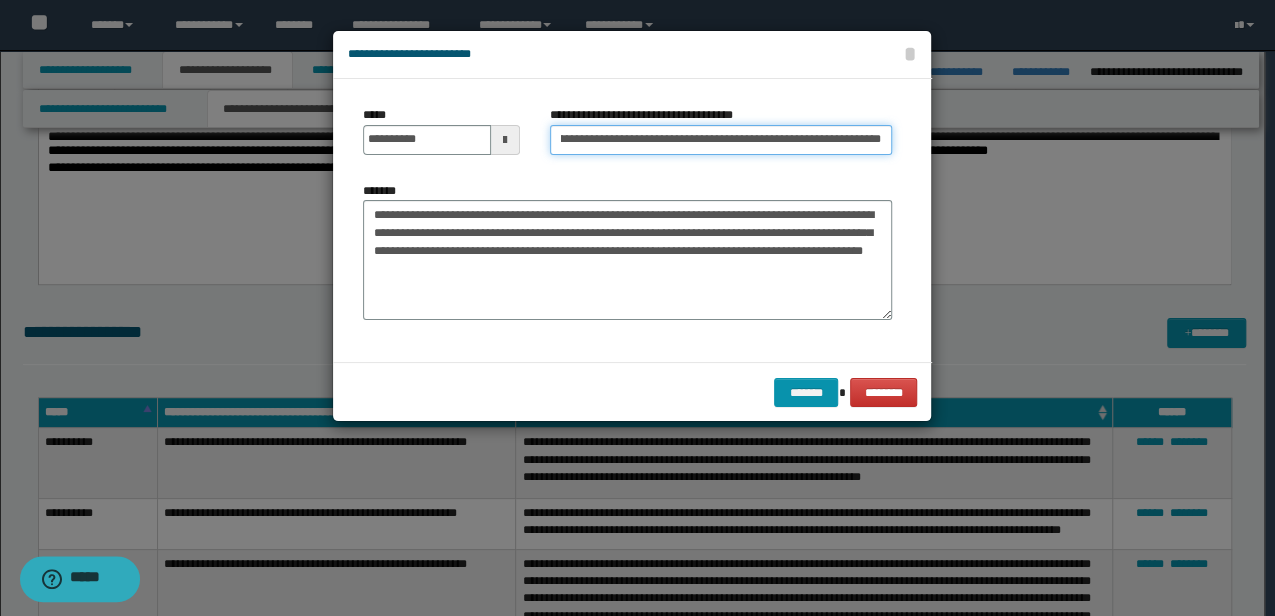 scroll, scrollTop: 0, scrollLeft: 130, axis: horizontal 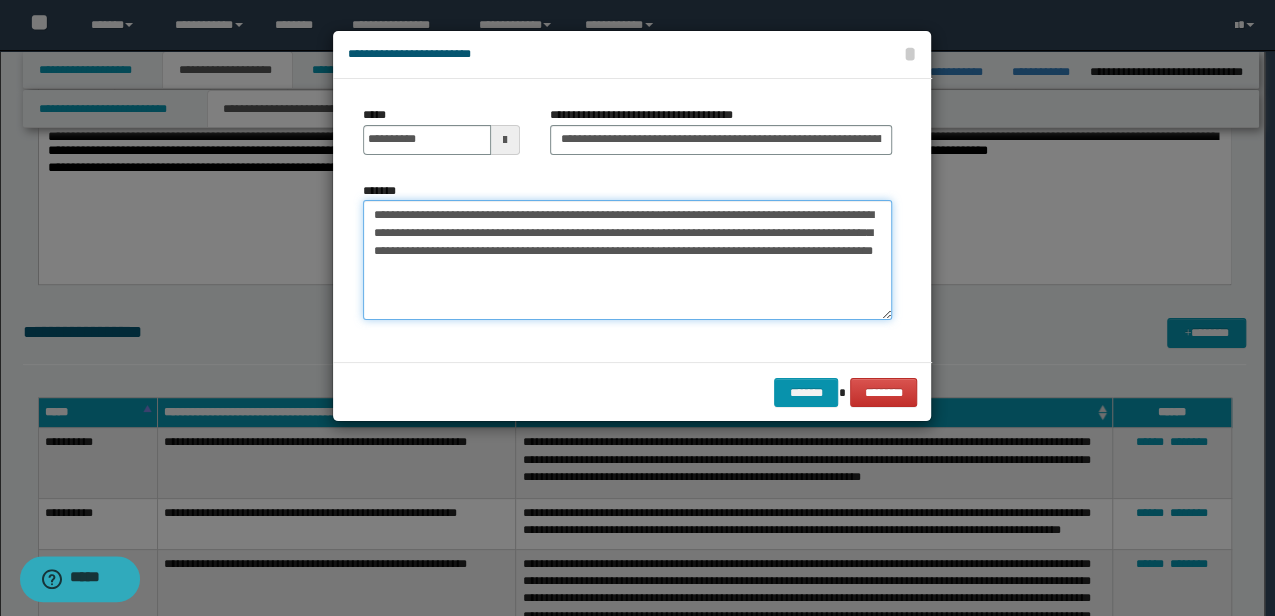 click on "**********" at bounding box center [627, 259] 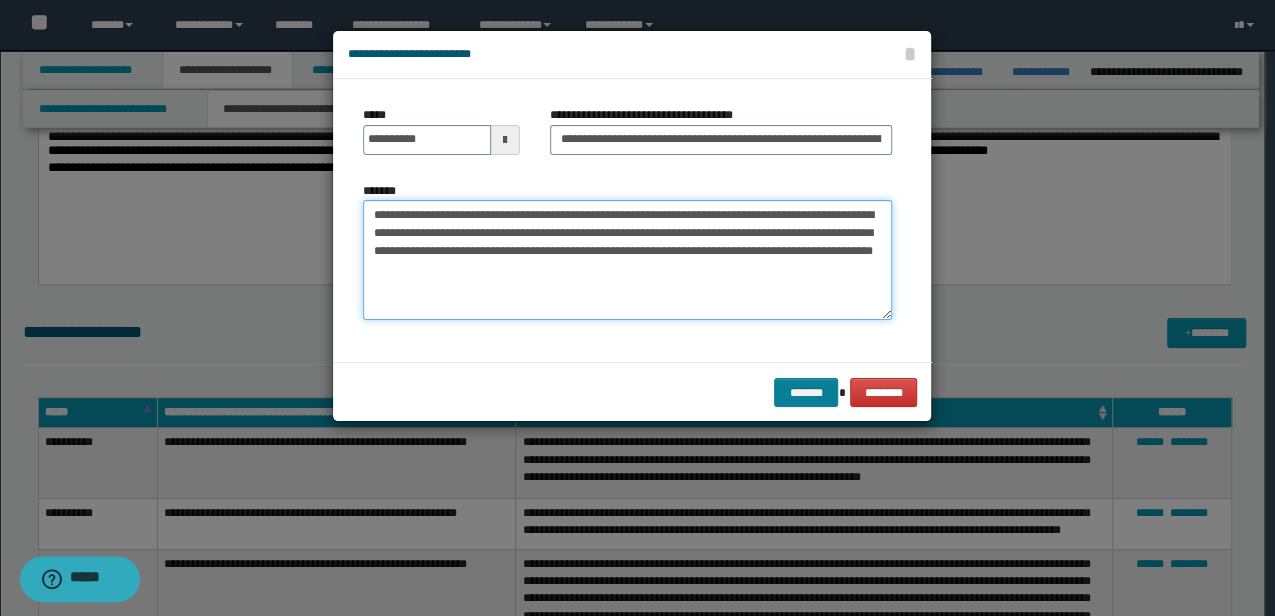 type on "**********" 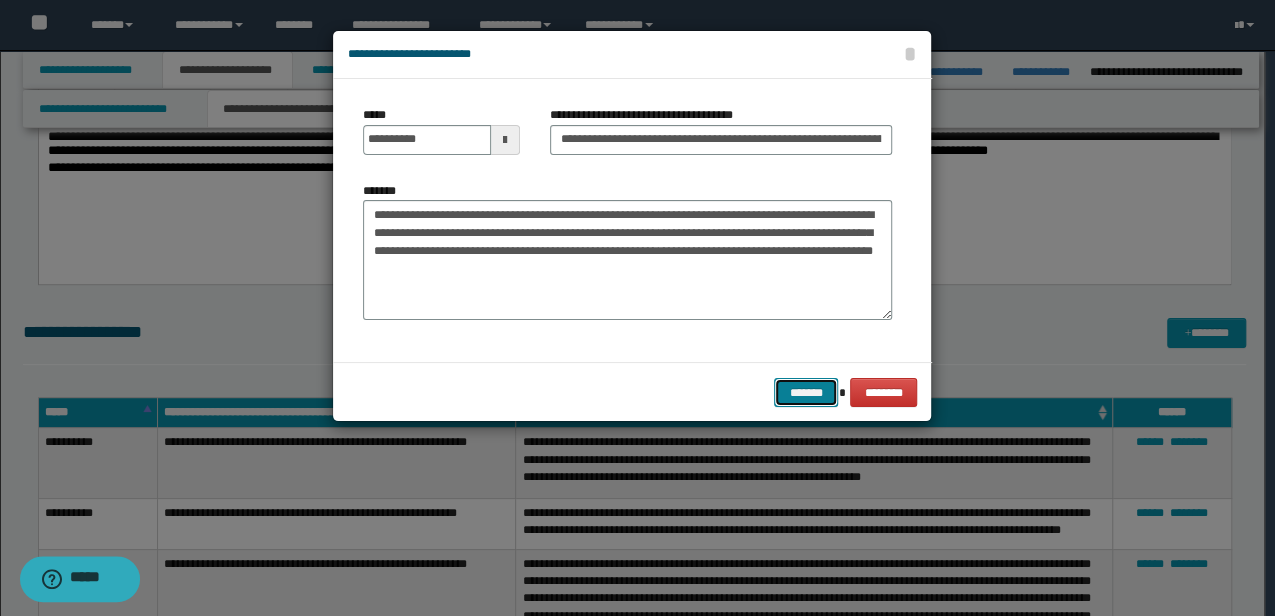 click on "*******" at bounding box center (806, 392) 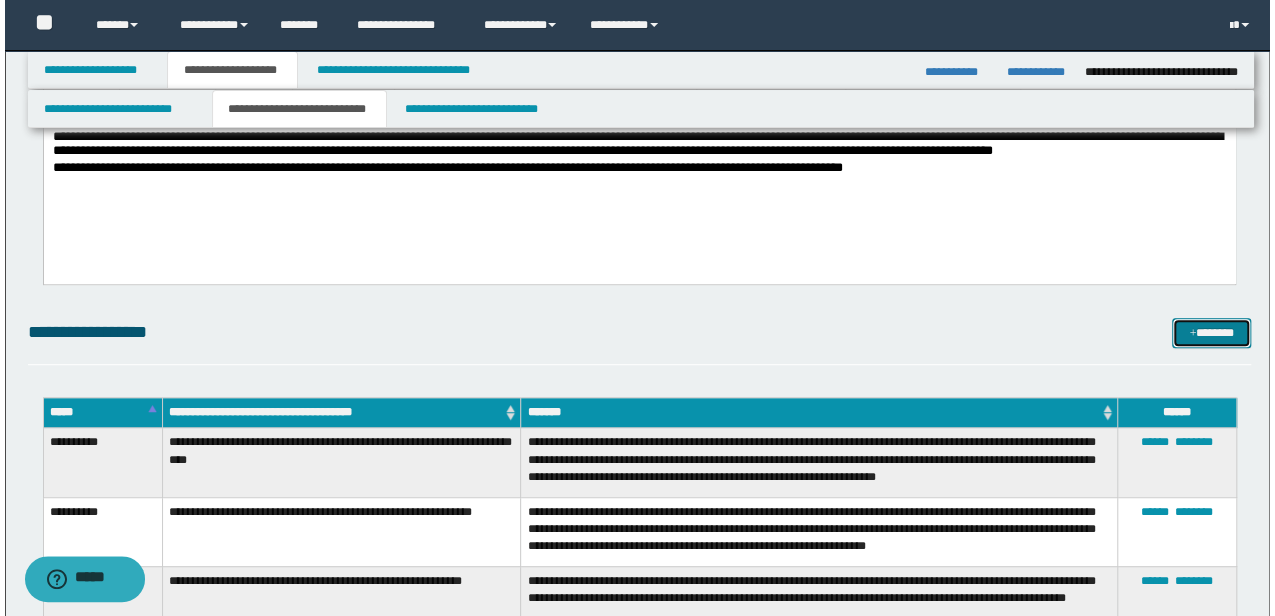 scroll, scrollTop: 333, scrollLeft: 0, axis: vertical 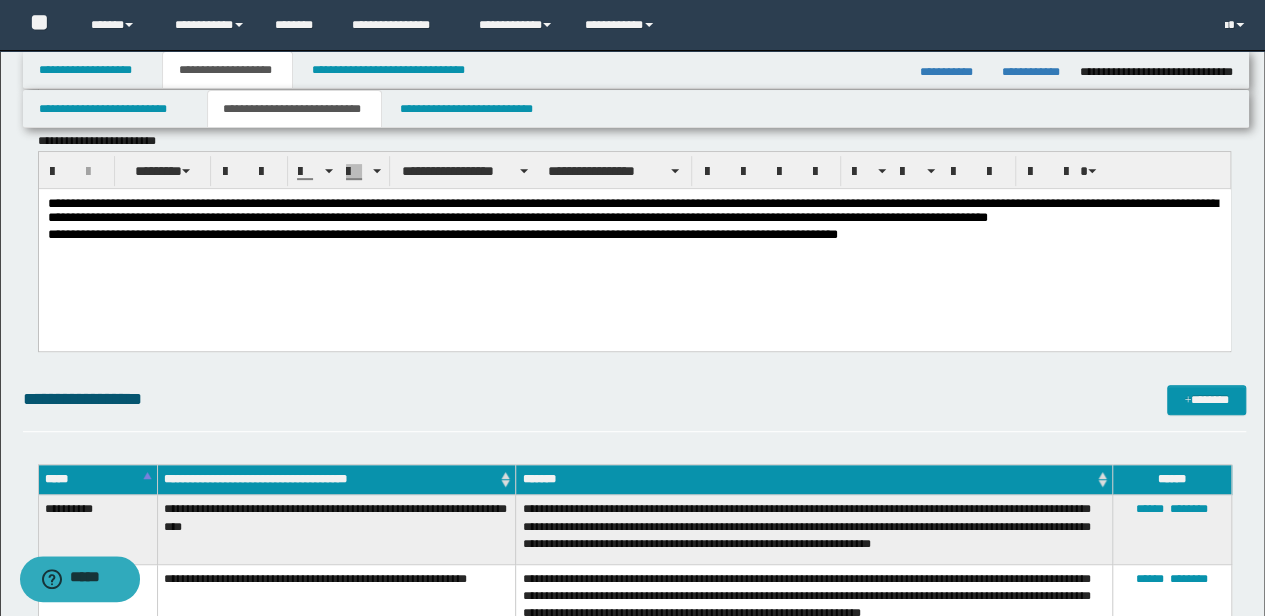 click on "**********" at bounding box center (634, 245) 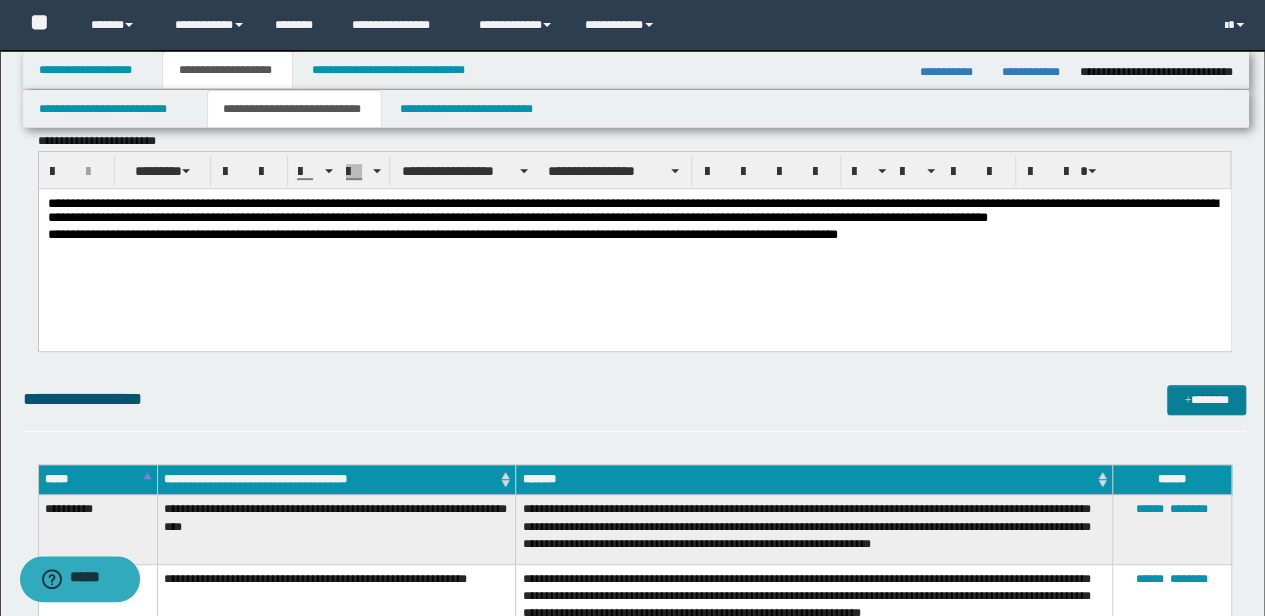 click on "*******" at bounding box center (1206, 399) 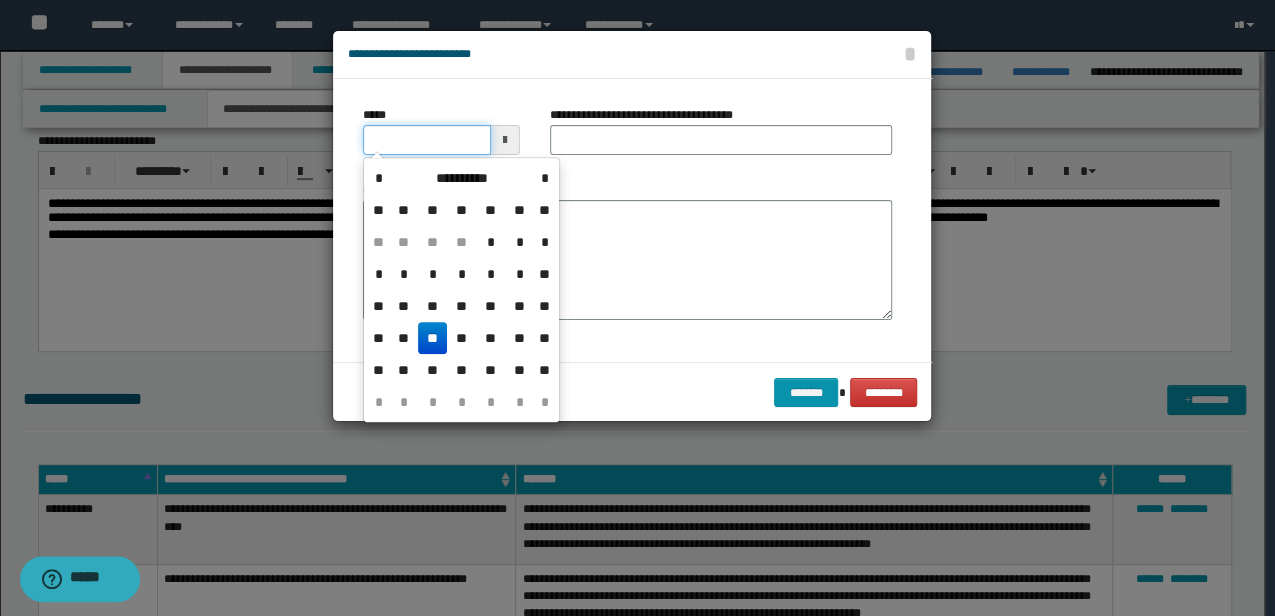 click on "*****" at bounding box center (426, 140) 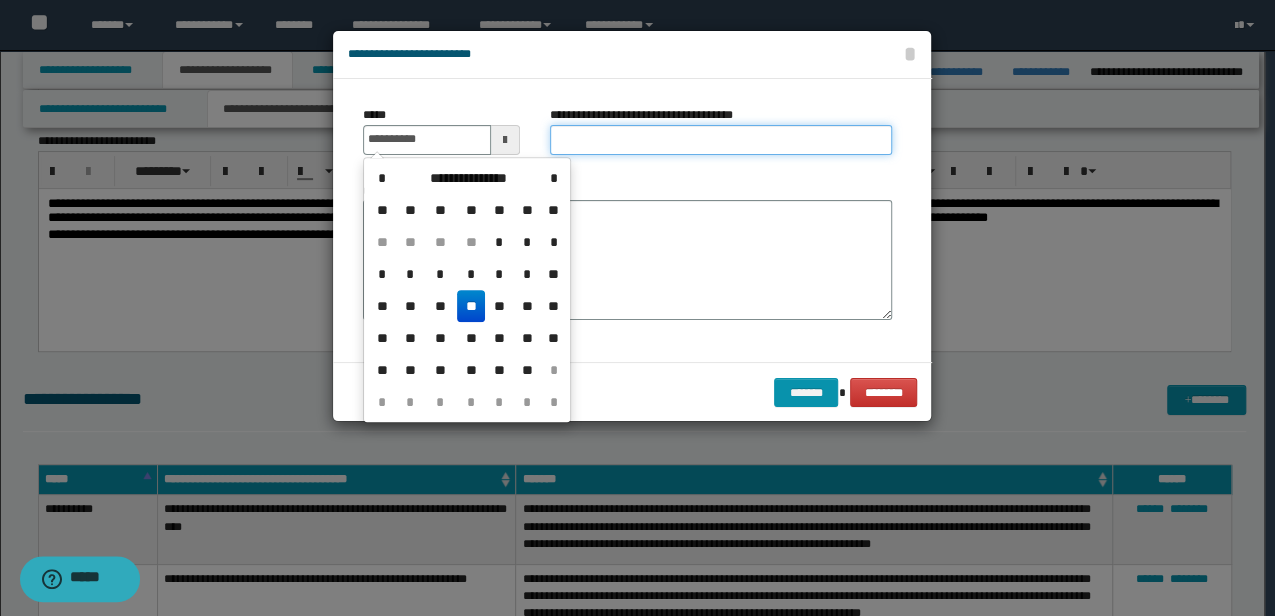 type on "**********" 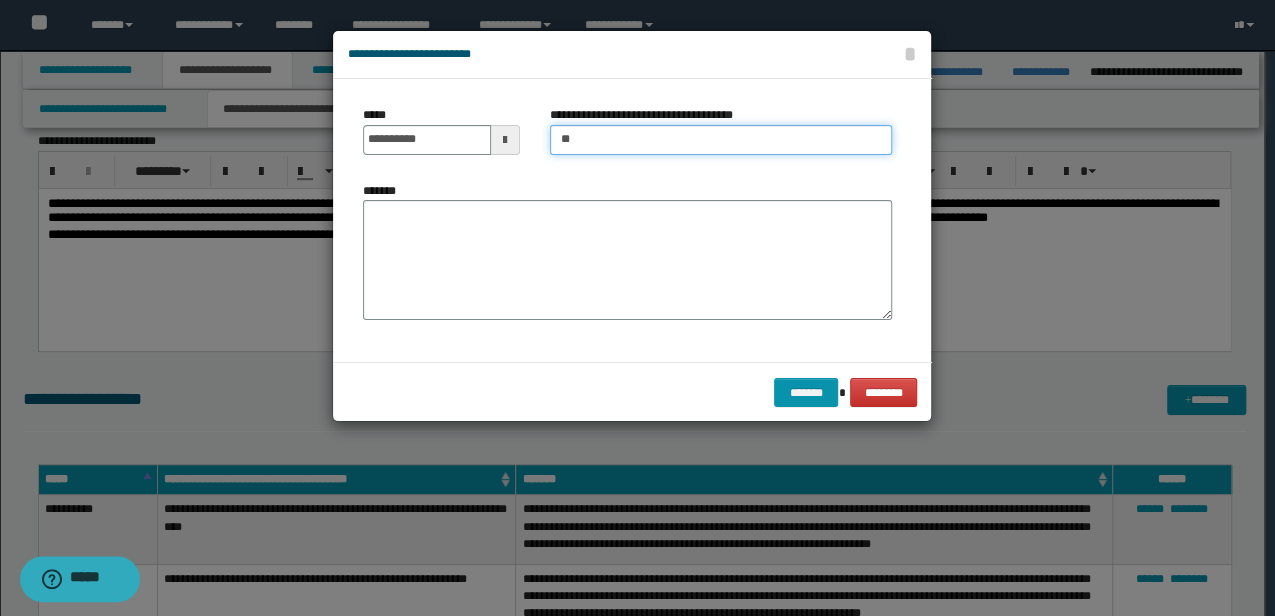 type on "*" 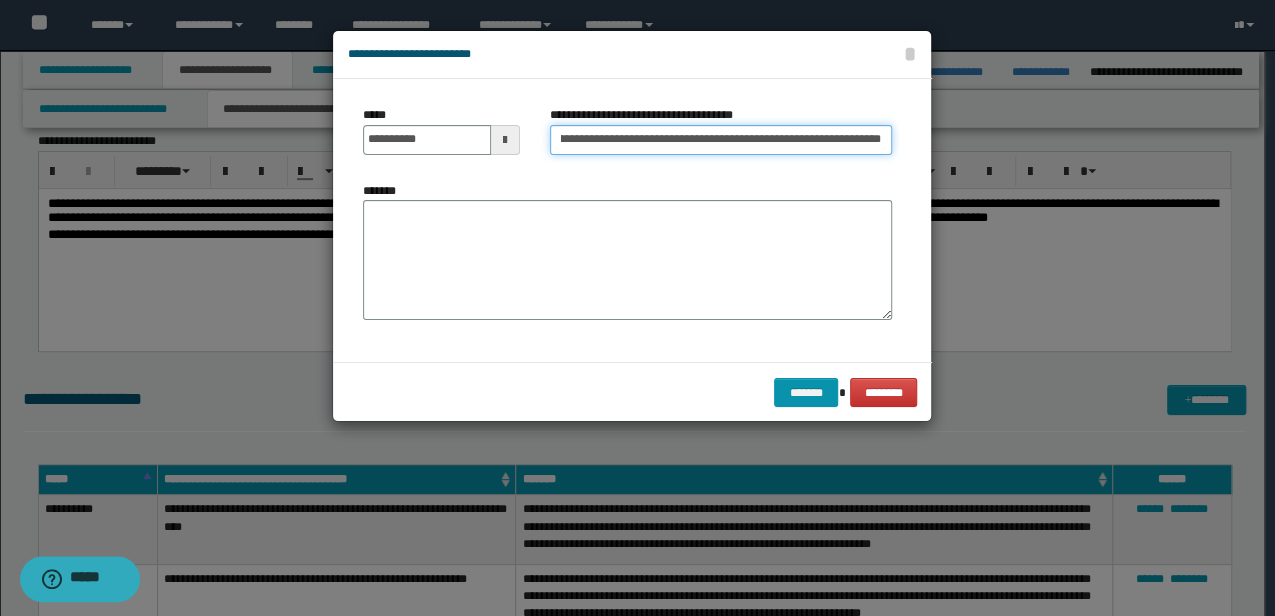 scroll, scrollTop: 0, scrollLeft: 160, axis: horizontal 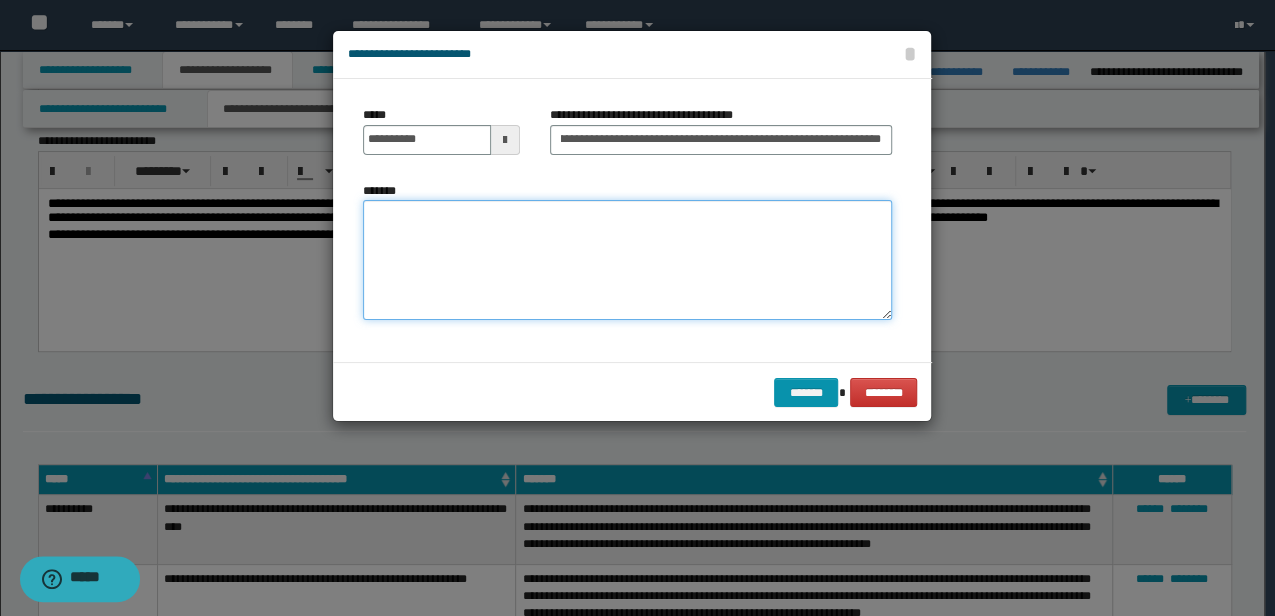 click on "*******" at bounding box center [627, 259] 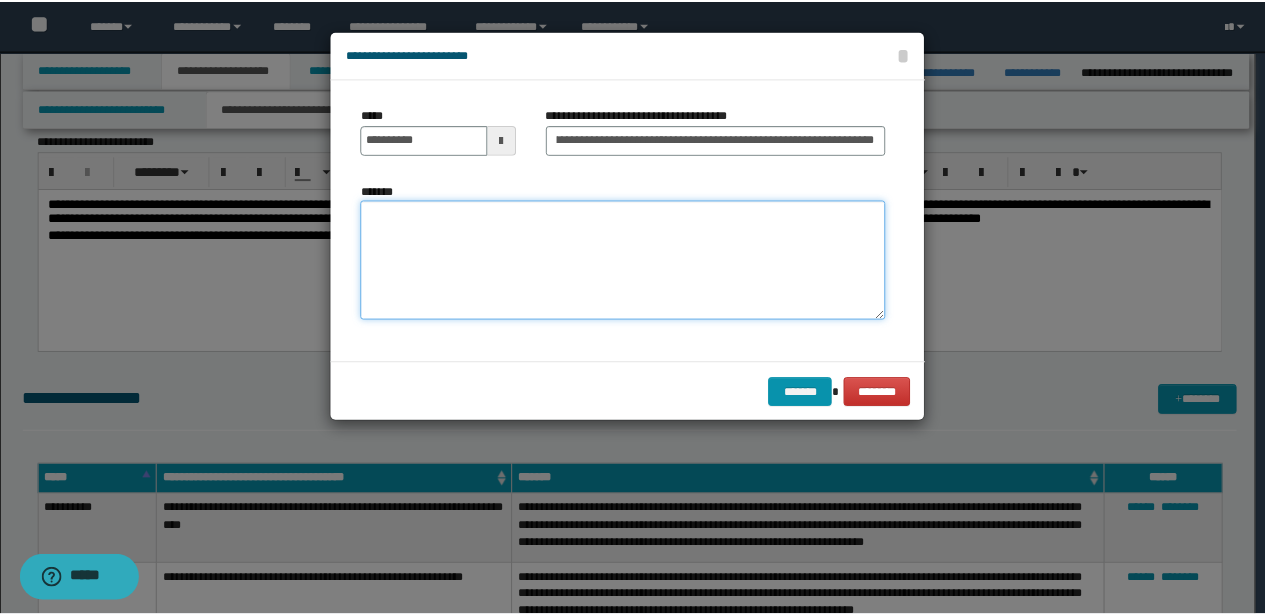 scroll, scrollTop: 0, scrollLeft: 0, axis: both 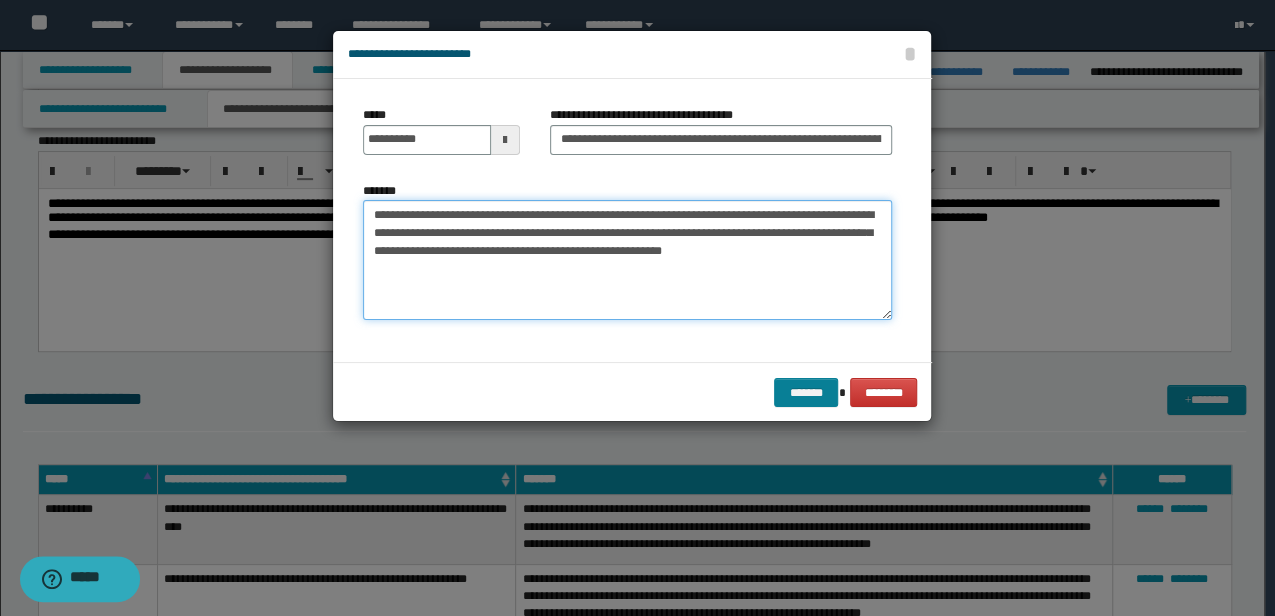 type on "**********" 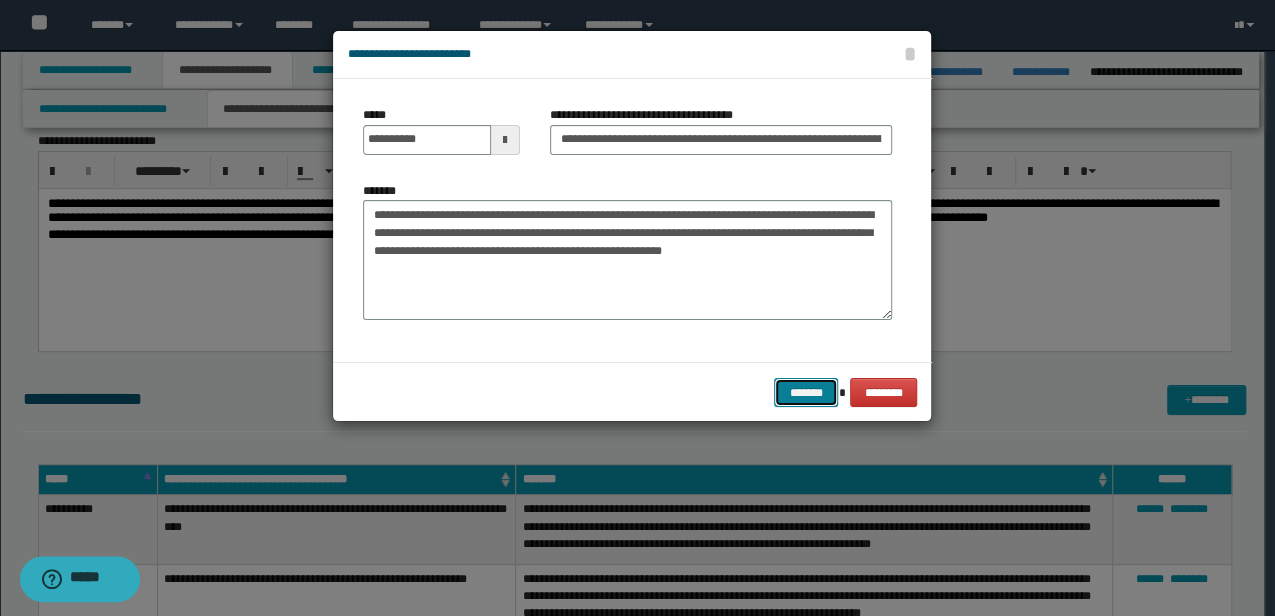 click on "*******" at bounding box center [806, 392] 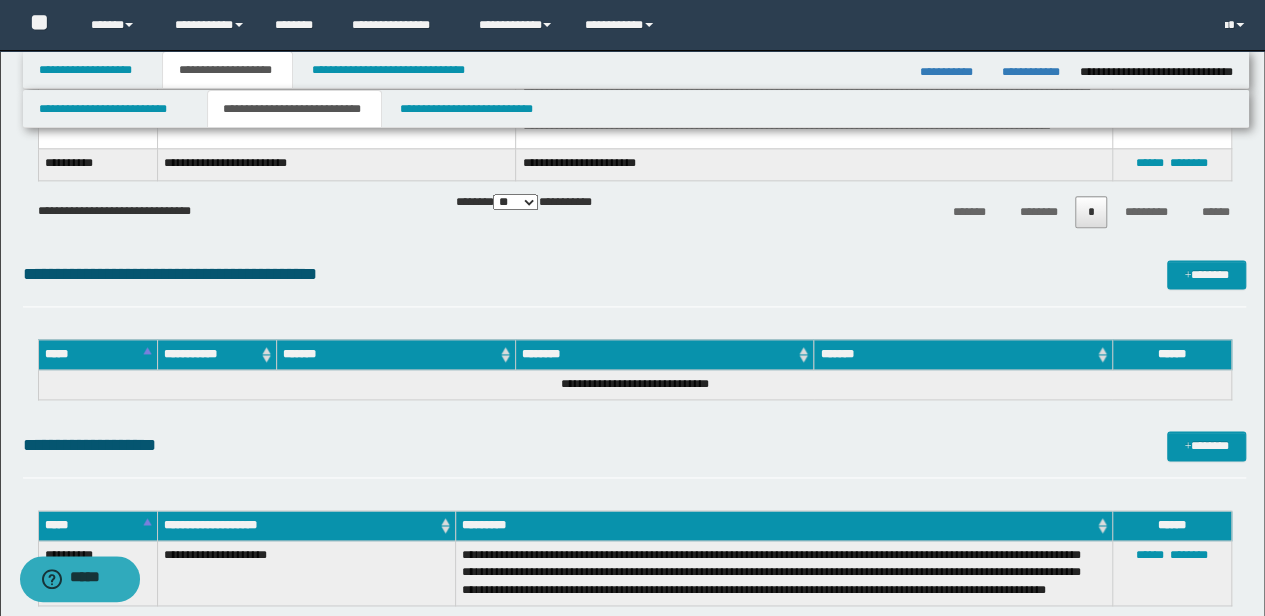 scroll, scrollTop: 1200, scrollLeft: 0, axis: vertical 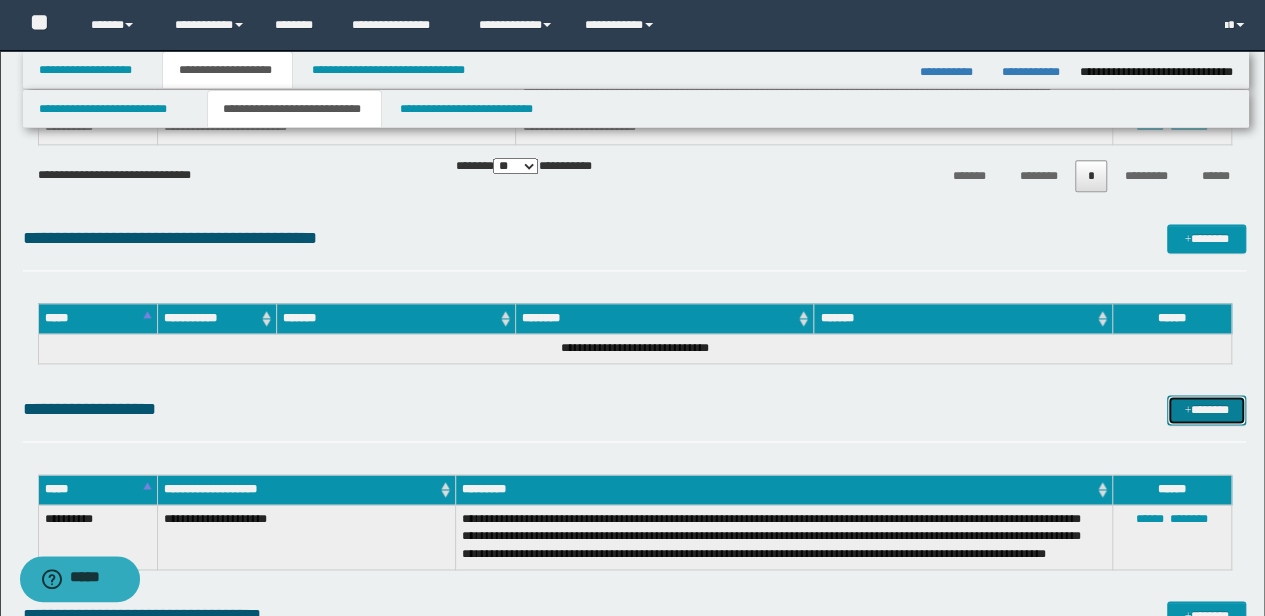 click on "*******" at bounding box center (1206, 409) 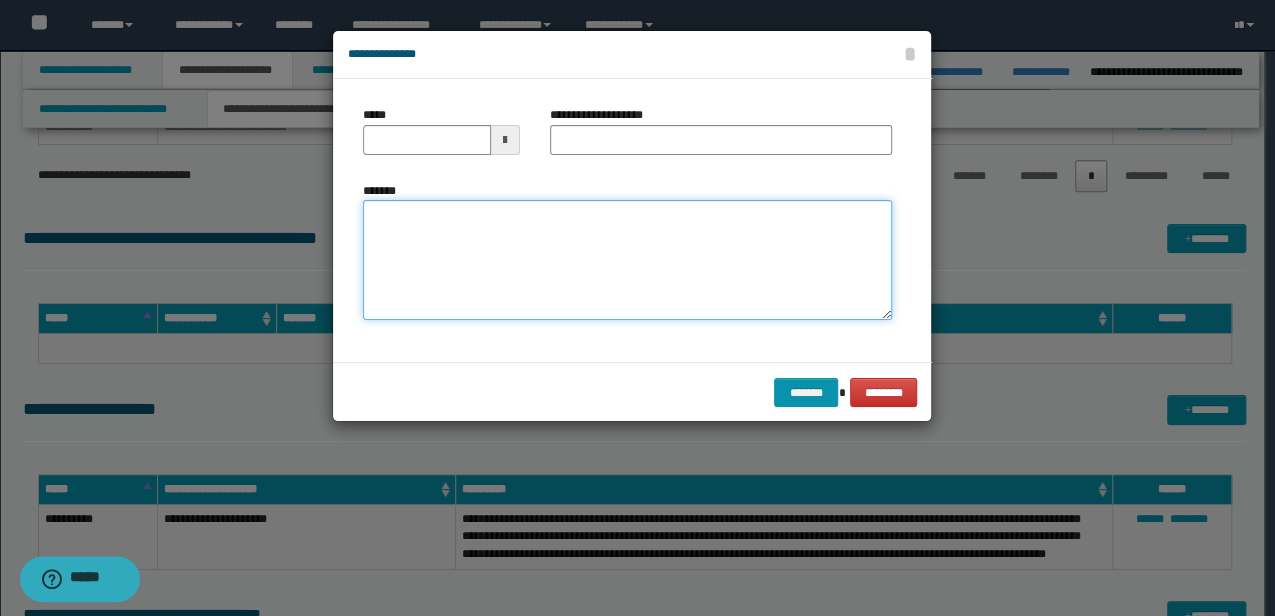 click on "*******" at bounding box center [627, 260] 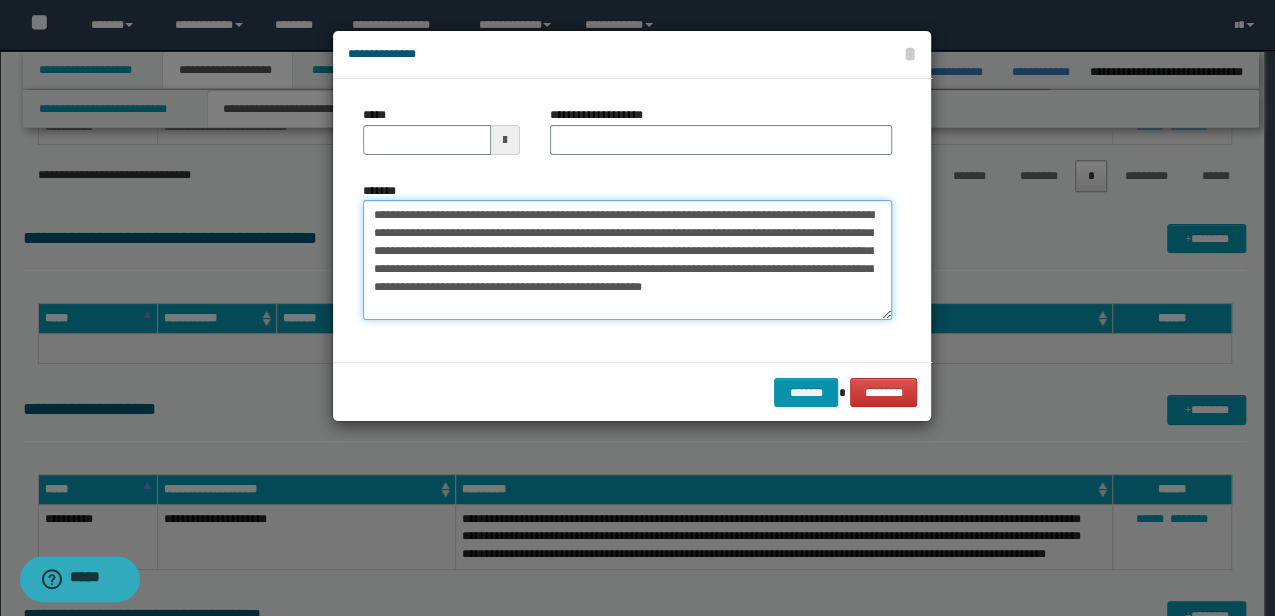 type on "**********" 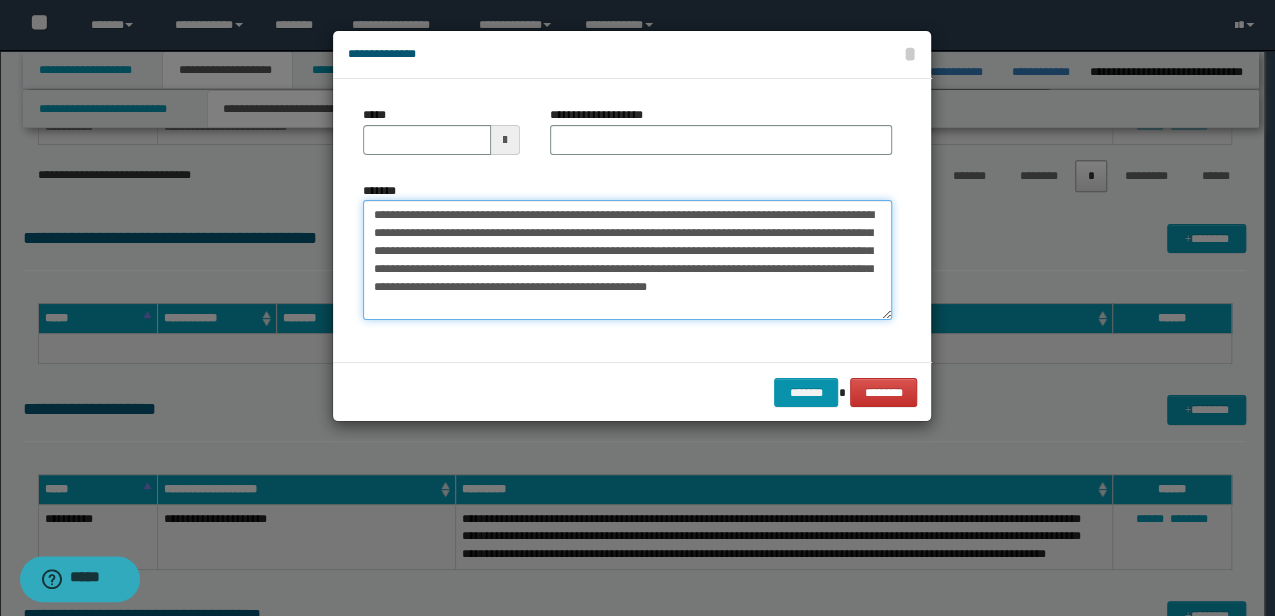 type 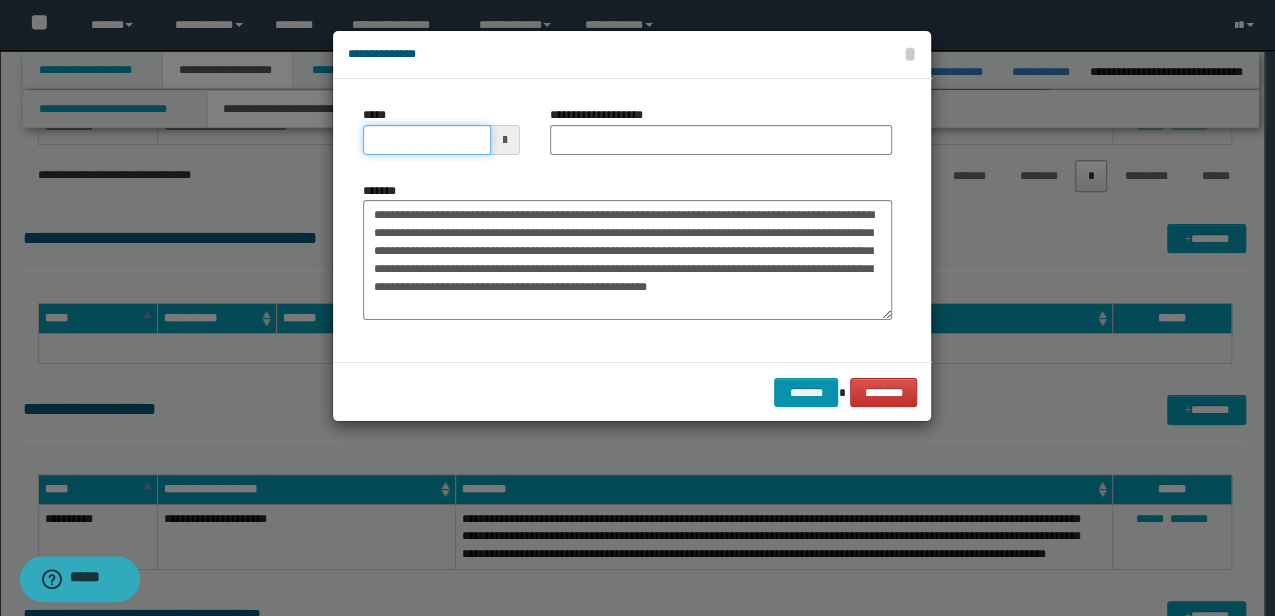 click on "*****" at bounding box center [426, 140] 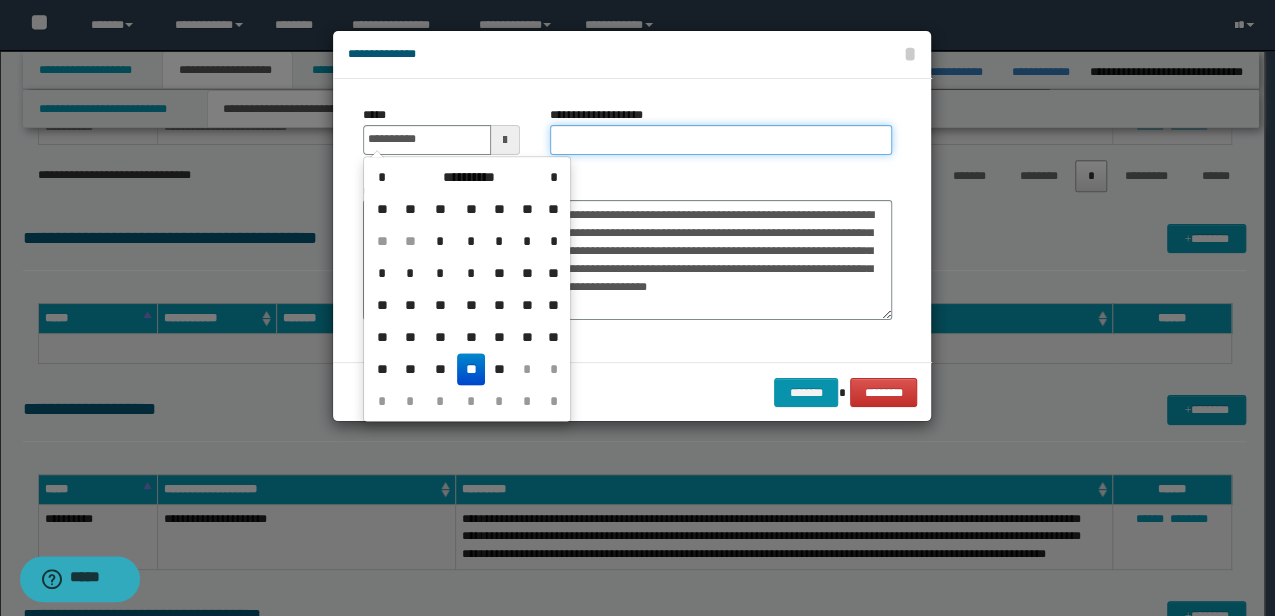 type on "**********" 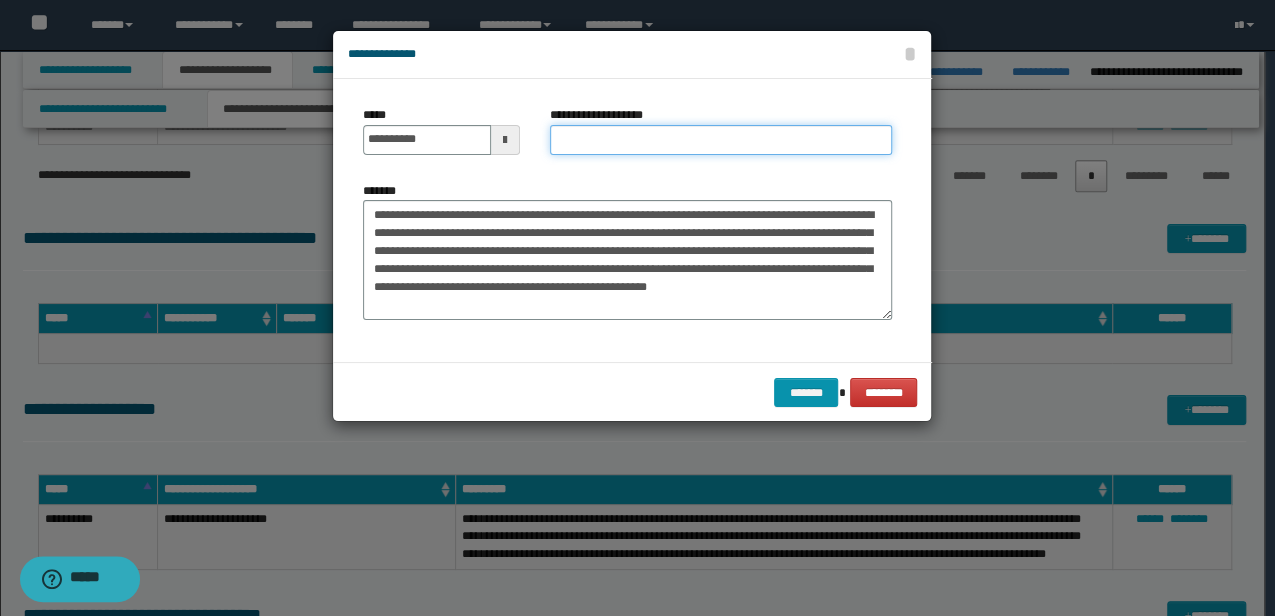 click on "**********" at bounding box center (721, 140) 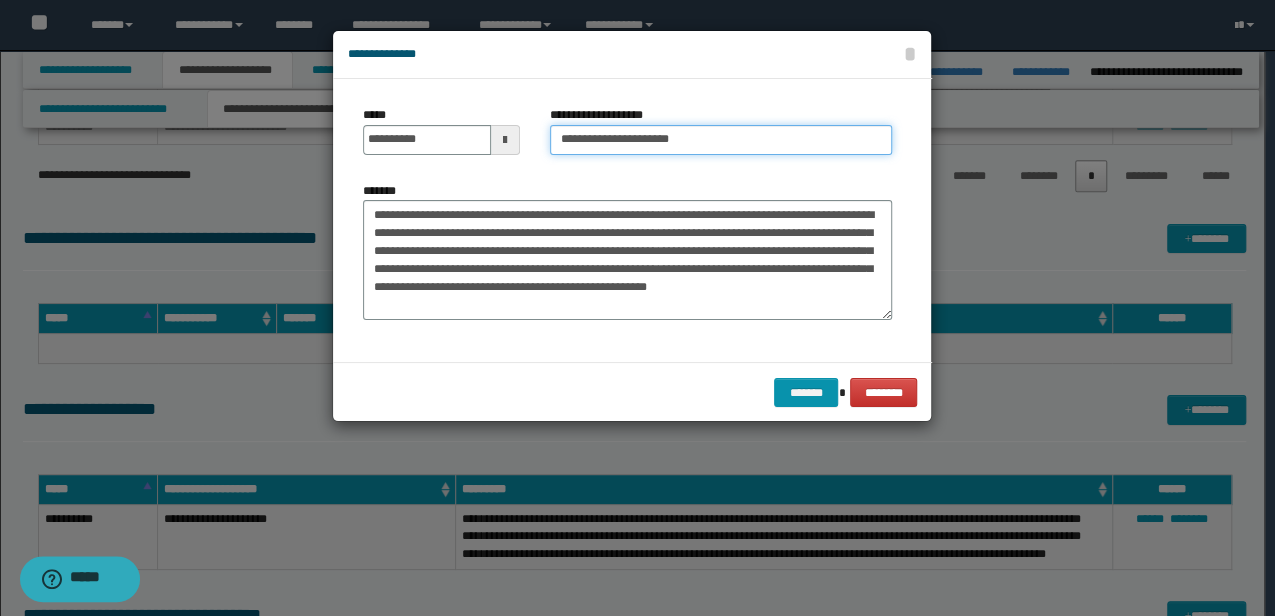 type on "**********" 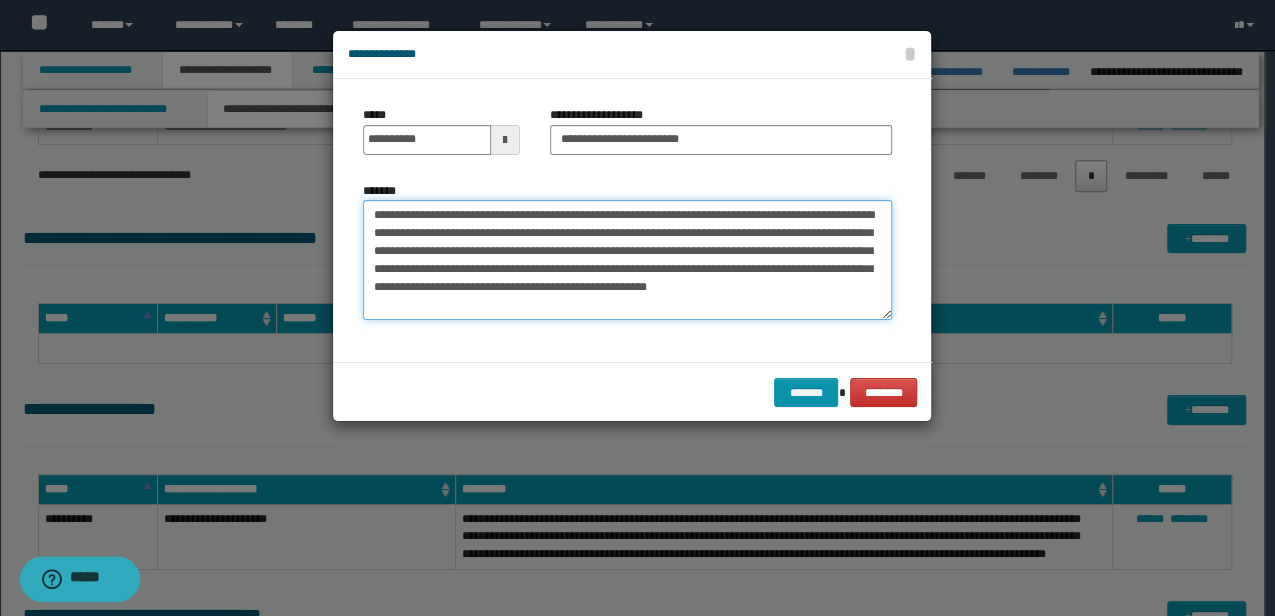 click on "**********" at bounding box center [627, 260] 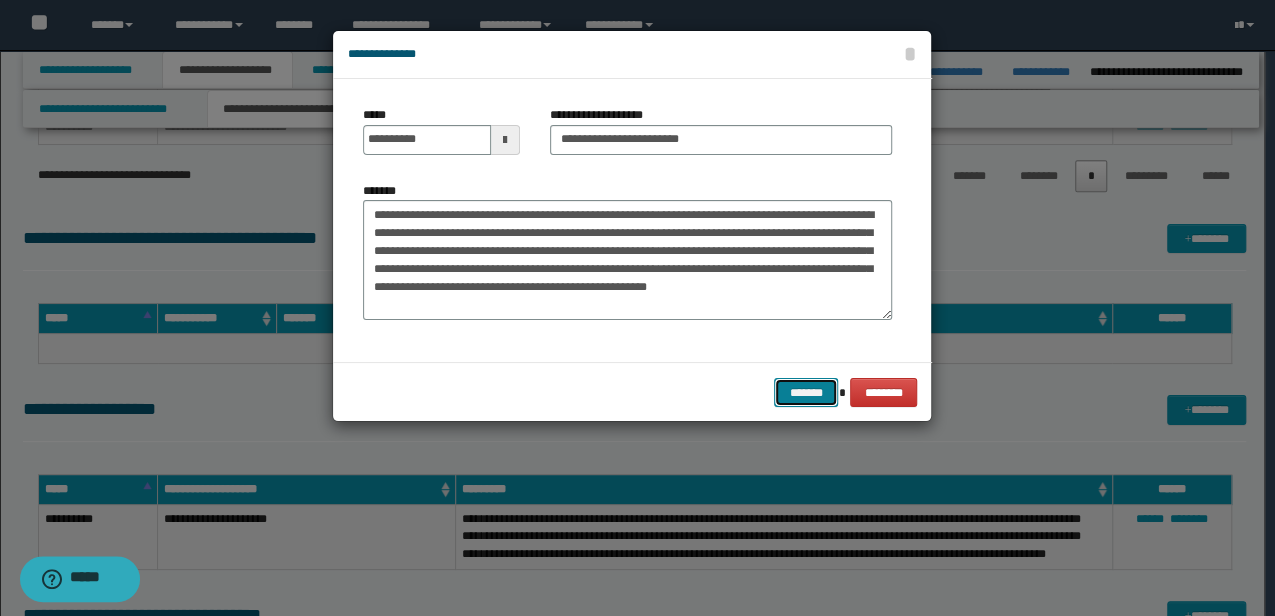 click on "*******" at bounding box center [806, 392] 